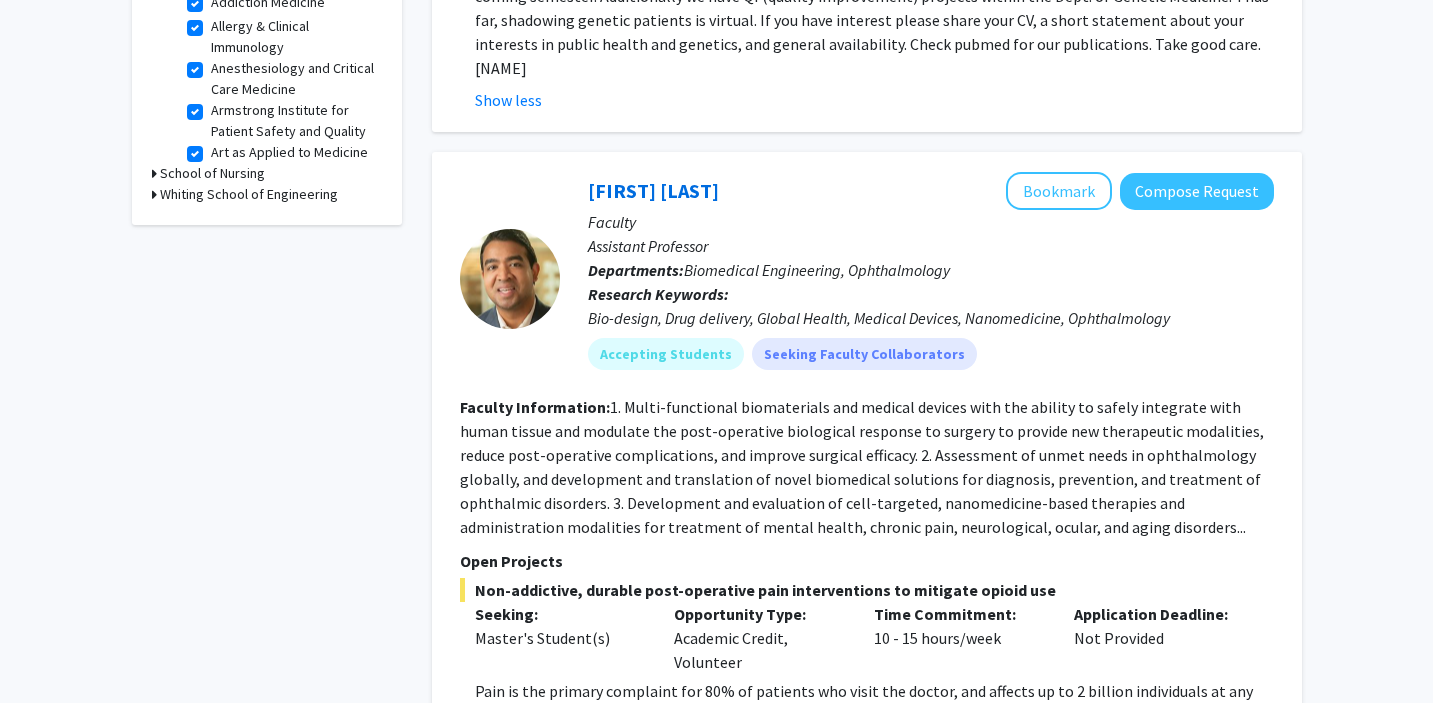 scroll, scrollTop: 0, scrollLeft: 0, axis: both 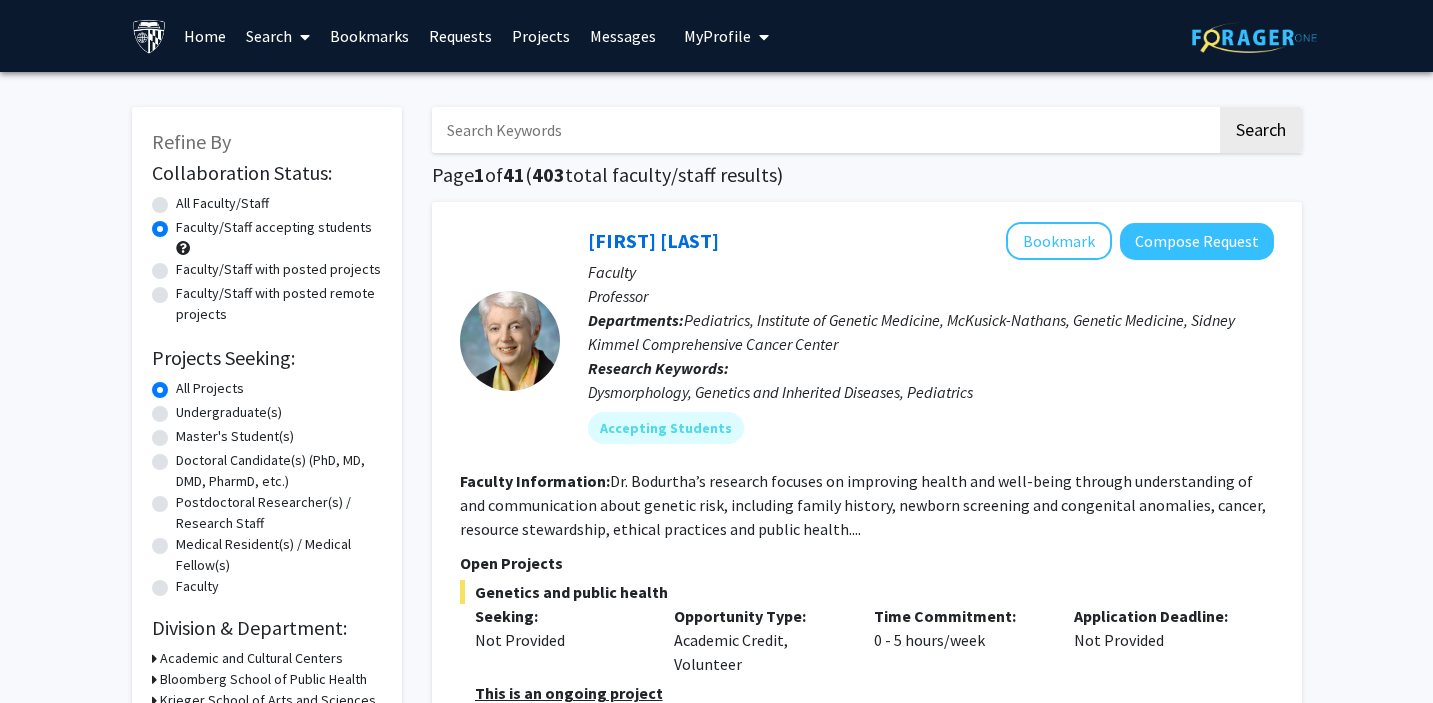 click on "Home" at bounding box center (205, 36) 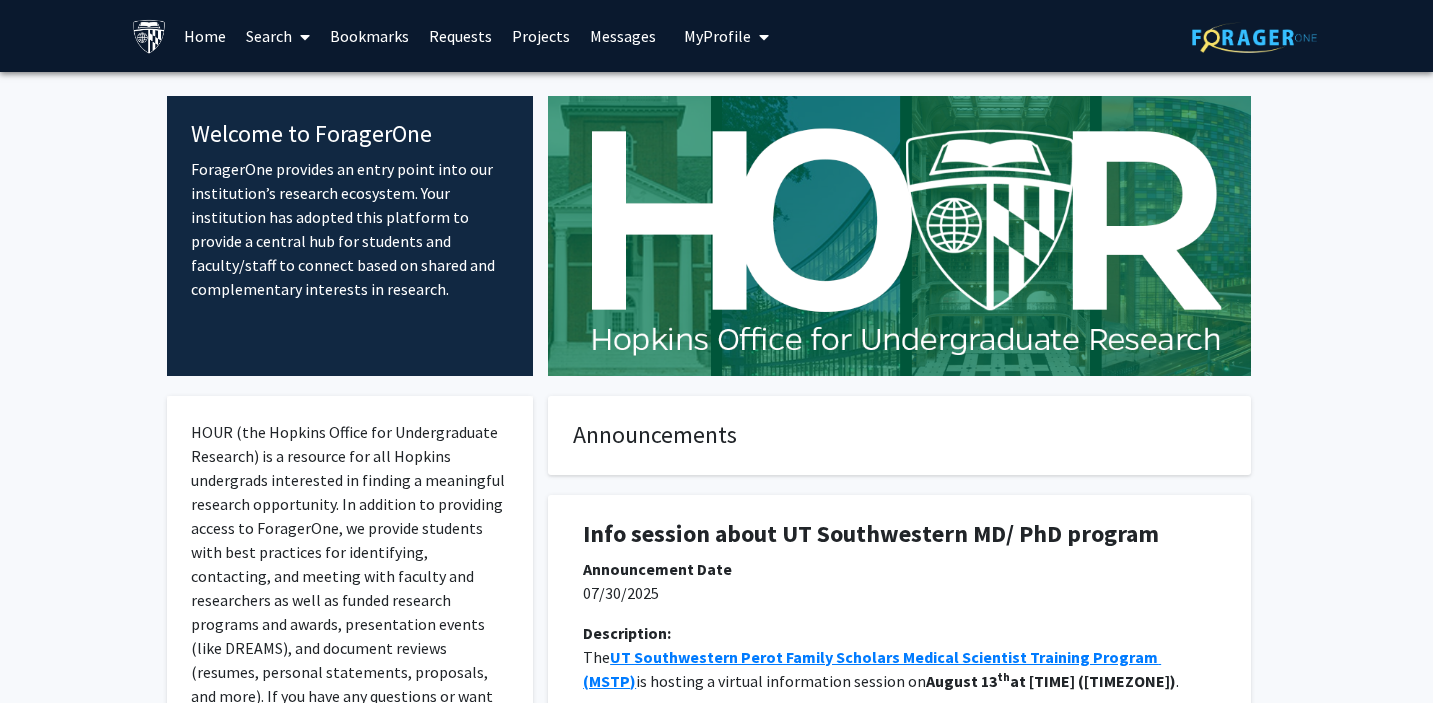 click on "Home" at bounding box center [205, 36] 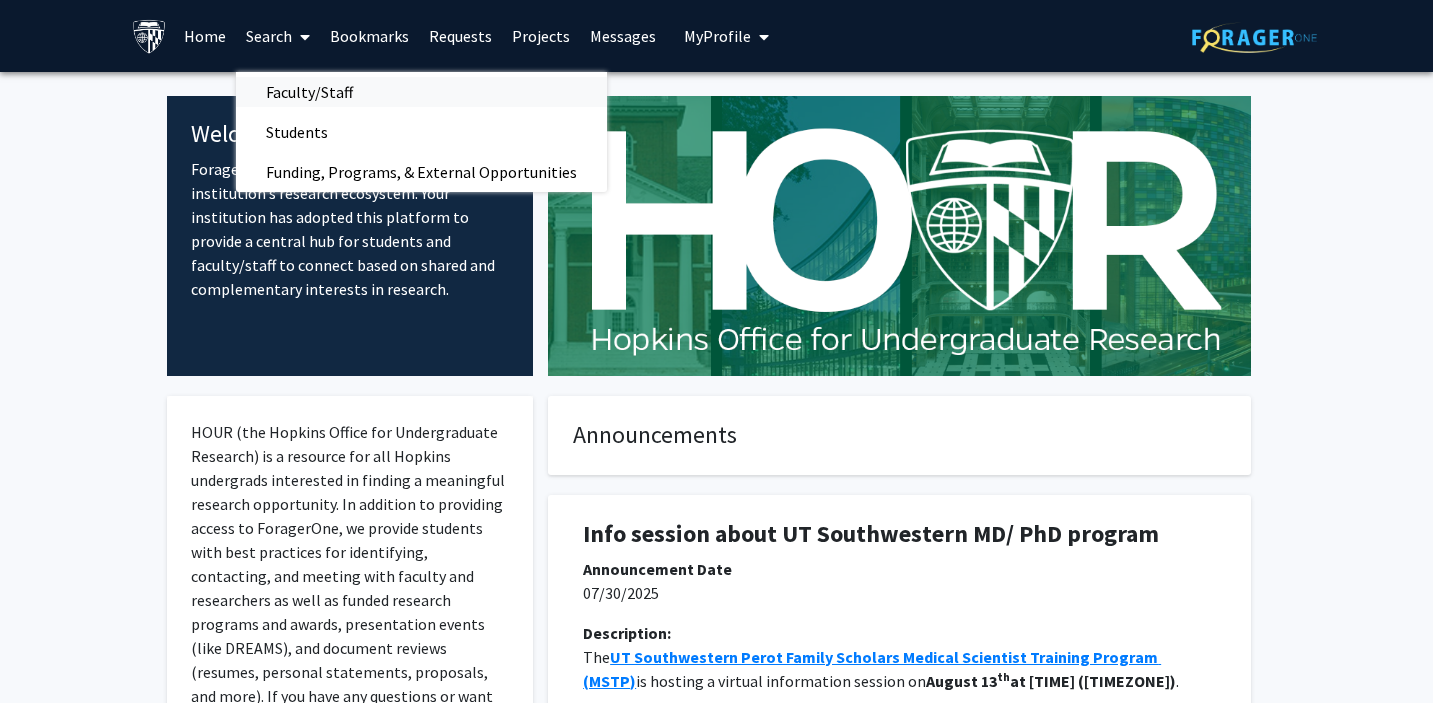 click on "Faculty/Staff" at bounding box center [309, 92] 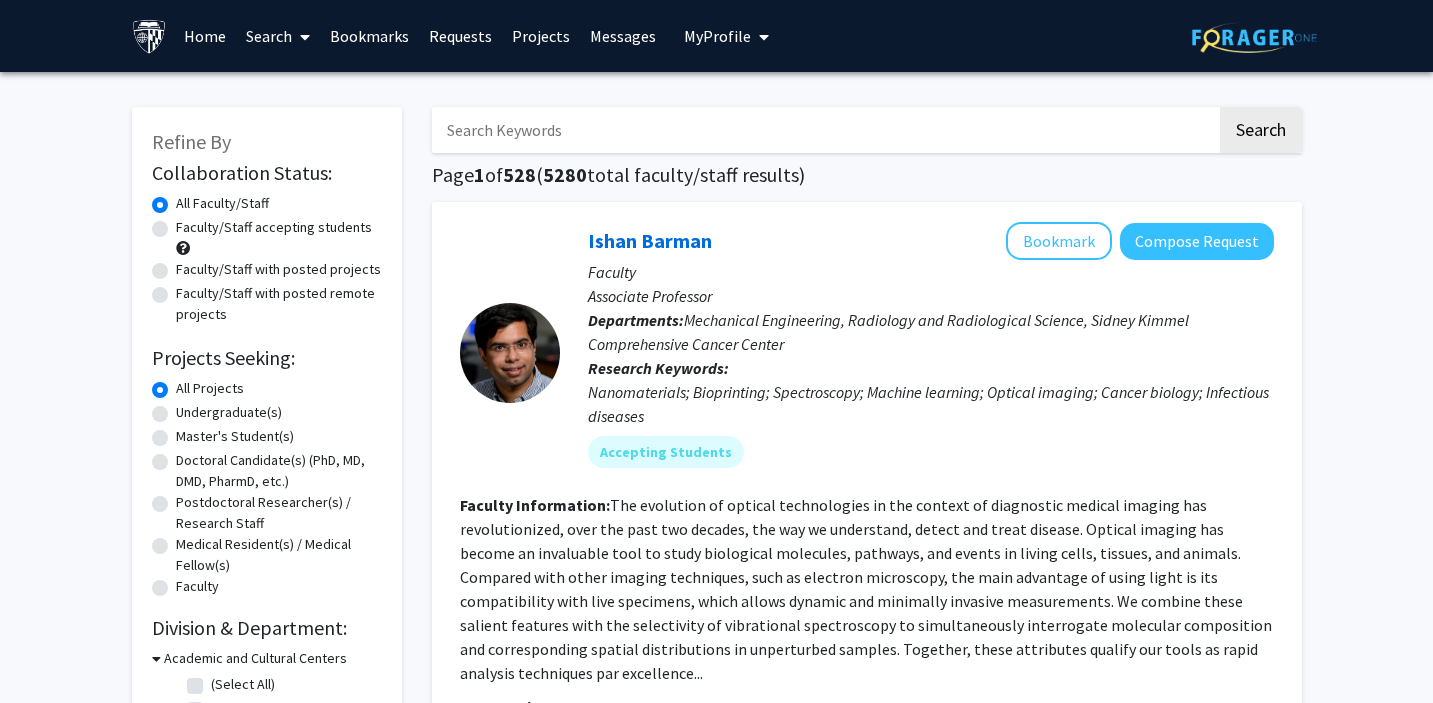 click on "Faculty/Staff accepting students" 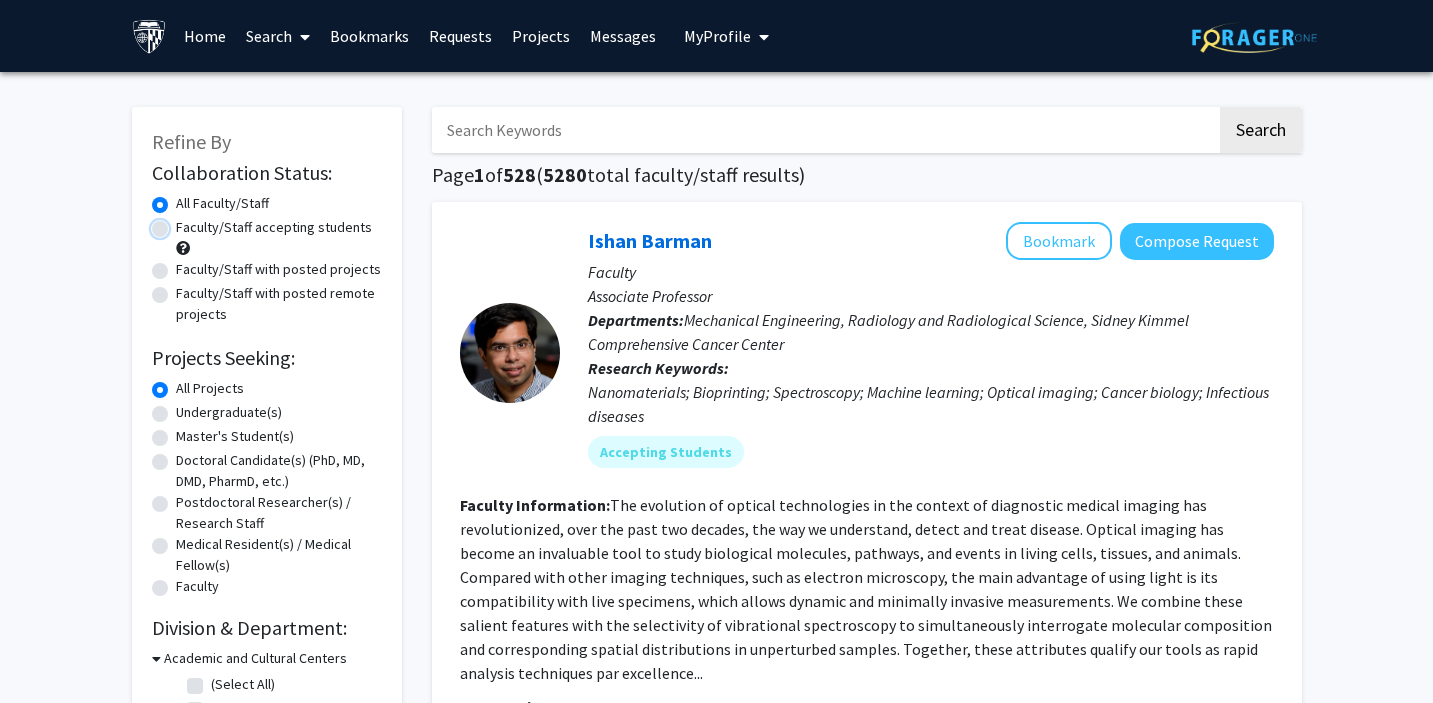 click on "Faculty/Staff accepting students" at bounding box center (182, 223) 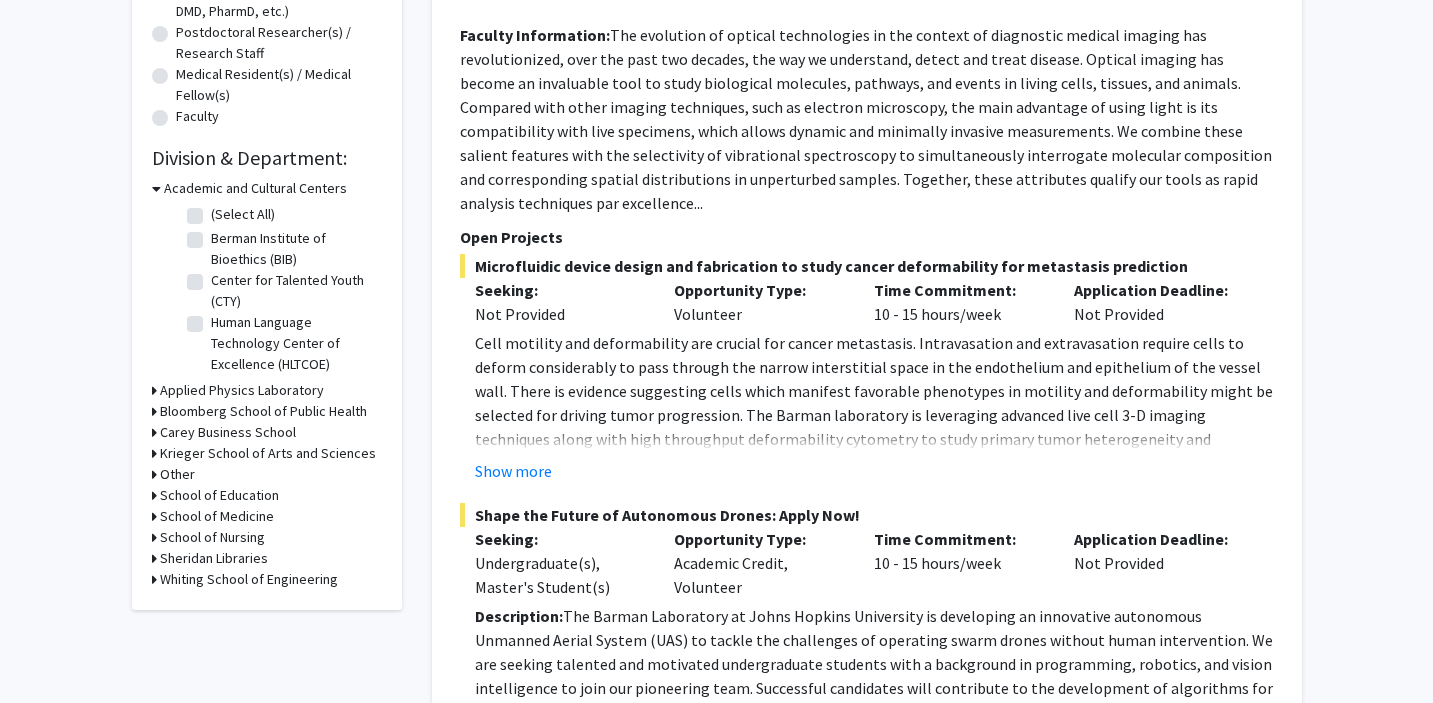 scroll, scrollTop: 499, scrollLeft: 0, axis: vertical 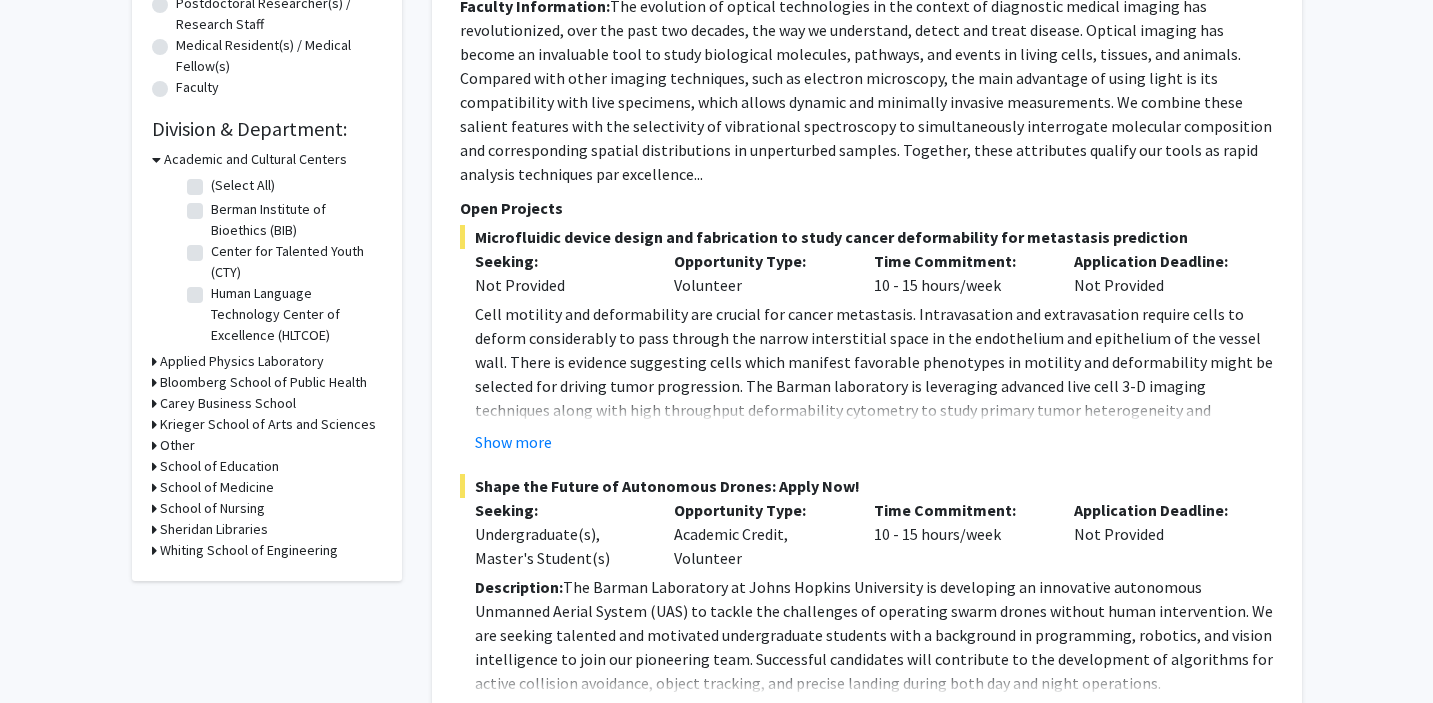 click 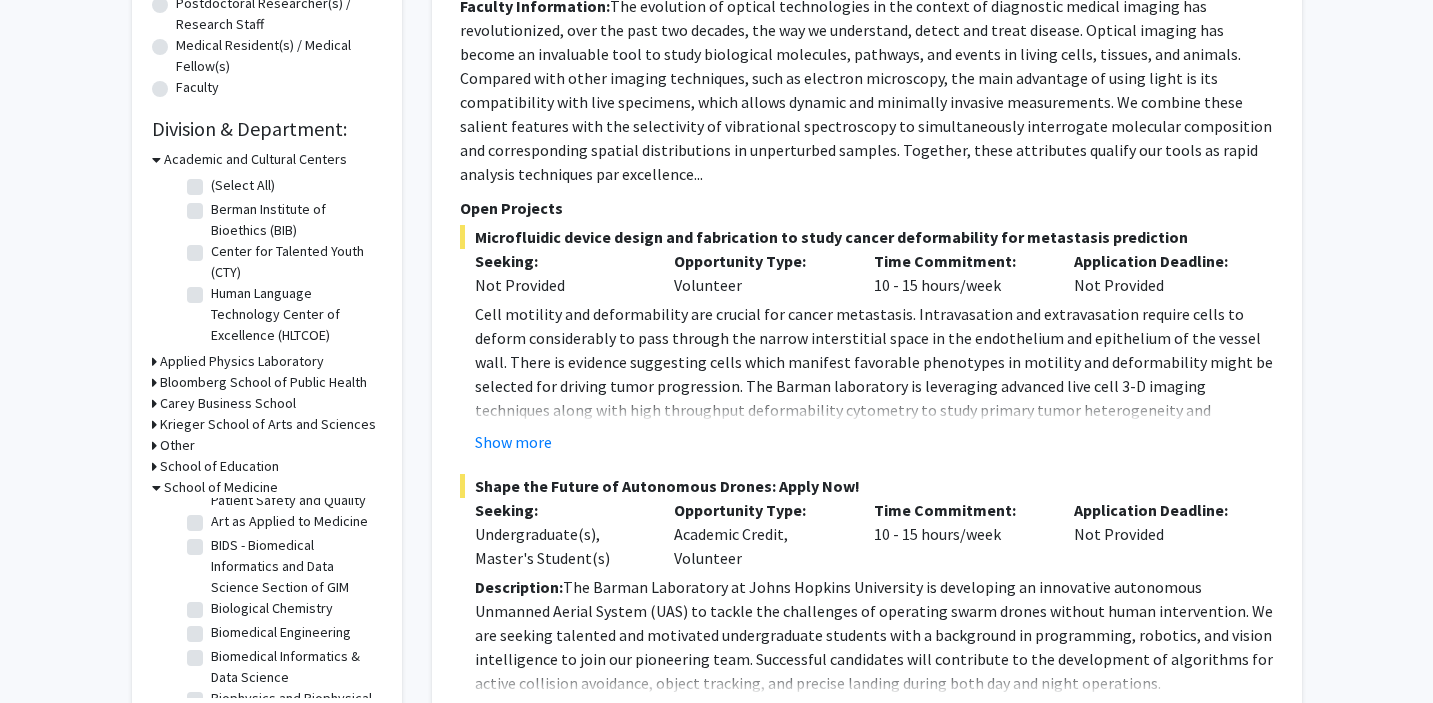 scroll, scrollTop: 0, scrollLeft: 0, axis: both 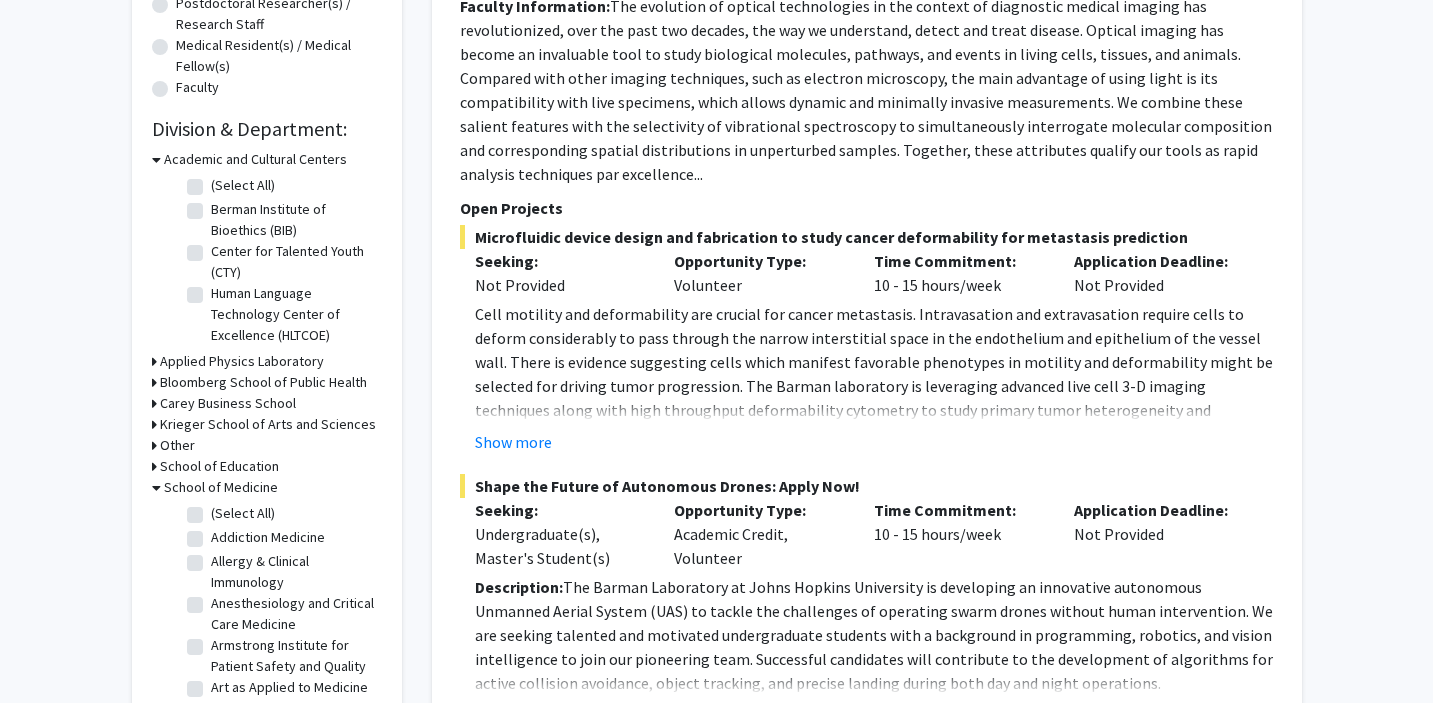 click on "(Select All)" 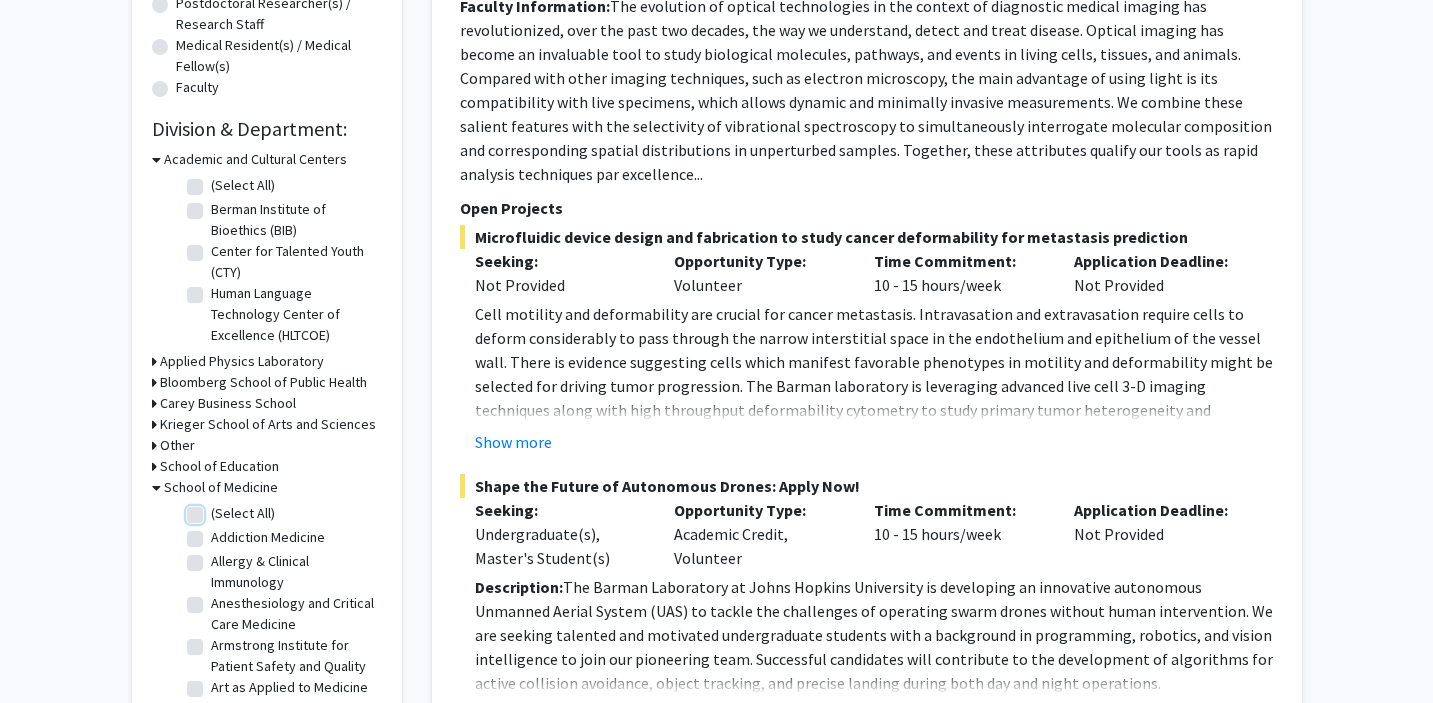 click on "(Select All)" at bounding box center [217, 509] 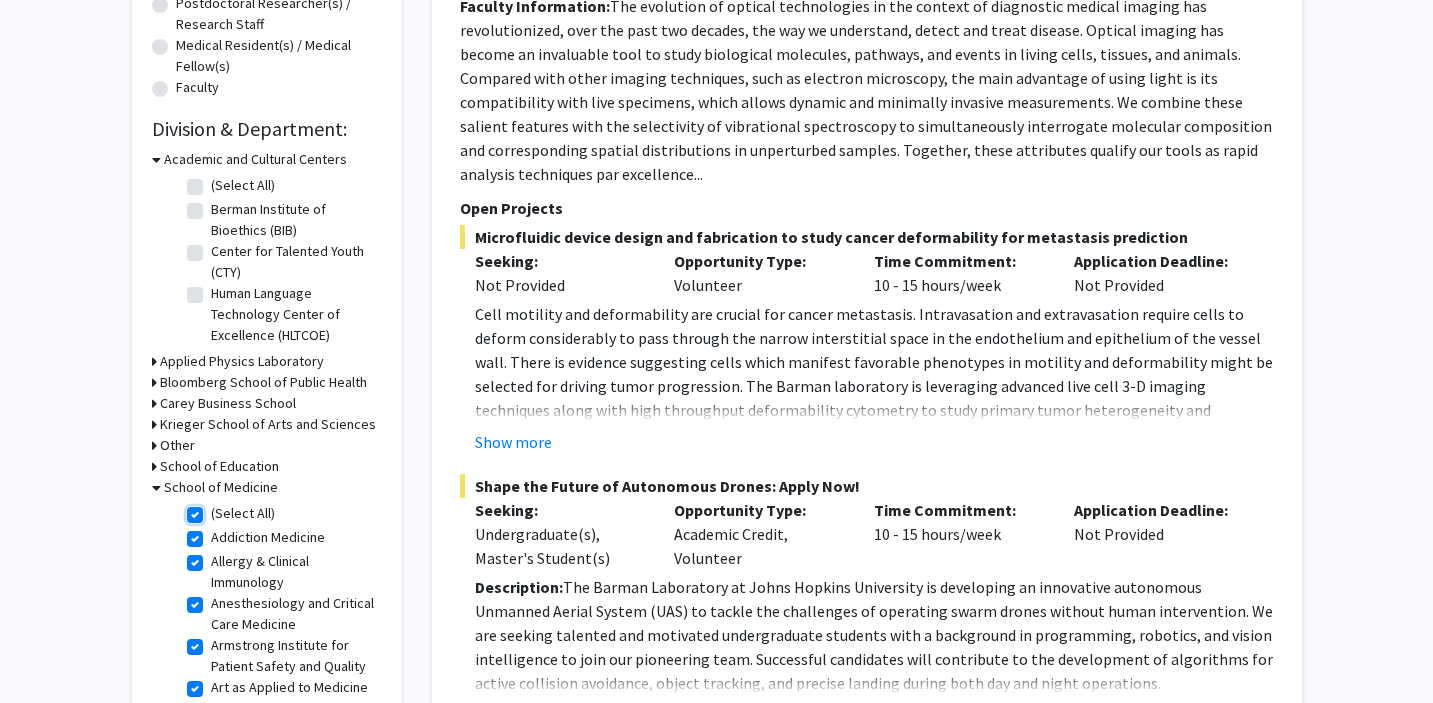 checkbox on "true" 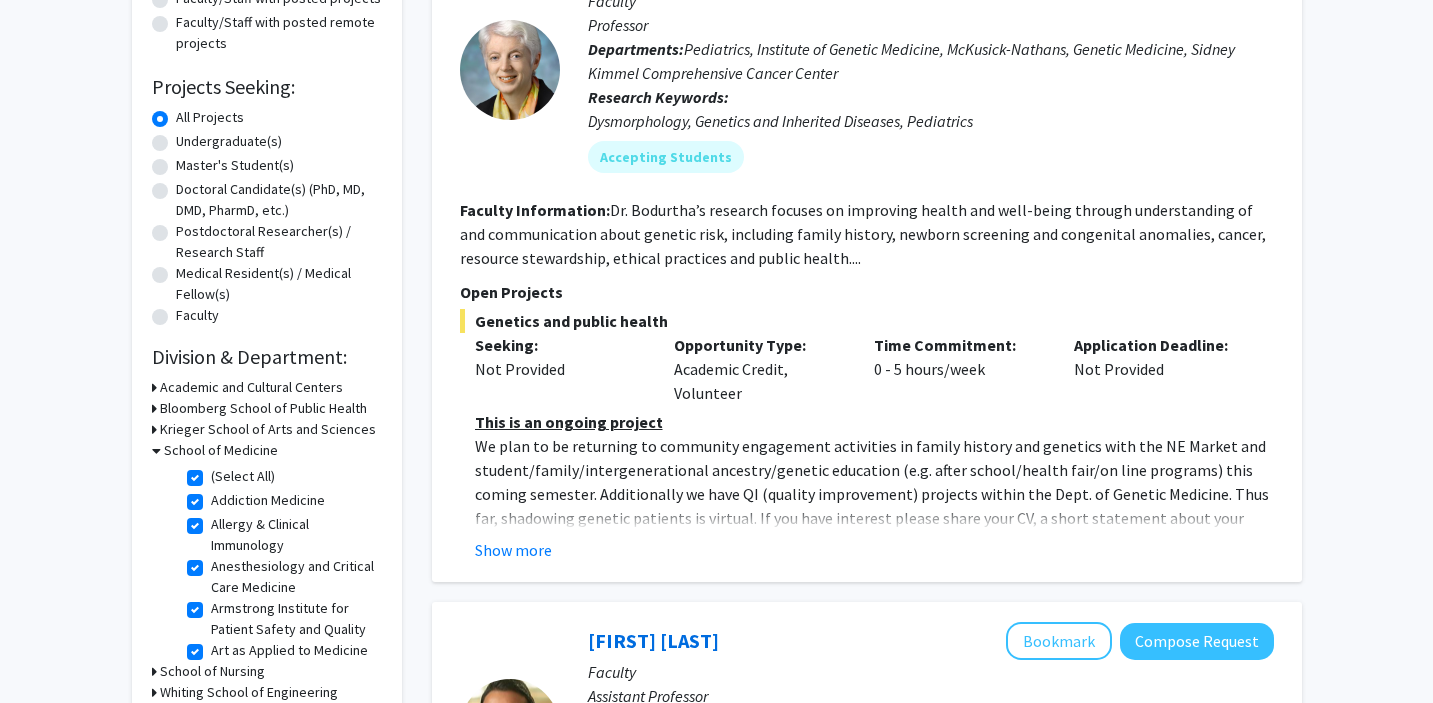scroll, scrollTop: 338, scrollLeft: 0, axis: vertical 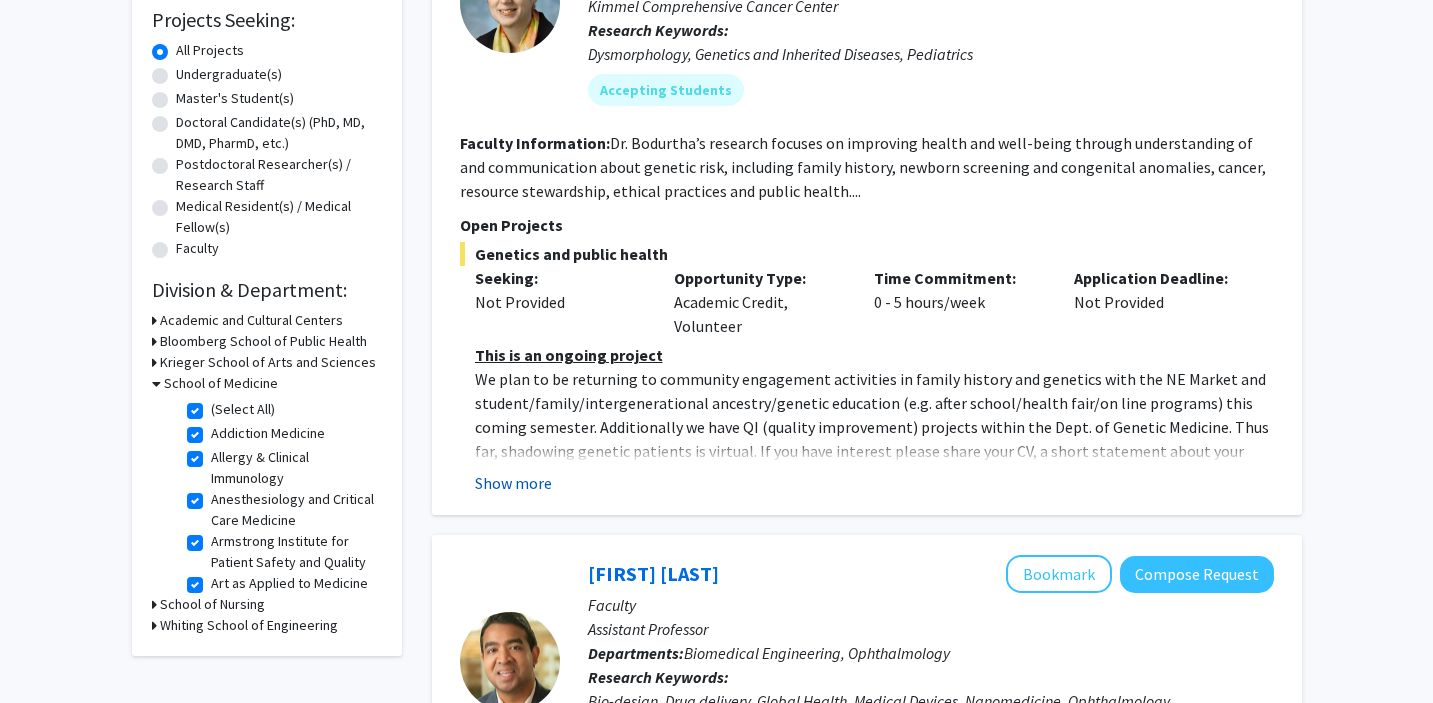 click on "Show more" 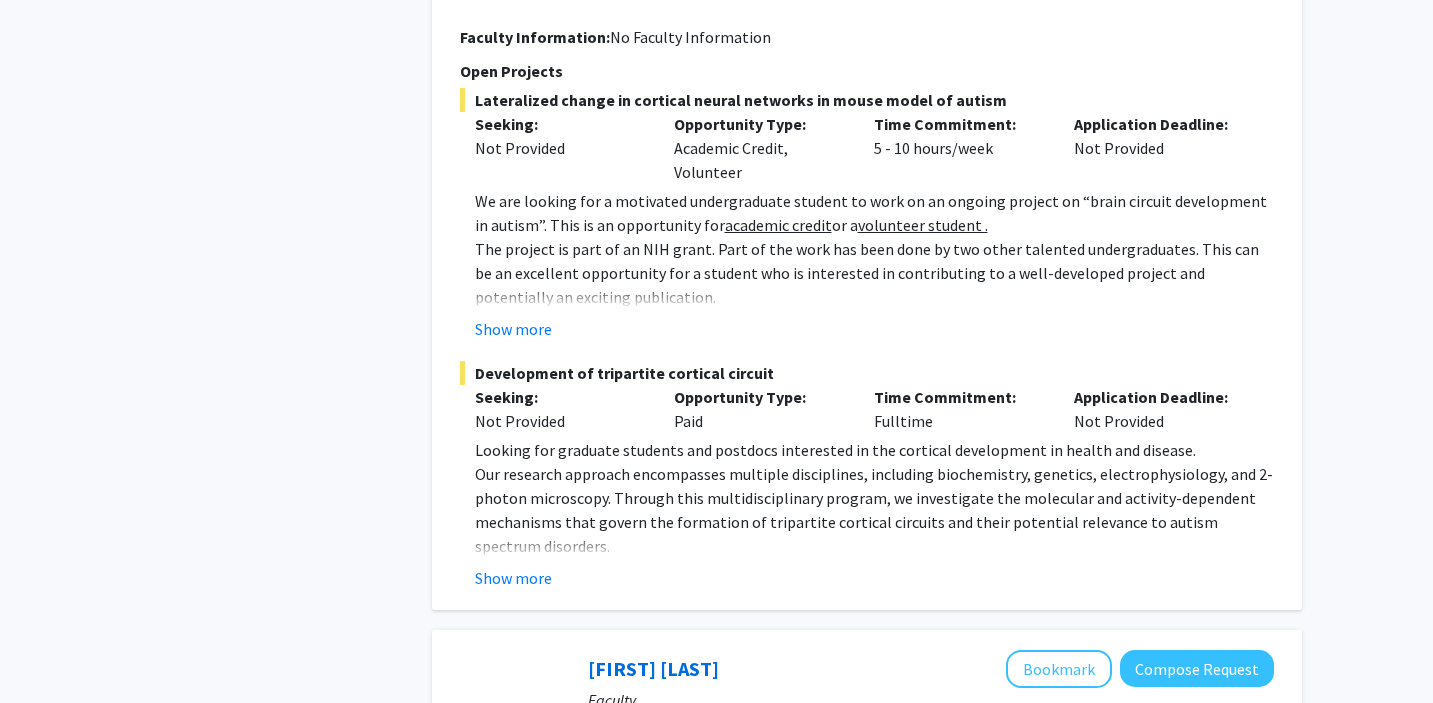 scroll, scrollTop: 3292, scrollLeft: 0, axis: vertical 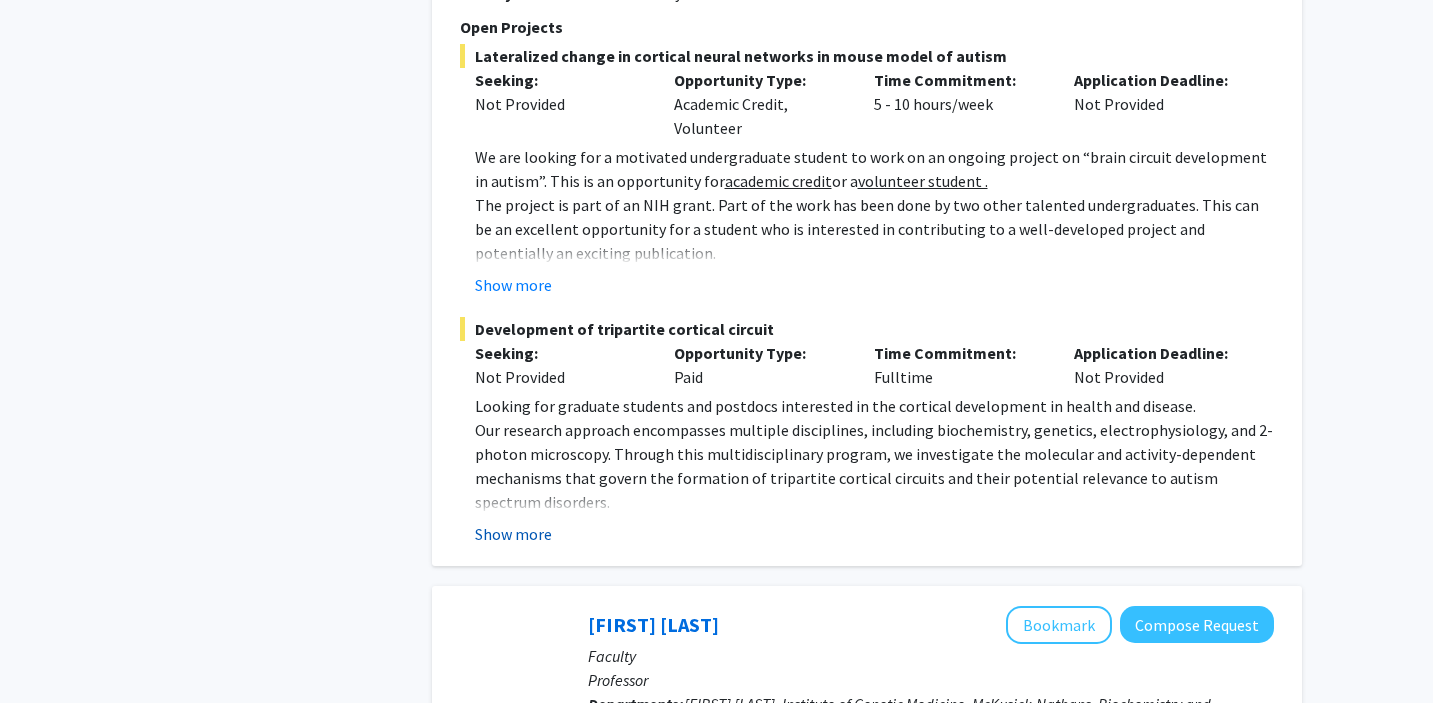 click on "Show more" 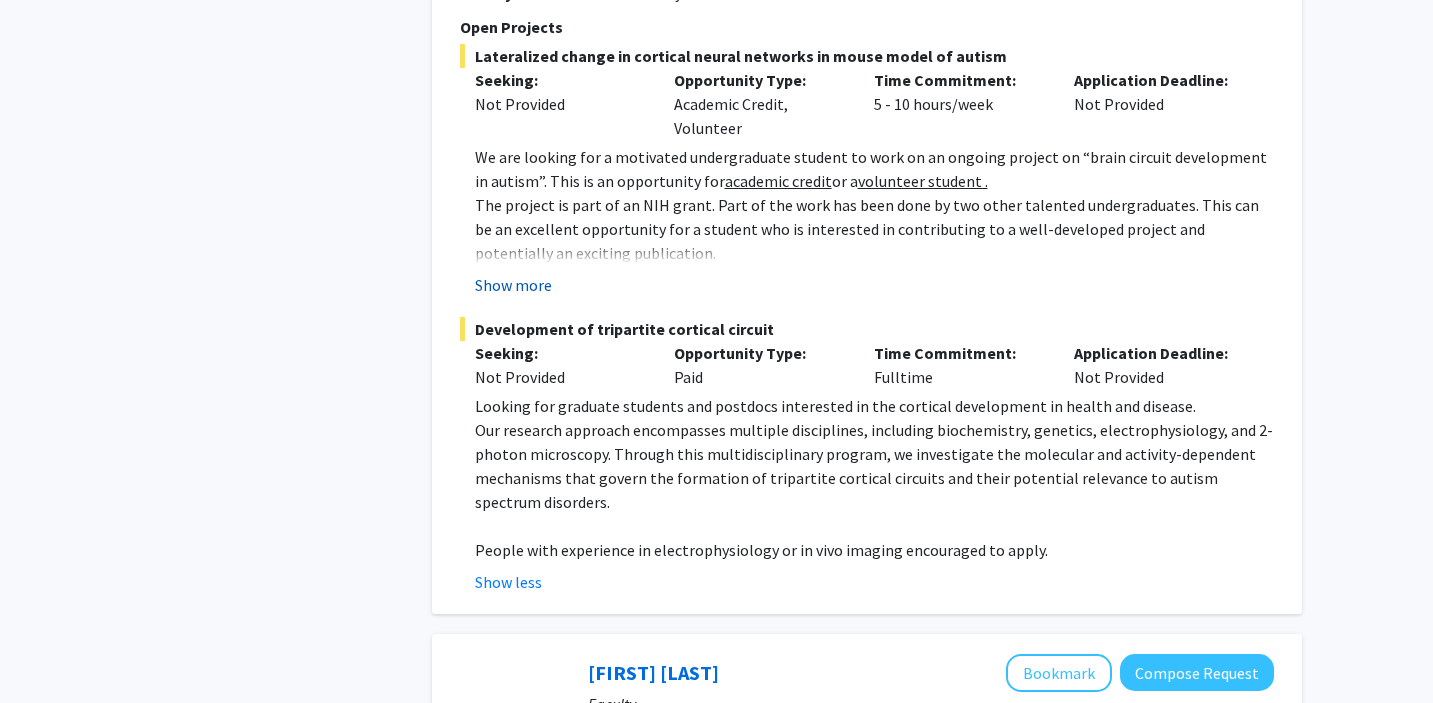 click on "Show more" 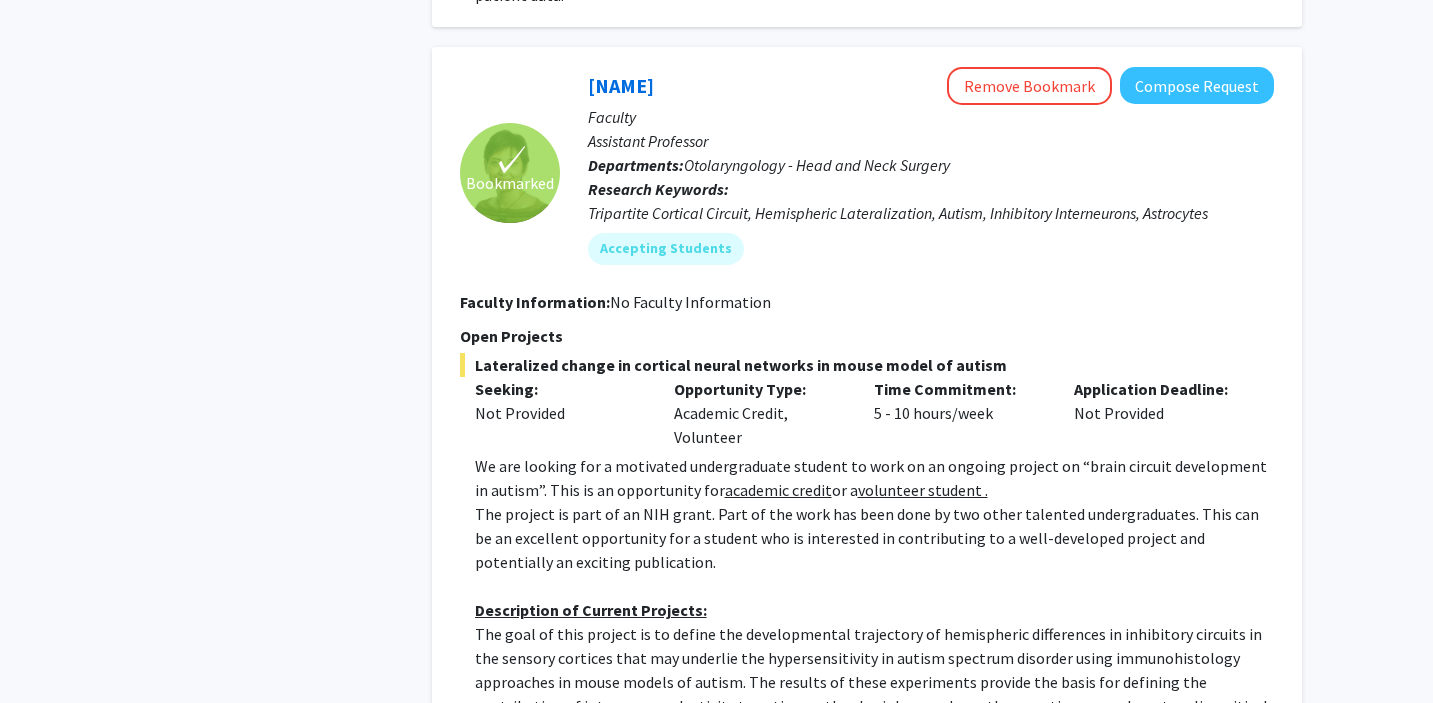 scroll, scrollTop: 2923, scrollLeft: 0, axis: vertical 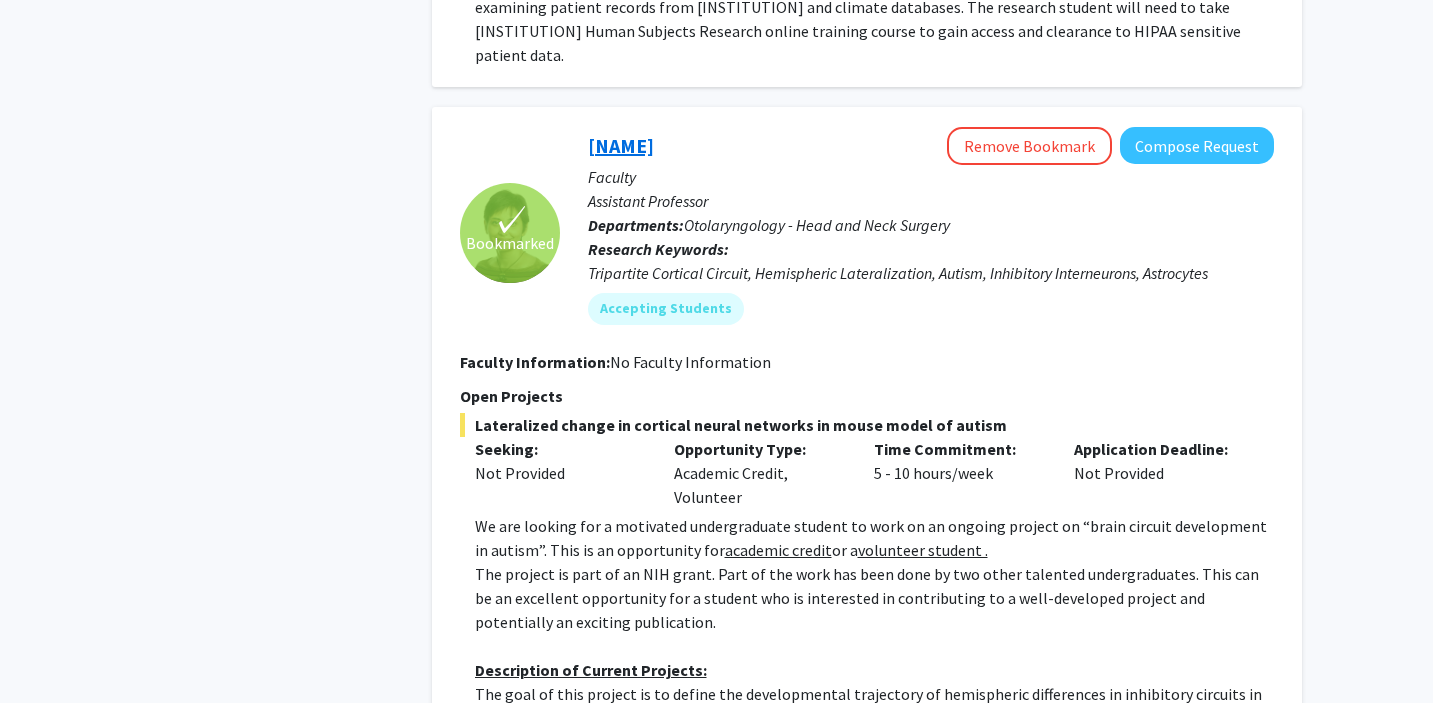 drag, startPoint x: 728, startPoint y: 120, endPoint x: 634, endPoint y: 121, distance: 94.00532 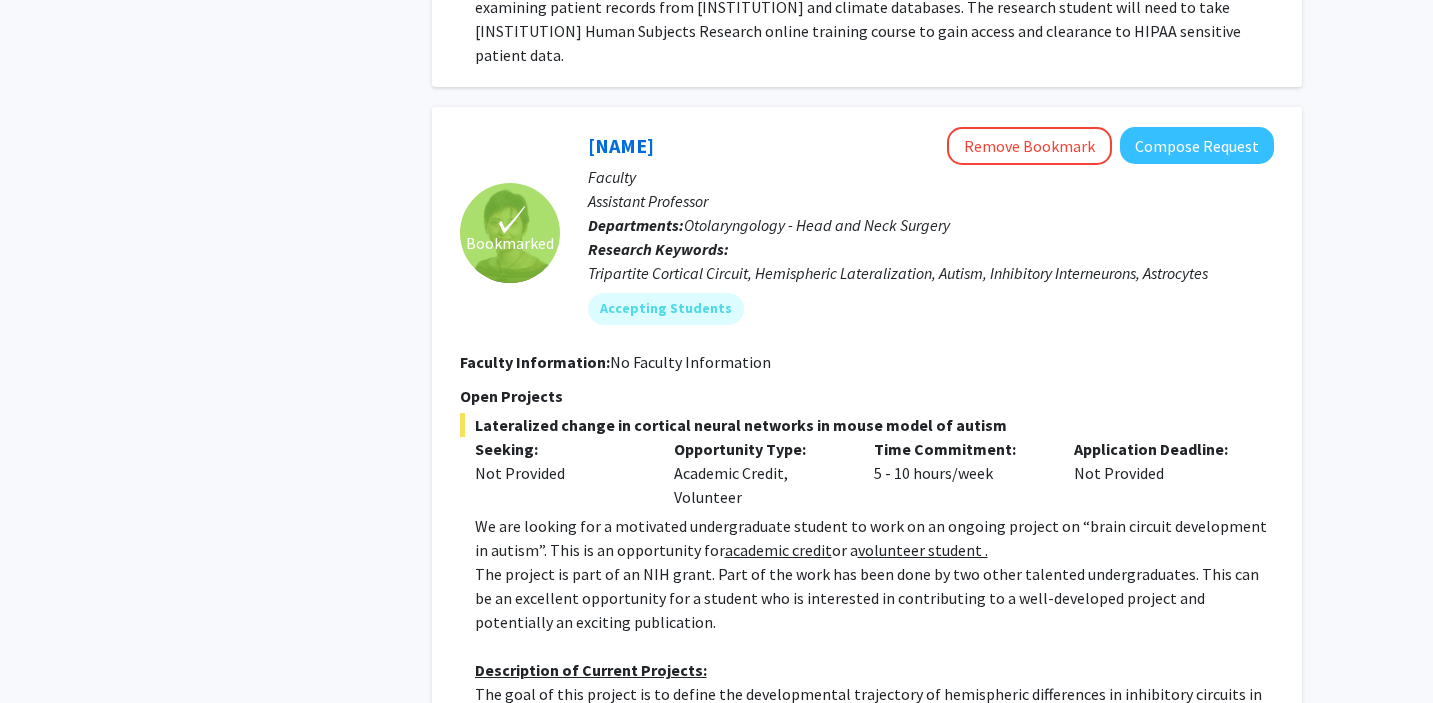 copy on "Deemyad" 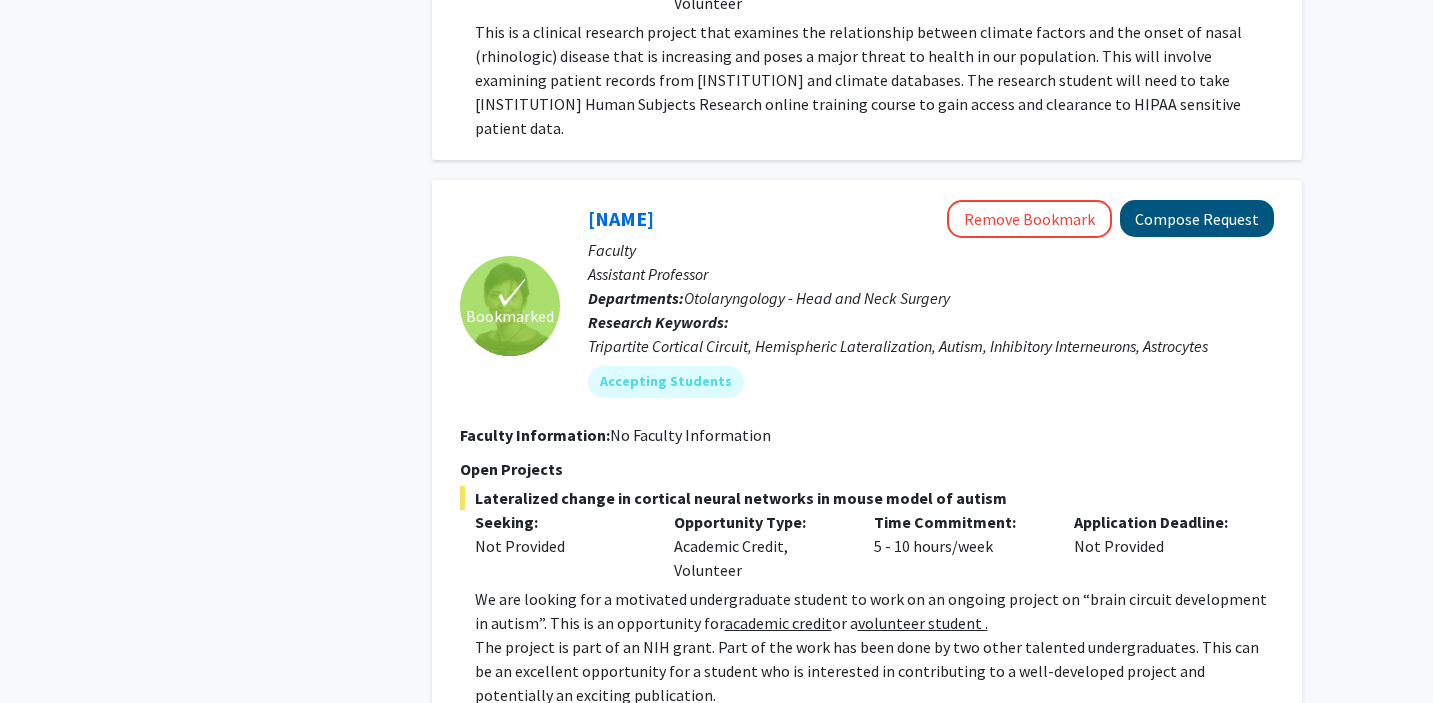 scroll, scrollTop: 2849, scrollLeft: 0, axis: vertical 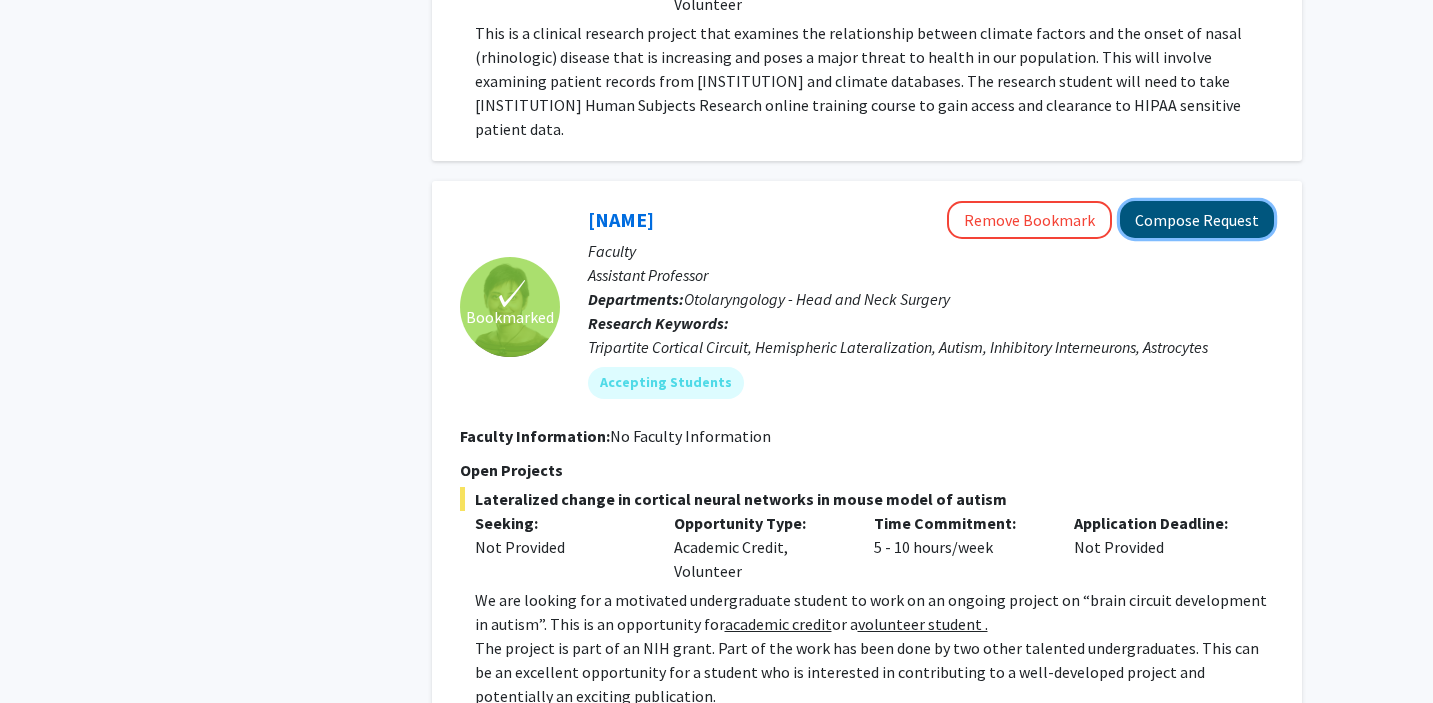 click on "Compose Request" 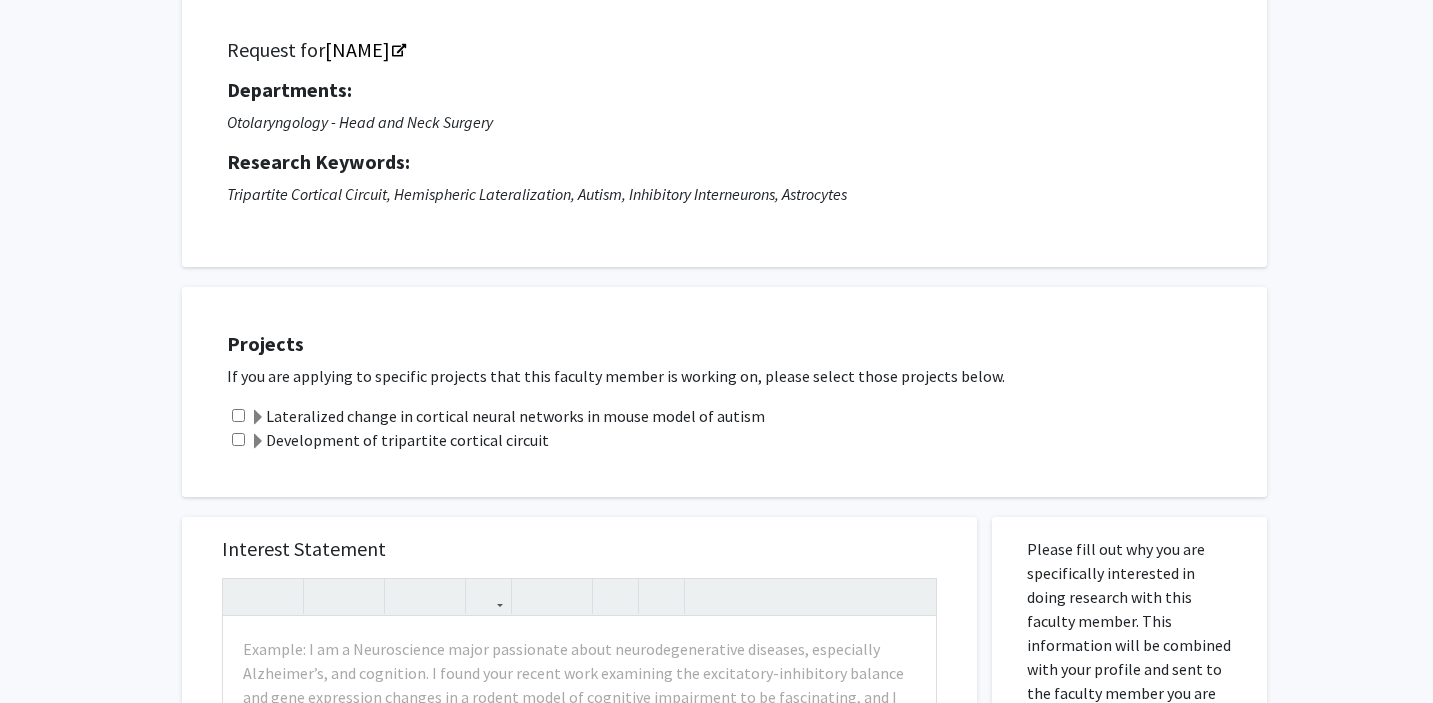 scroll, scrollTop: 148, scrollLeft: 0, axis: vertical 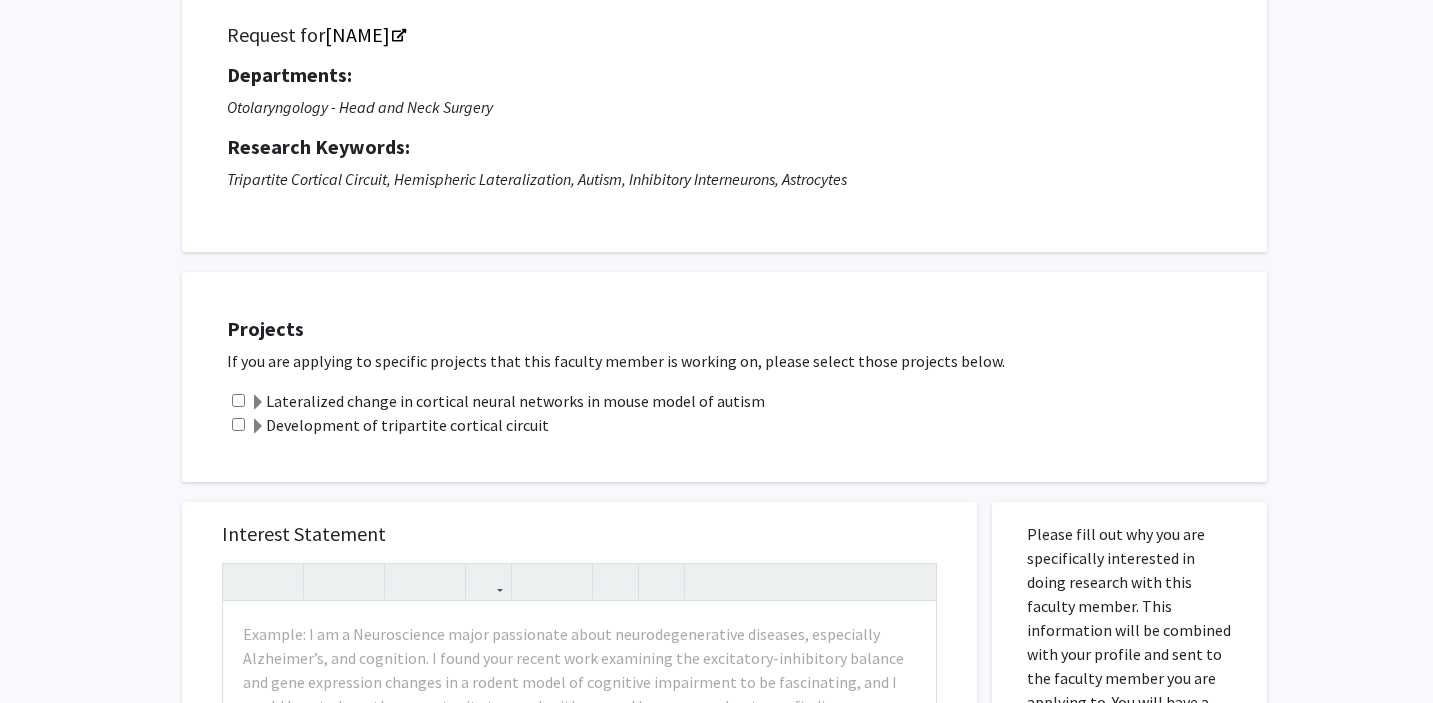 click 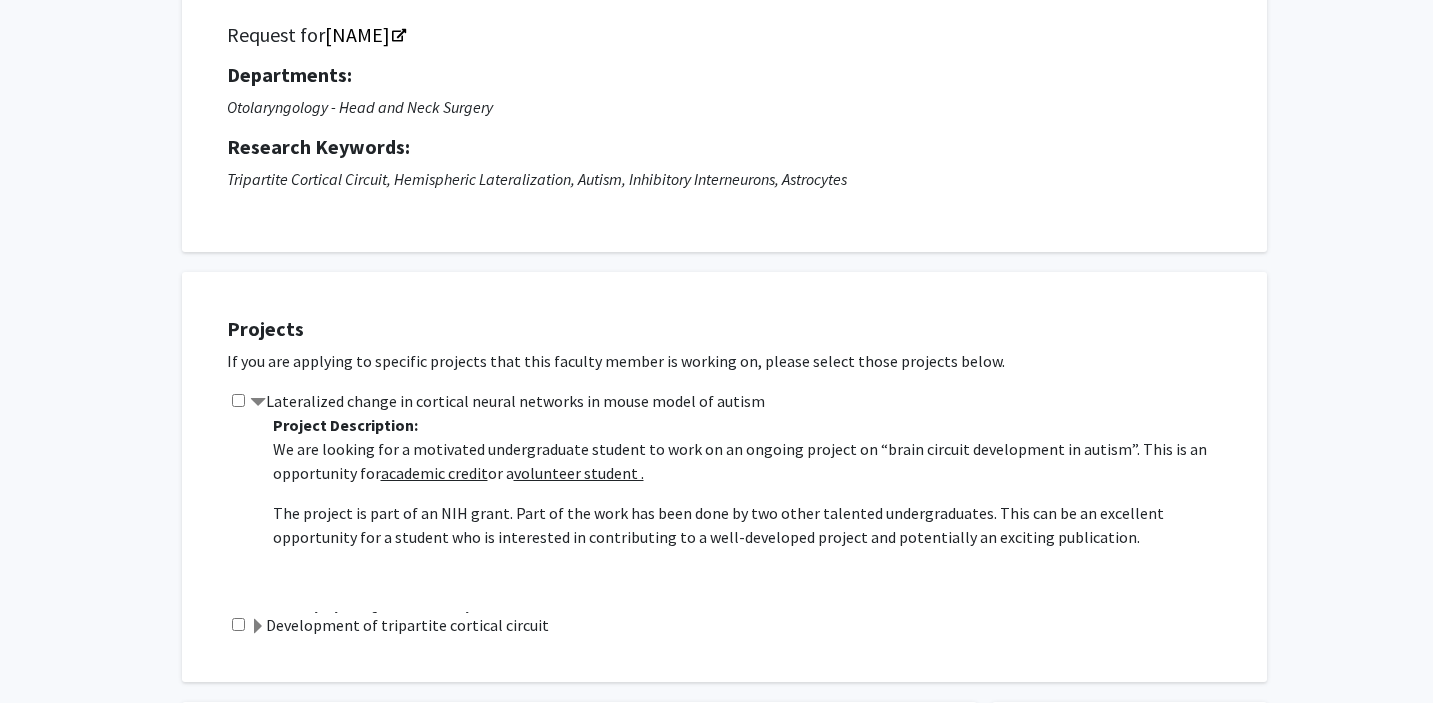 click 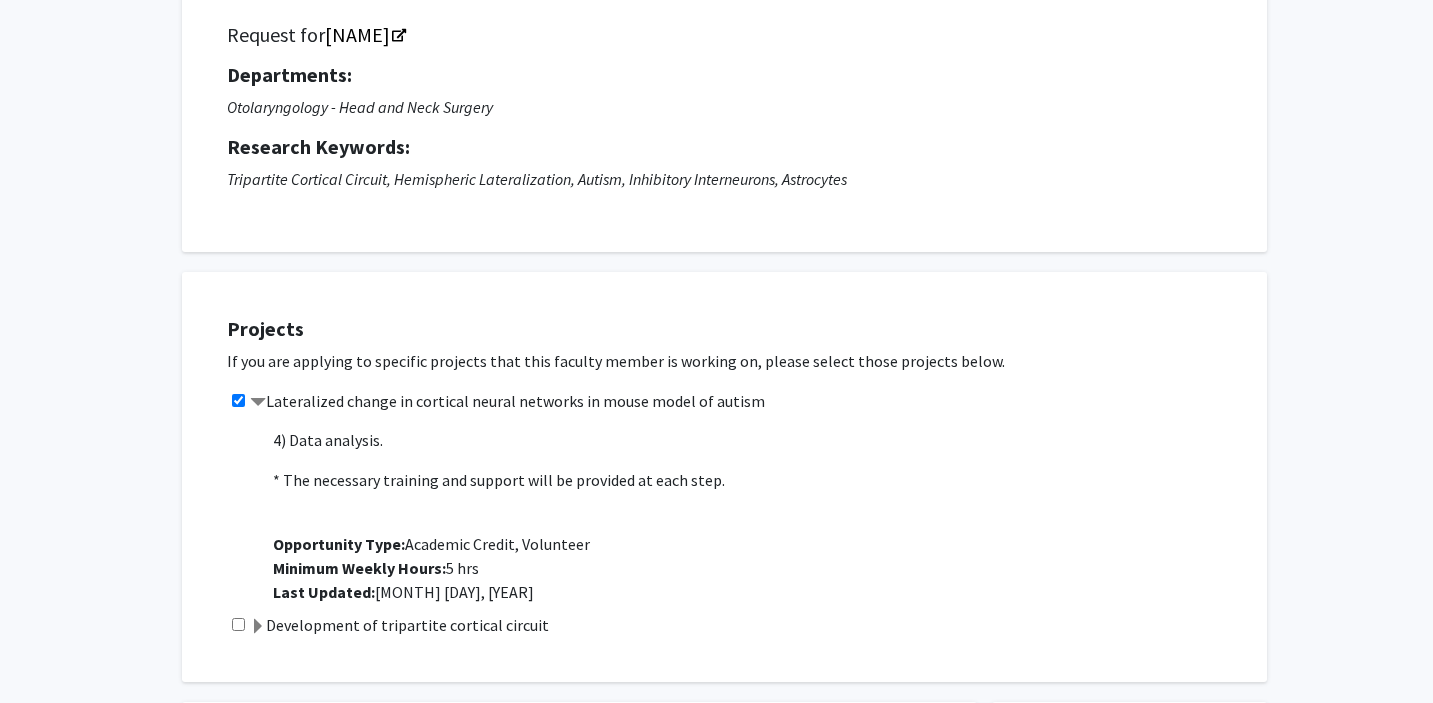 scroll, scrollTop: 536, scrollLeft: 0, axis: vertical 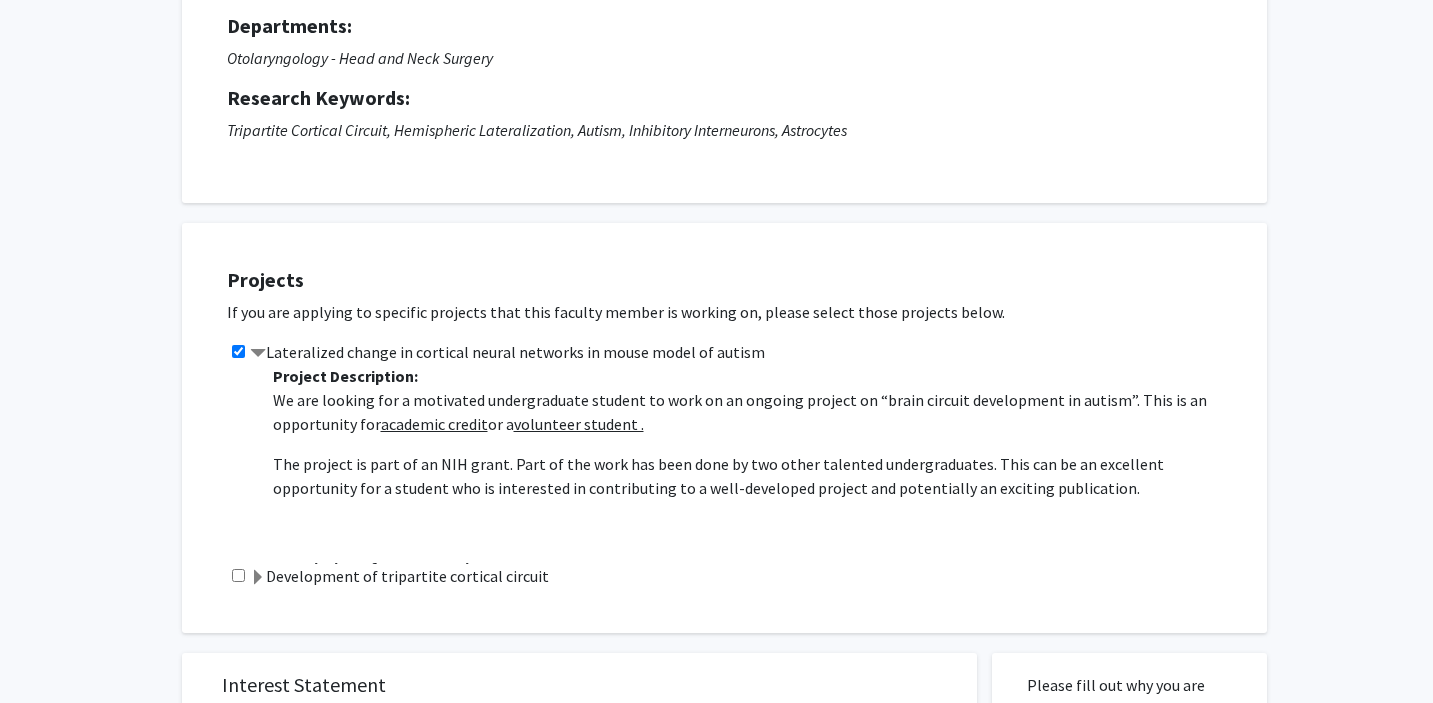 click on "All Requests  Request for Tara Deemyad   Request for   Tara Deemyad  Departments:  Otolaryngology - Head and Neck Surgery  Research Keywords: Tripartite Cortical Circuit, Hemispheric Lateralization, Autism, Inhibitory Interneurons, Astrocytes Projects  If you are applying to specific projects that this faculty member is working on, please select those projects below.    Lateralized change in cortical neural networks in mouse model of autism   Project Description: We are looking for a motivated undergraduate student to work on an ongoing project on “brain circuit development in autism”. This is an opportunity for  academic credit  or a  volunteer student . The project is part of an NIH grant. Part of the work has been done by two other talented undergraduates. This can be an excellent opportunity for a student who is interested in contributing to a well-developed project and potentially an exciting publication.  Description of Current Projects: Specific Duties and Responsibilities*: 3) Mouse husbandry" 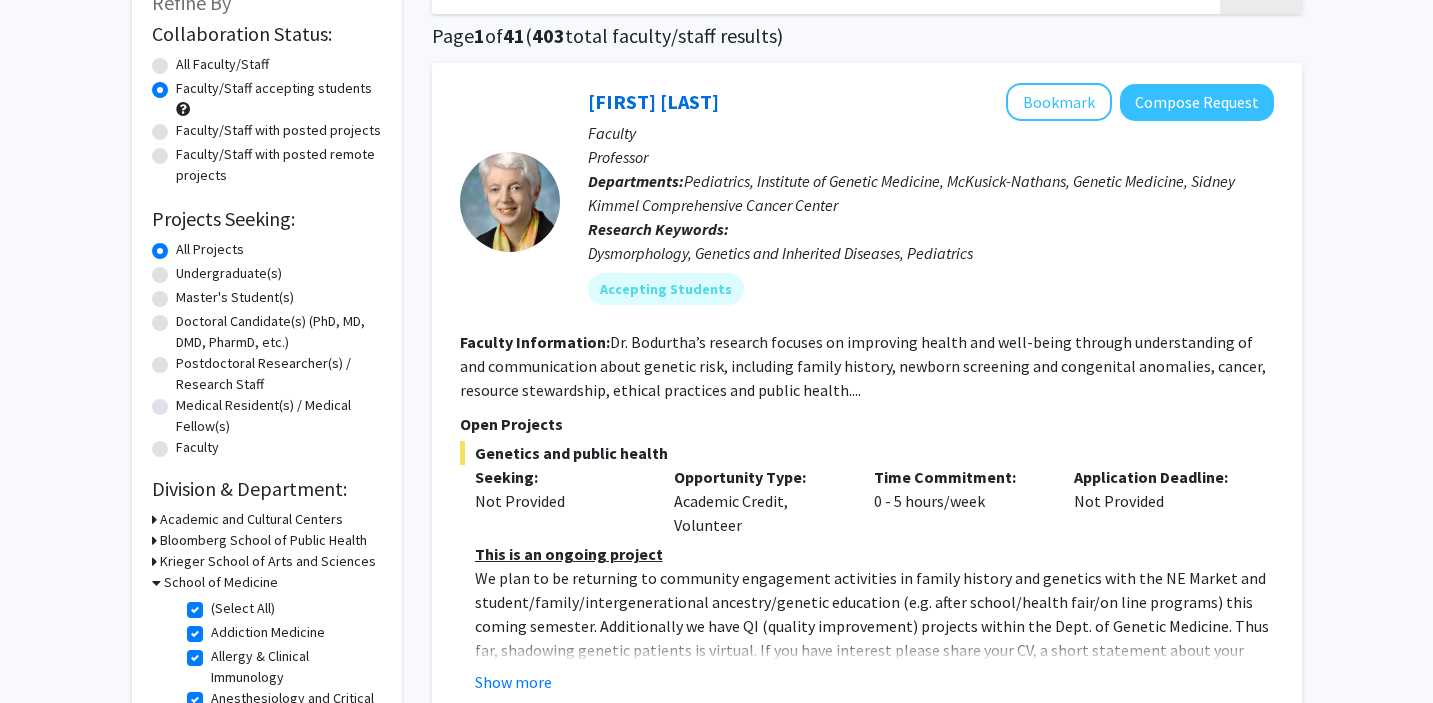 scroll, scrollTop: 242, scrollLeft: 0, axis: vertical 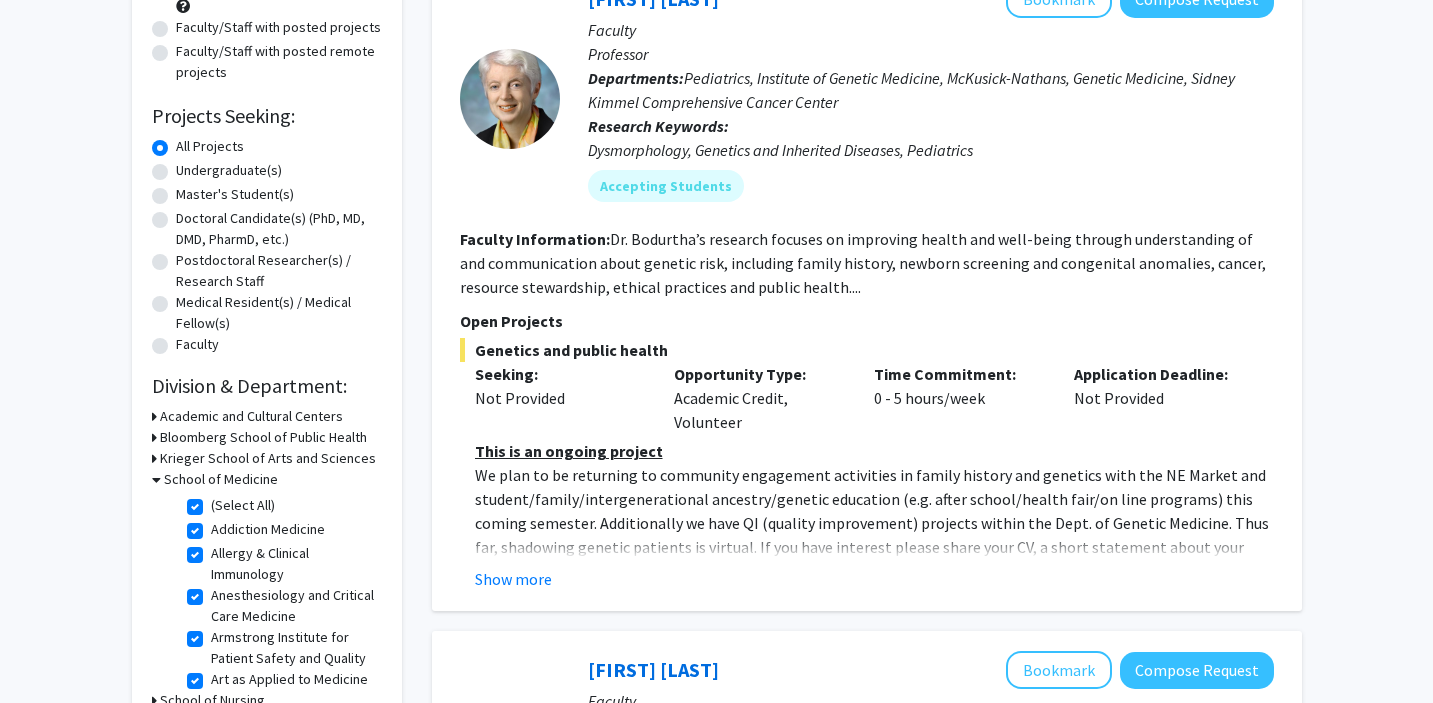 click on "Undergraduate(s)" 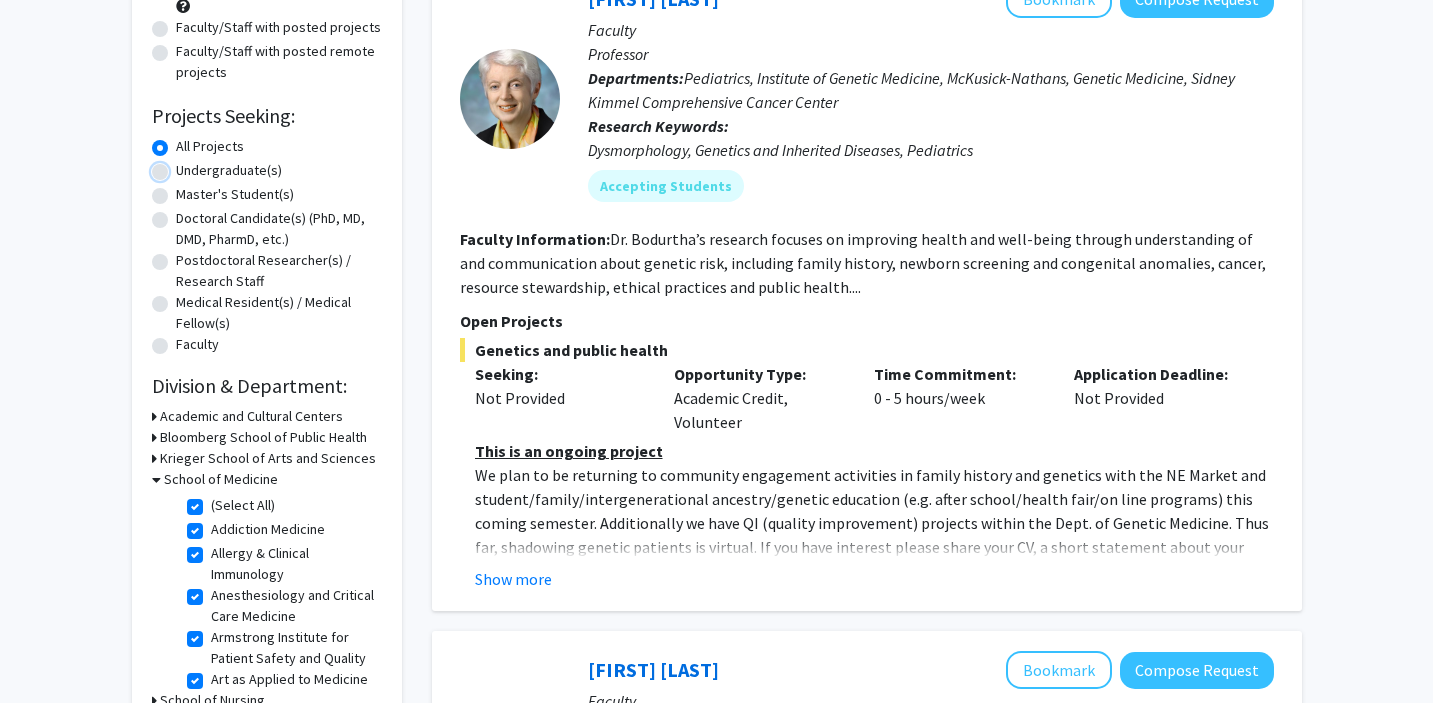 click on "Undergraduate(s)" at bounding box center (182, 166) 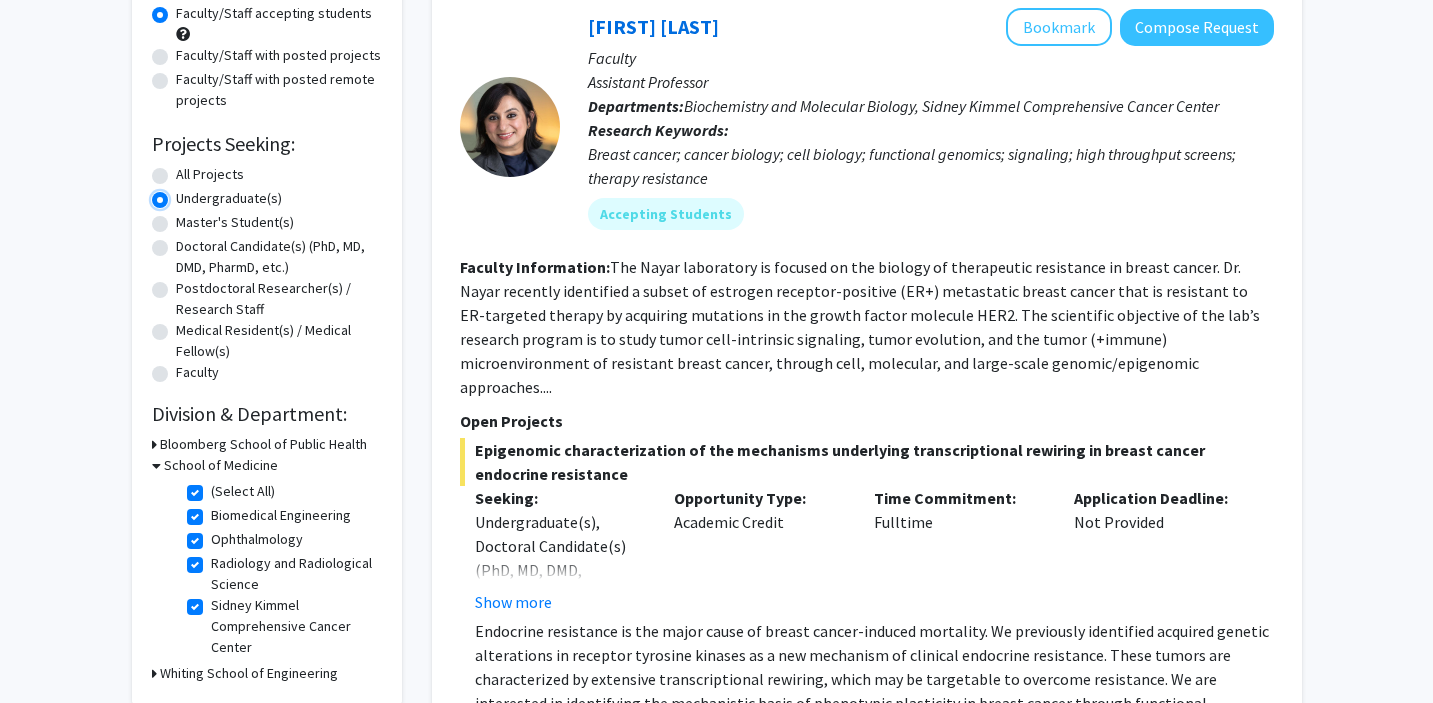 scroll, scrollTop: 221, scrollLeft: 0, axis: vertical 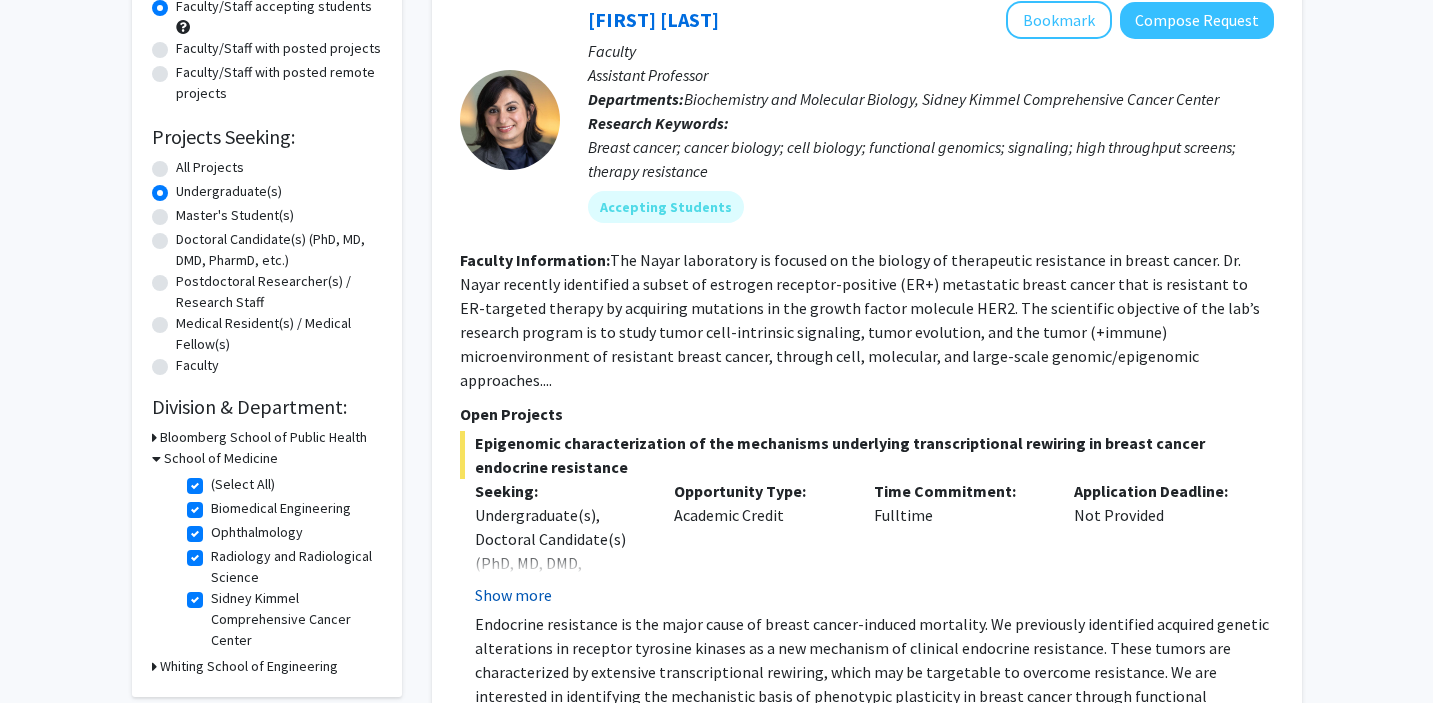 click on "Show more" 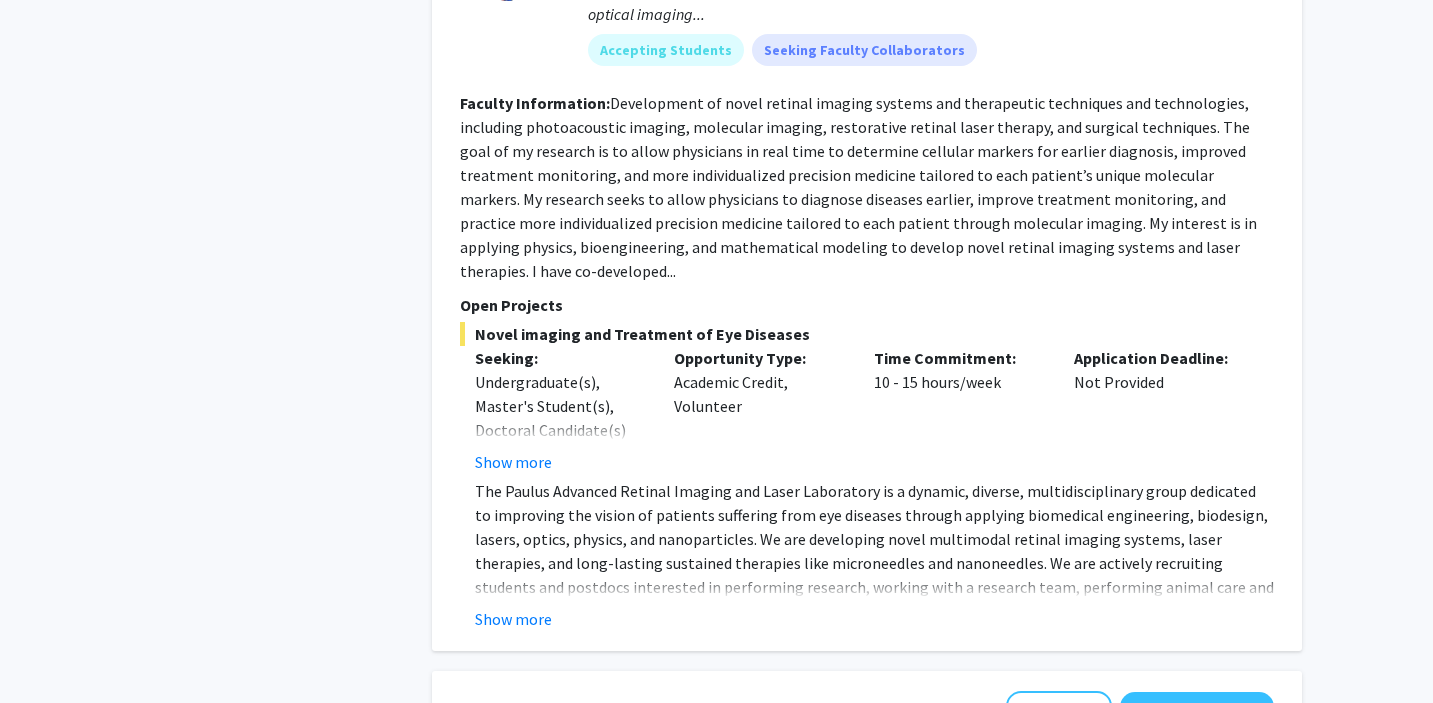 scroll, scrollTop: 2534, scrollLeft: 0, axis: vertical 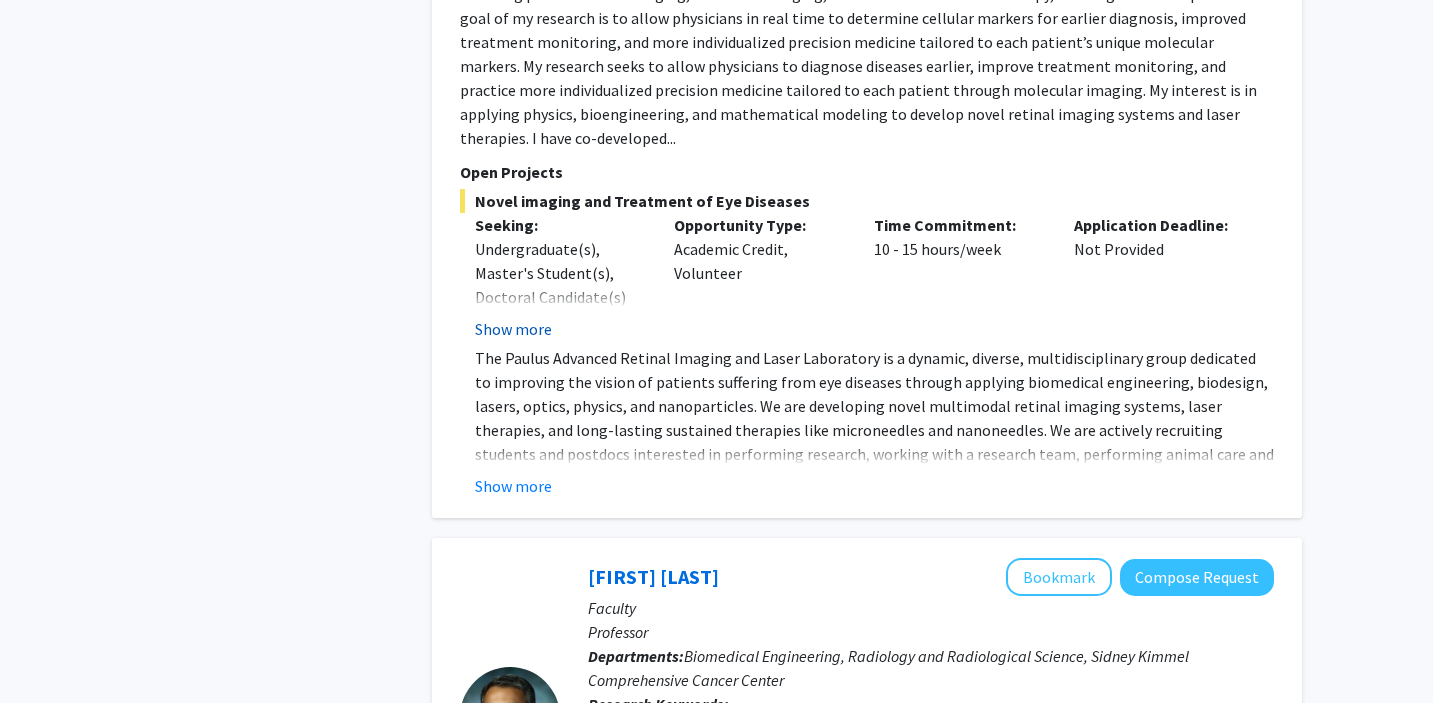 click on "Show more" 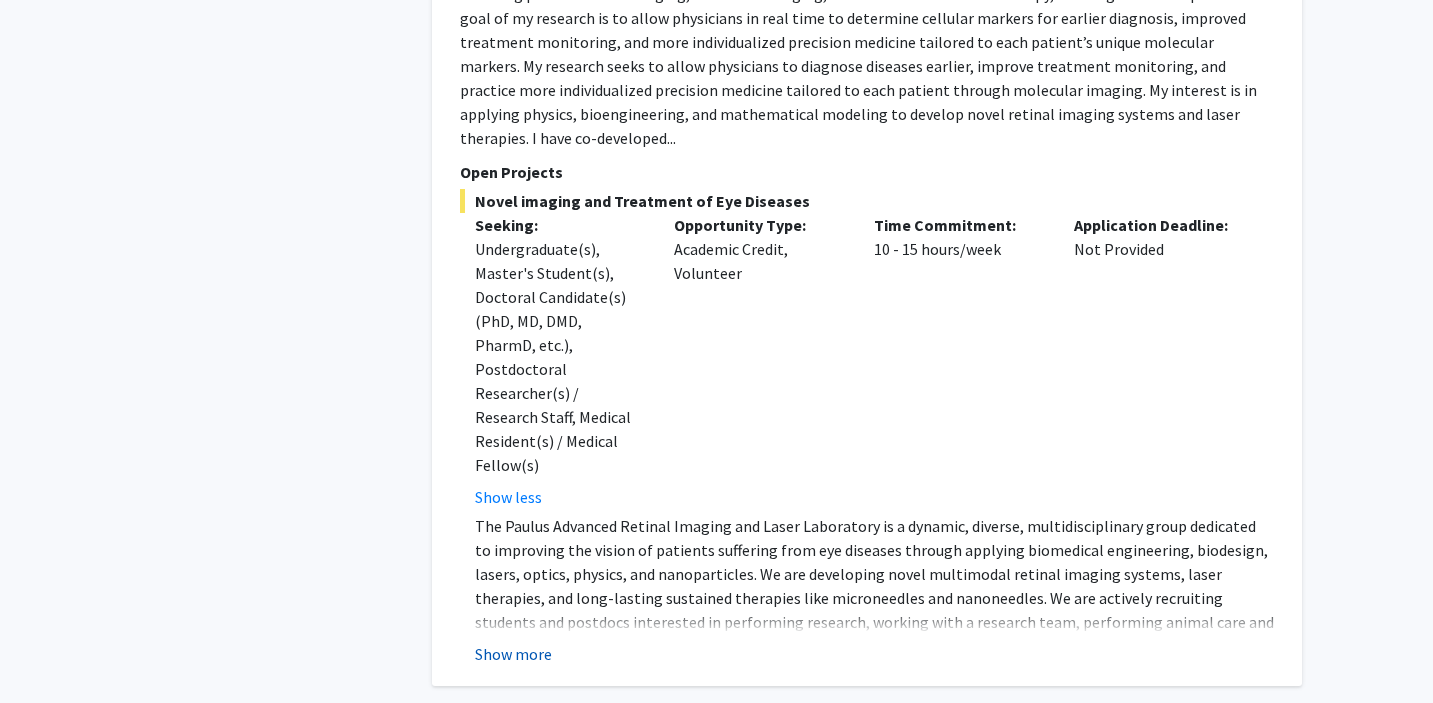 click on "Show more" 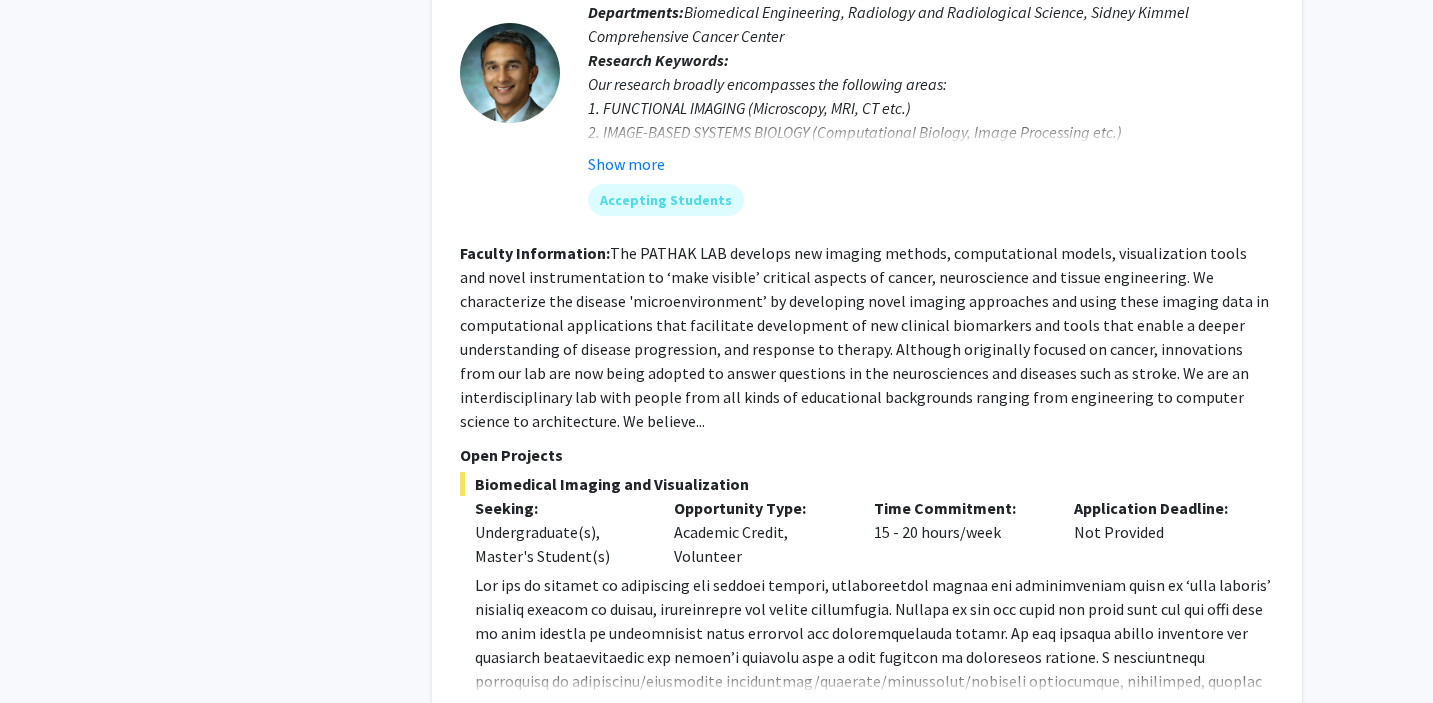 scroll, scrollTop: 3466, scrollLeft: 0, axis: vertical 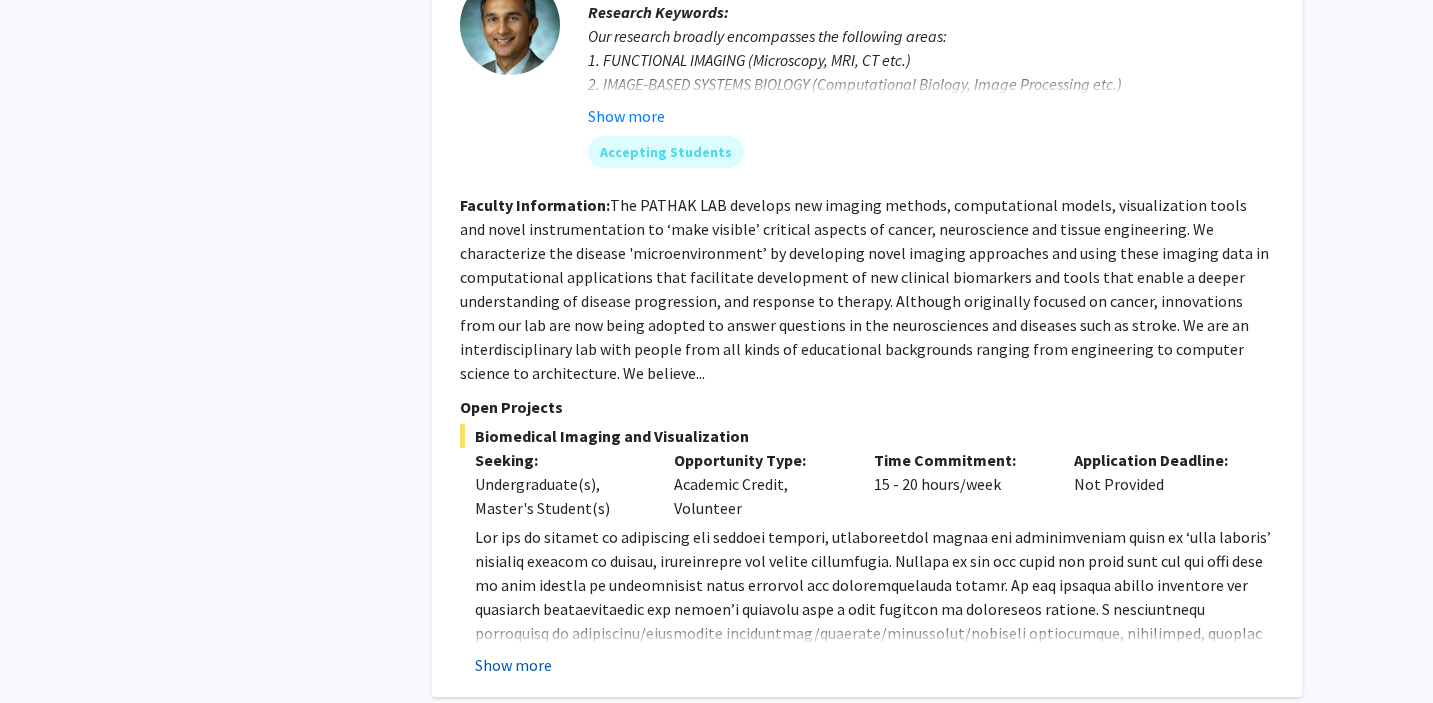 click on "Show more" 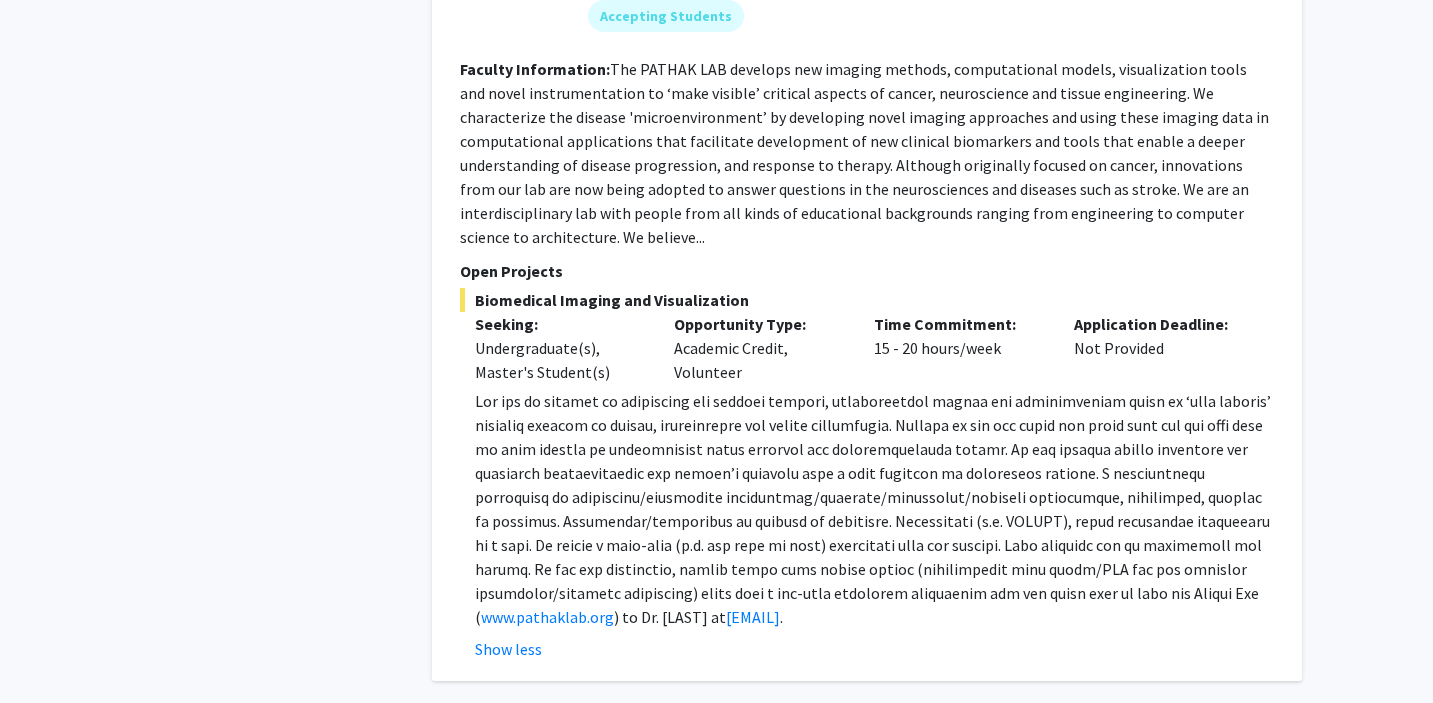scroll, scrollTop: 3657, scrollLeft: 0, axis: vertical 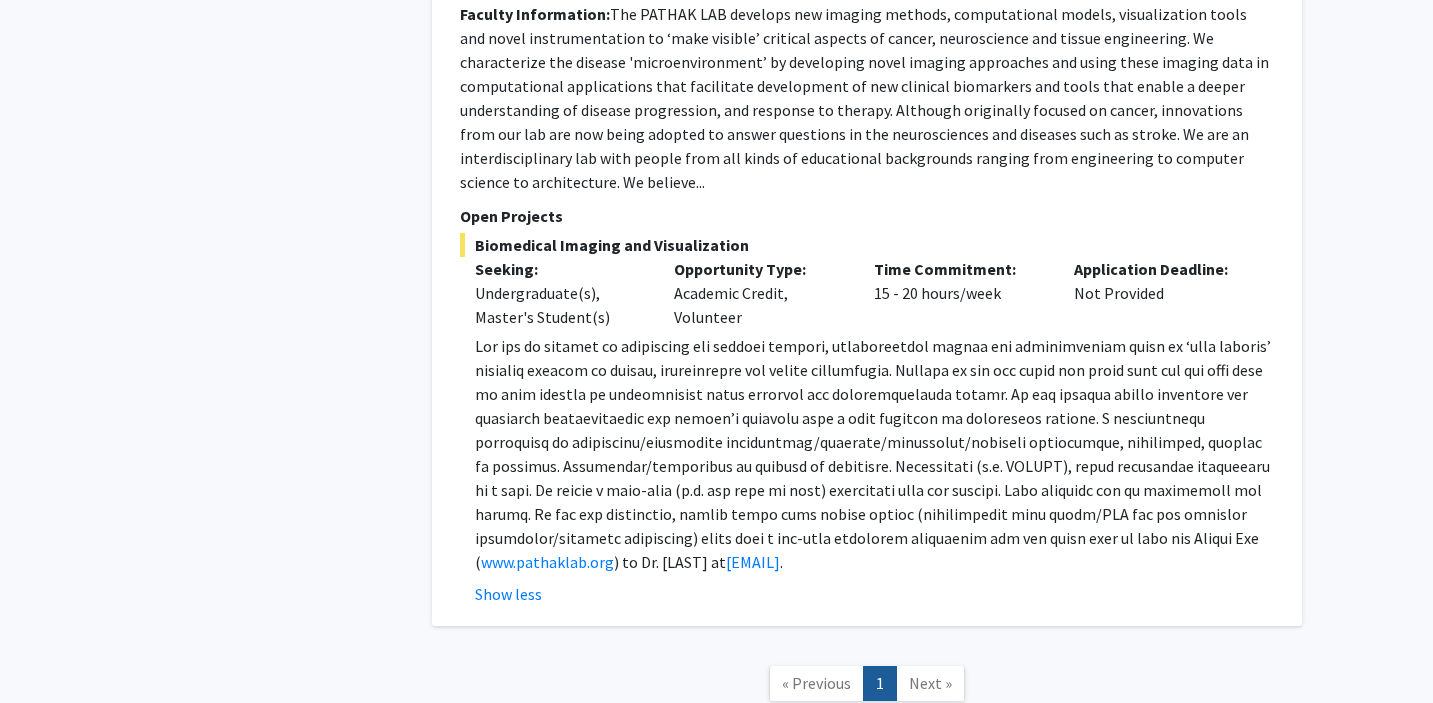 click on "Next »" 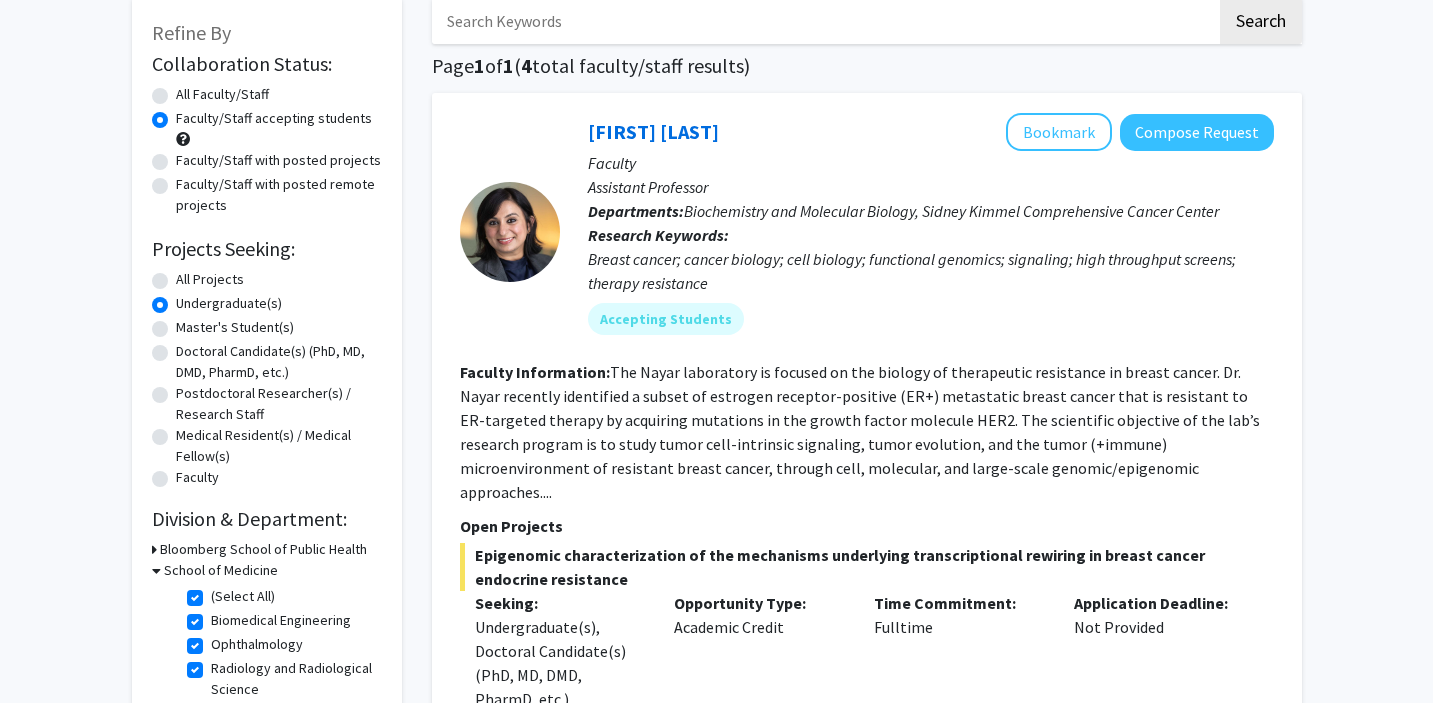 scroll, scrollTop: 122, scrollLeft: 0, axis: vertical 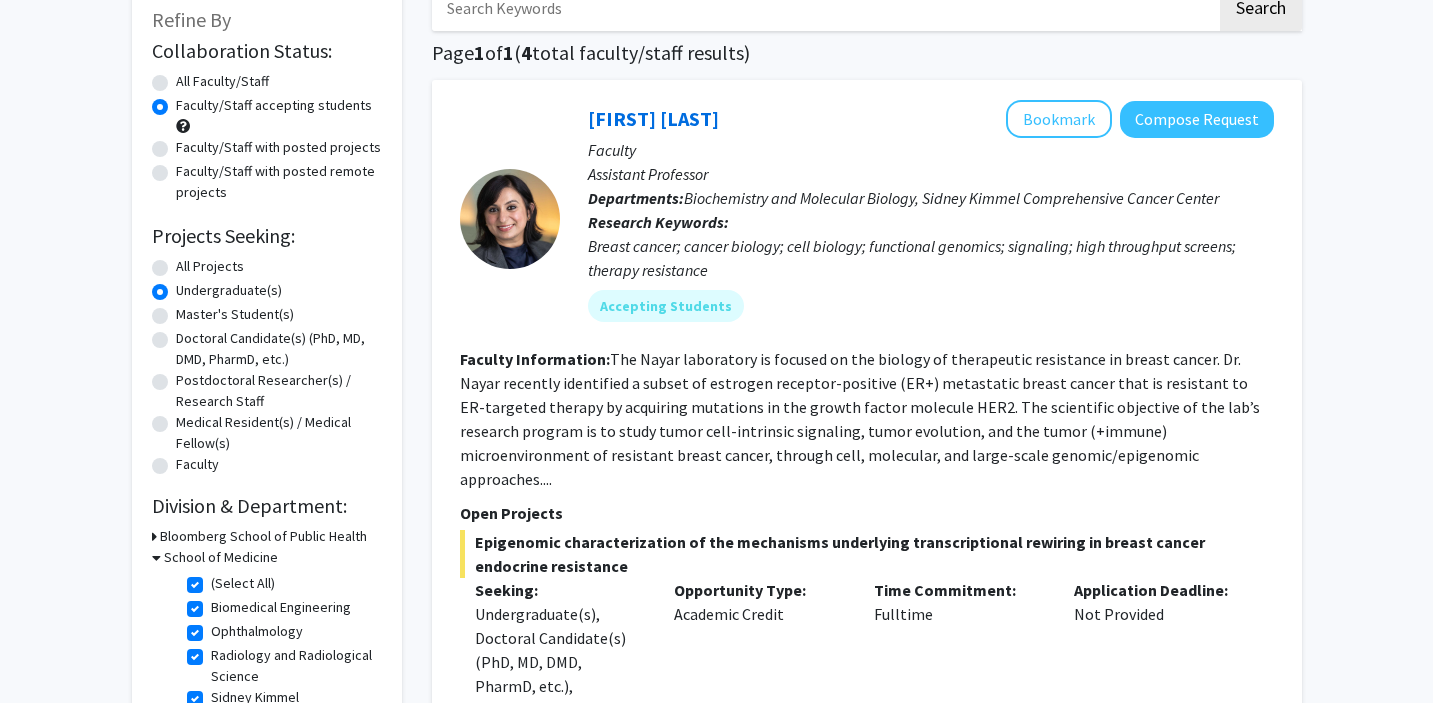 click on "All Projects" 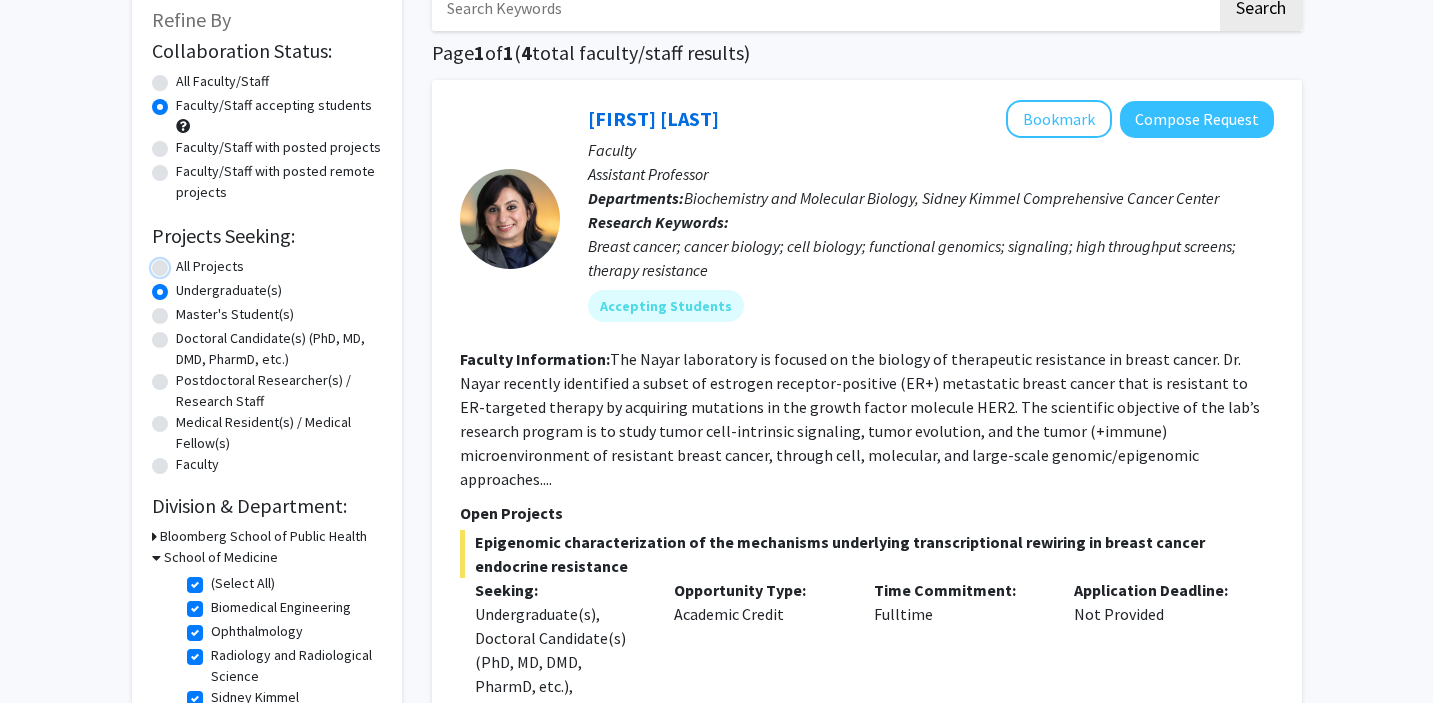 click on "All Projects" at bounding box center [182, 262] 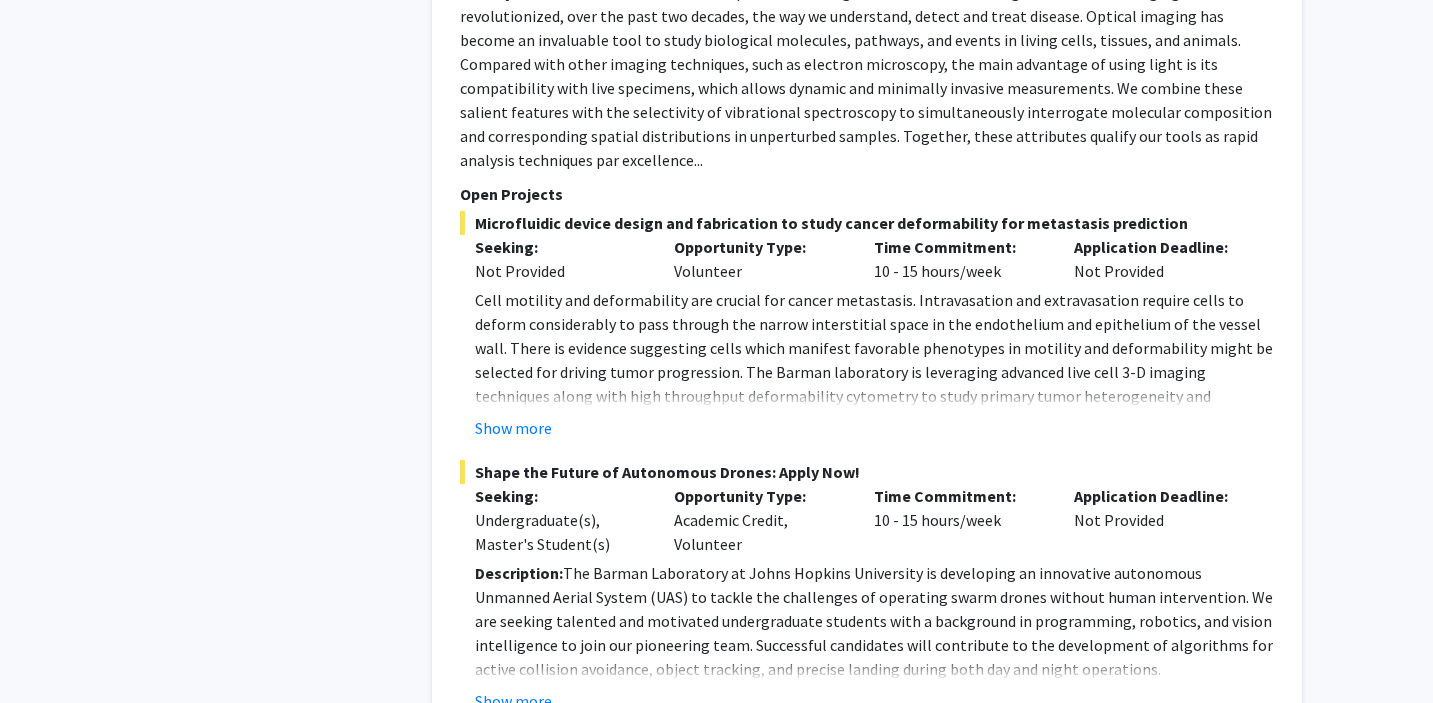 scroll, scrollTop: 8800, scrollLeft: 0, axis: vertical 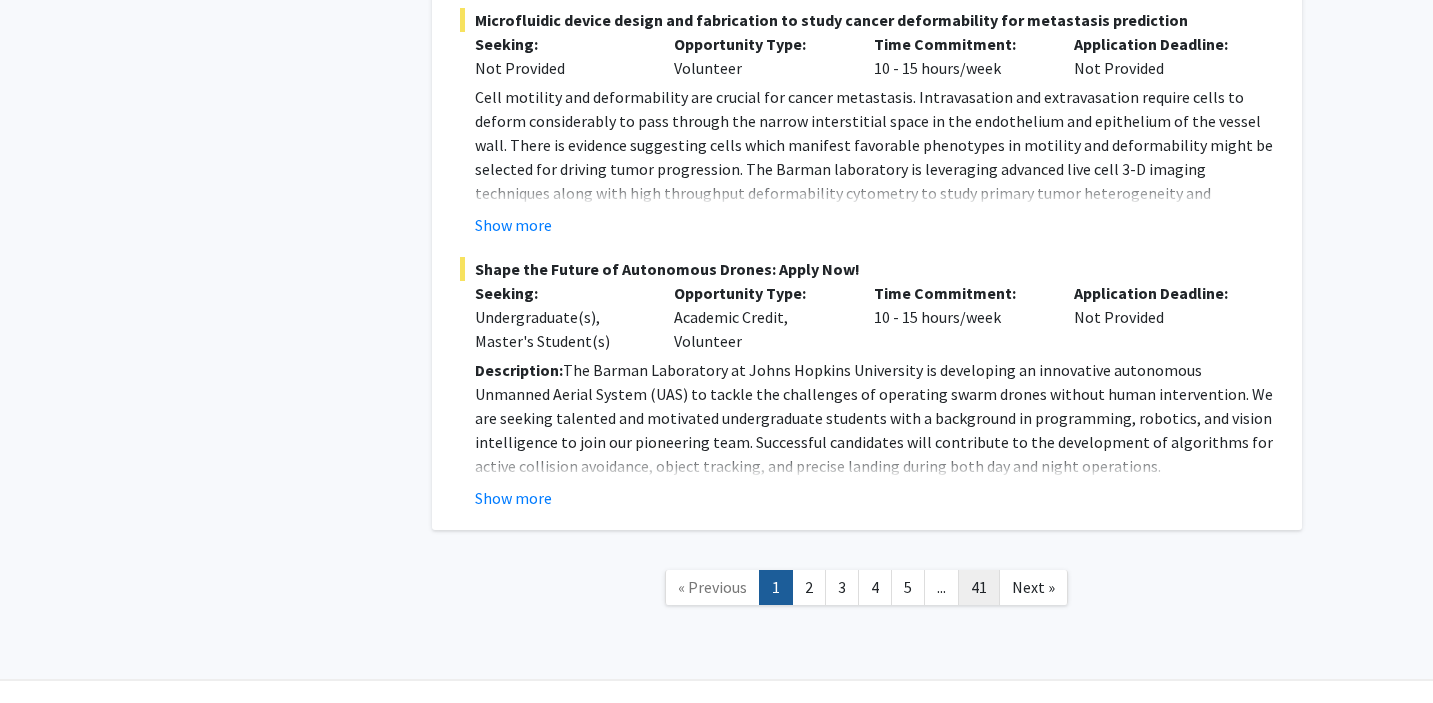 click on "41" 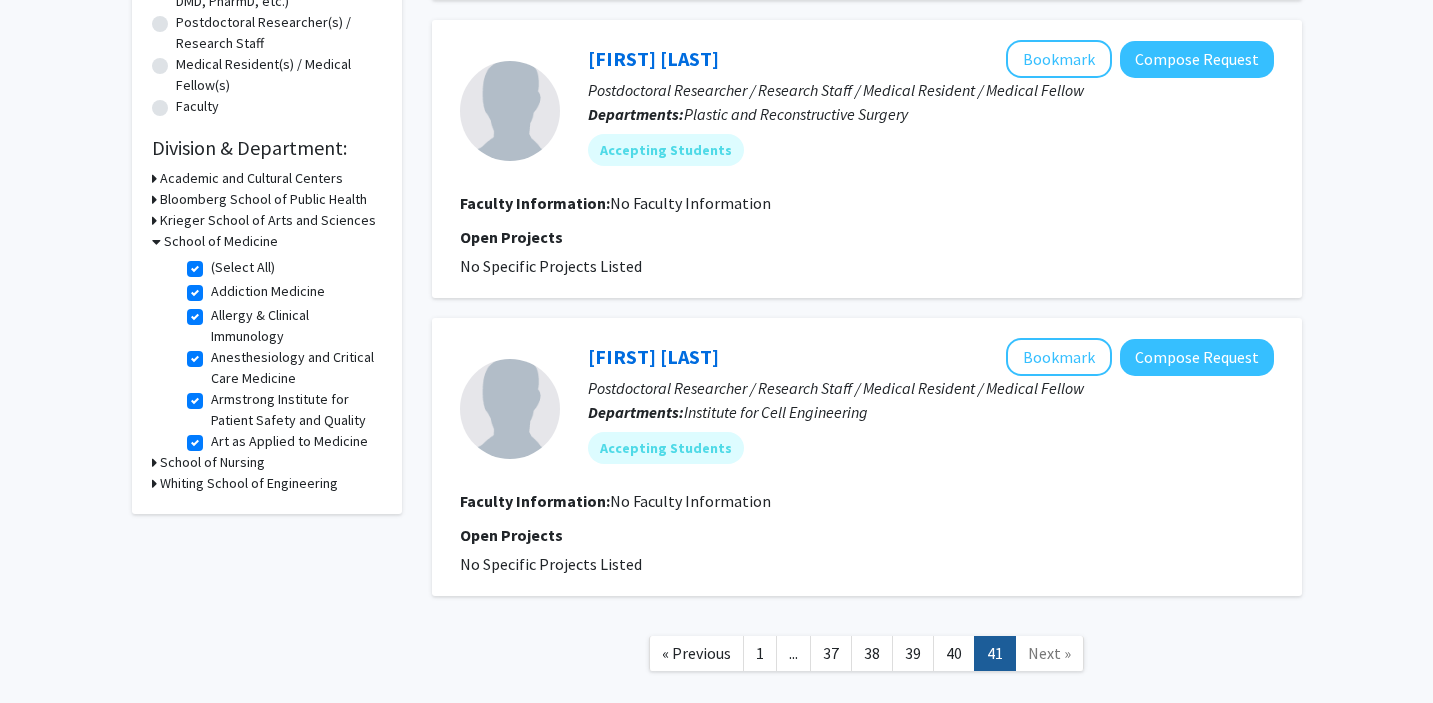 scroll, scrollTop: 594, scrollLeft: 0, axis: vertical 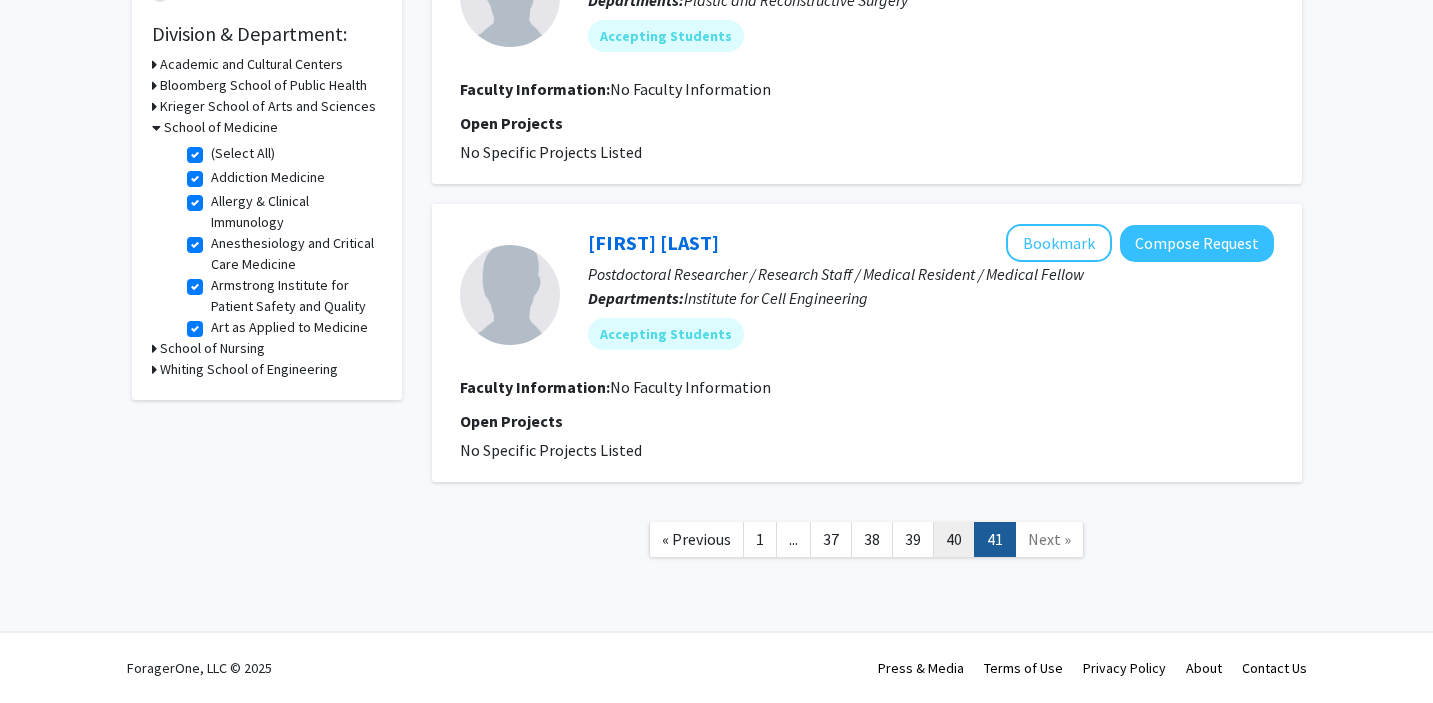 click on "40" 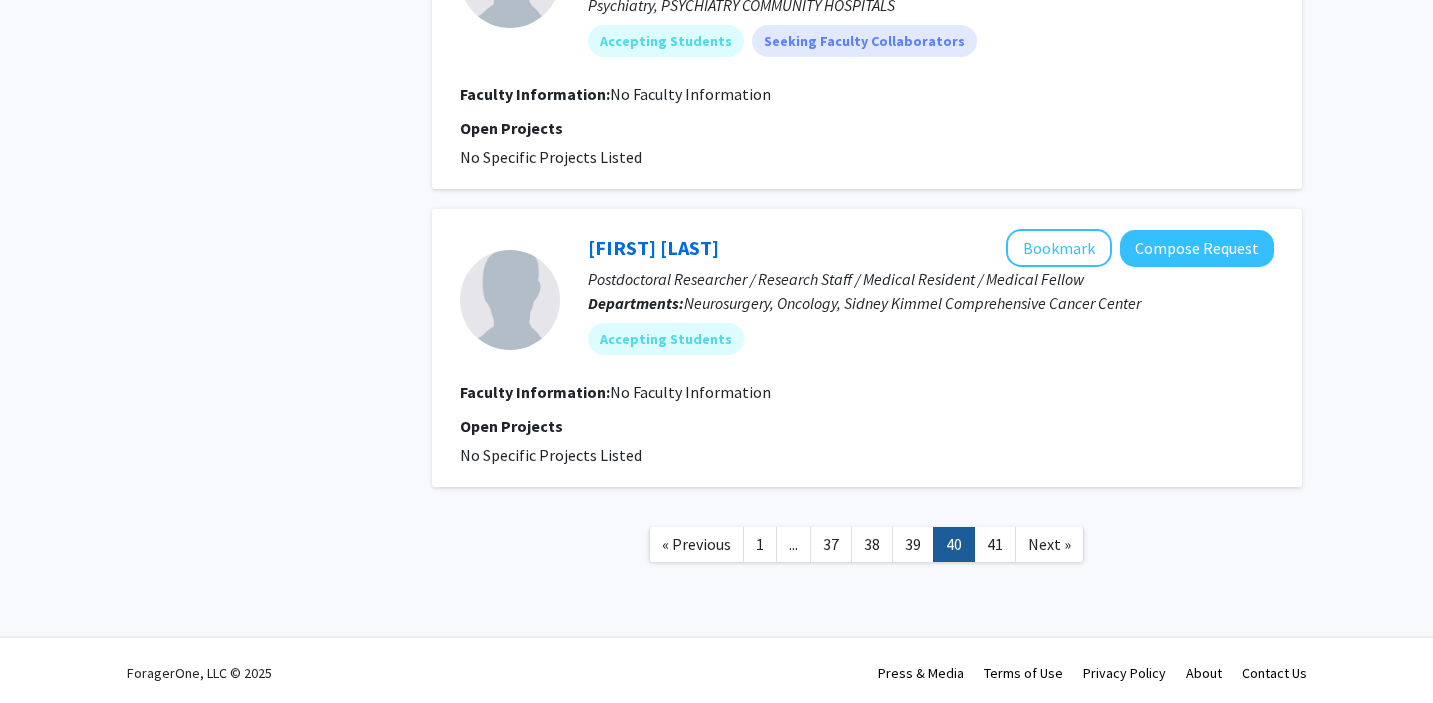 scroll, scrollTop: 2752, scrollLeft: 0, axis: vertical 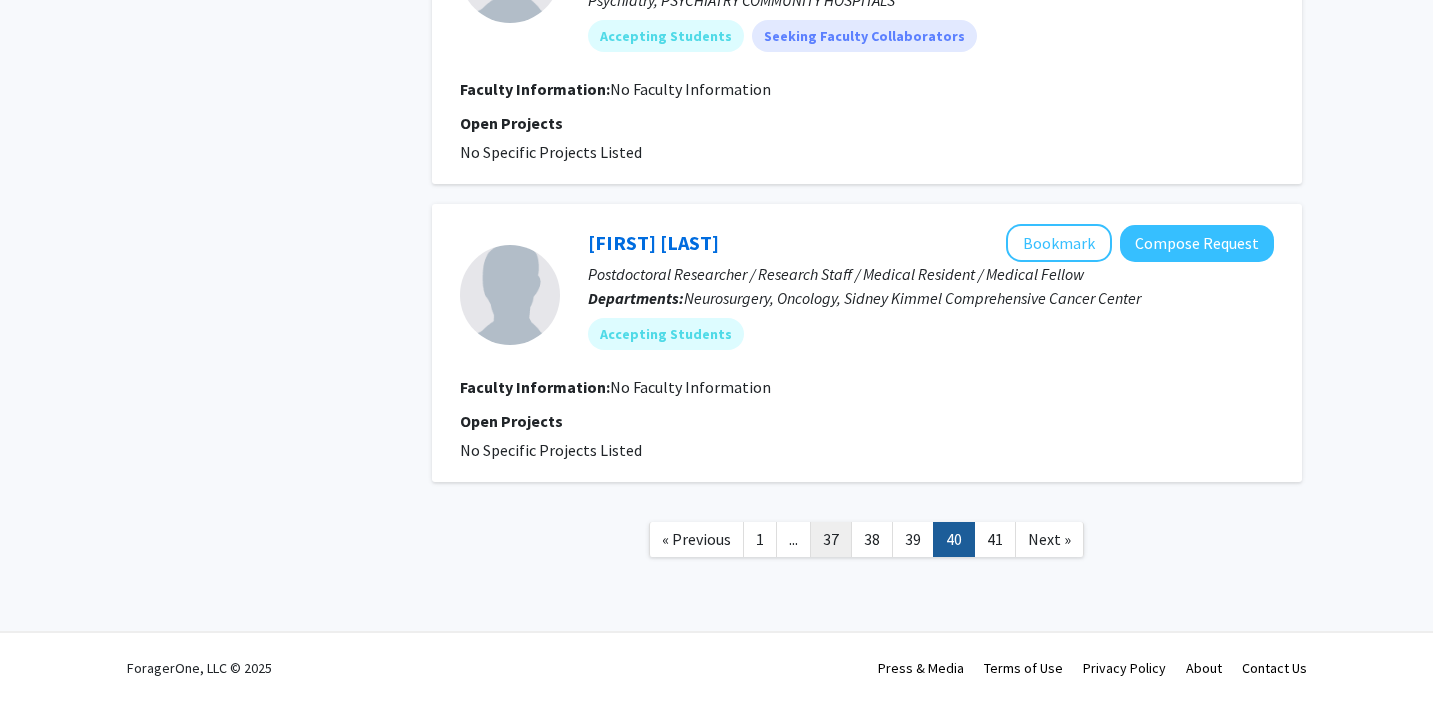 click on "37" 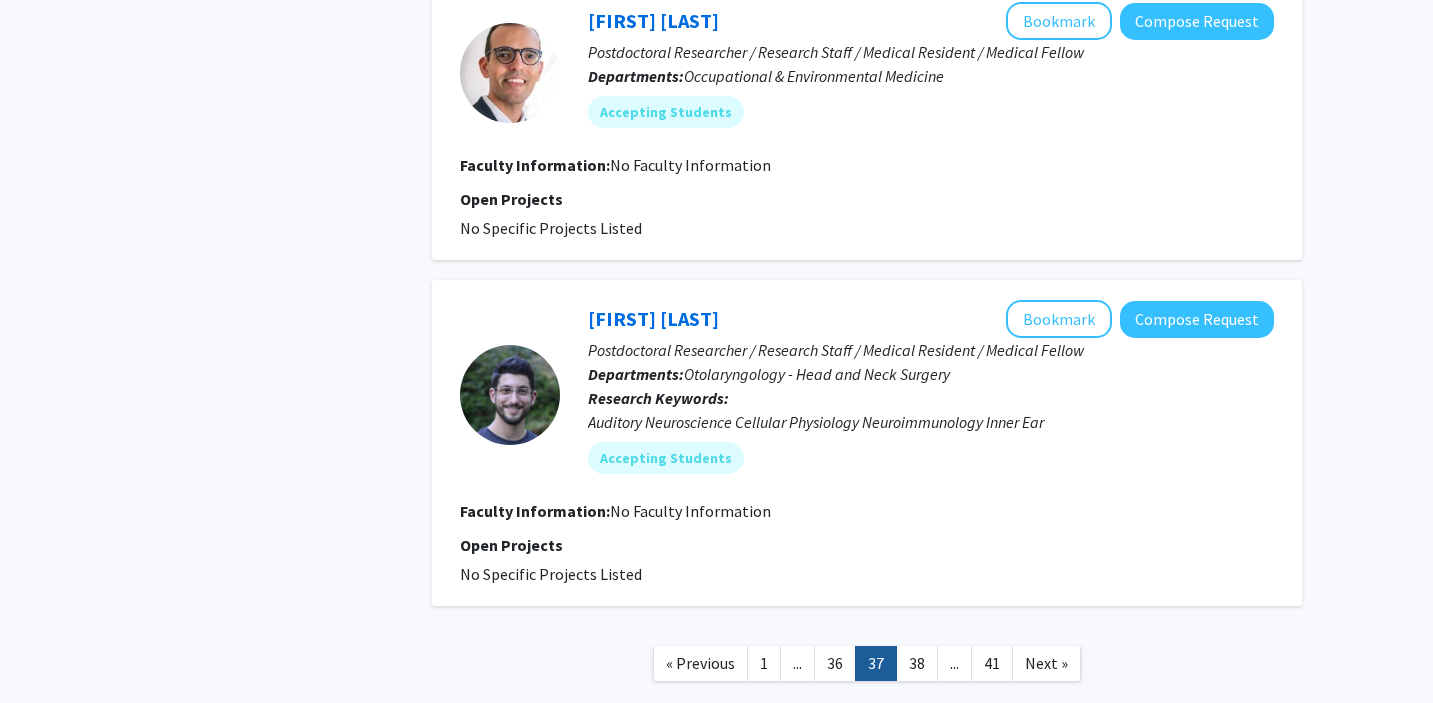 scroll, scrollTop: 3216, scrollLeft: 0, axis: vertical 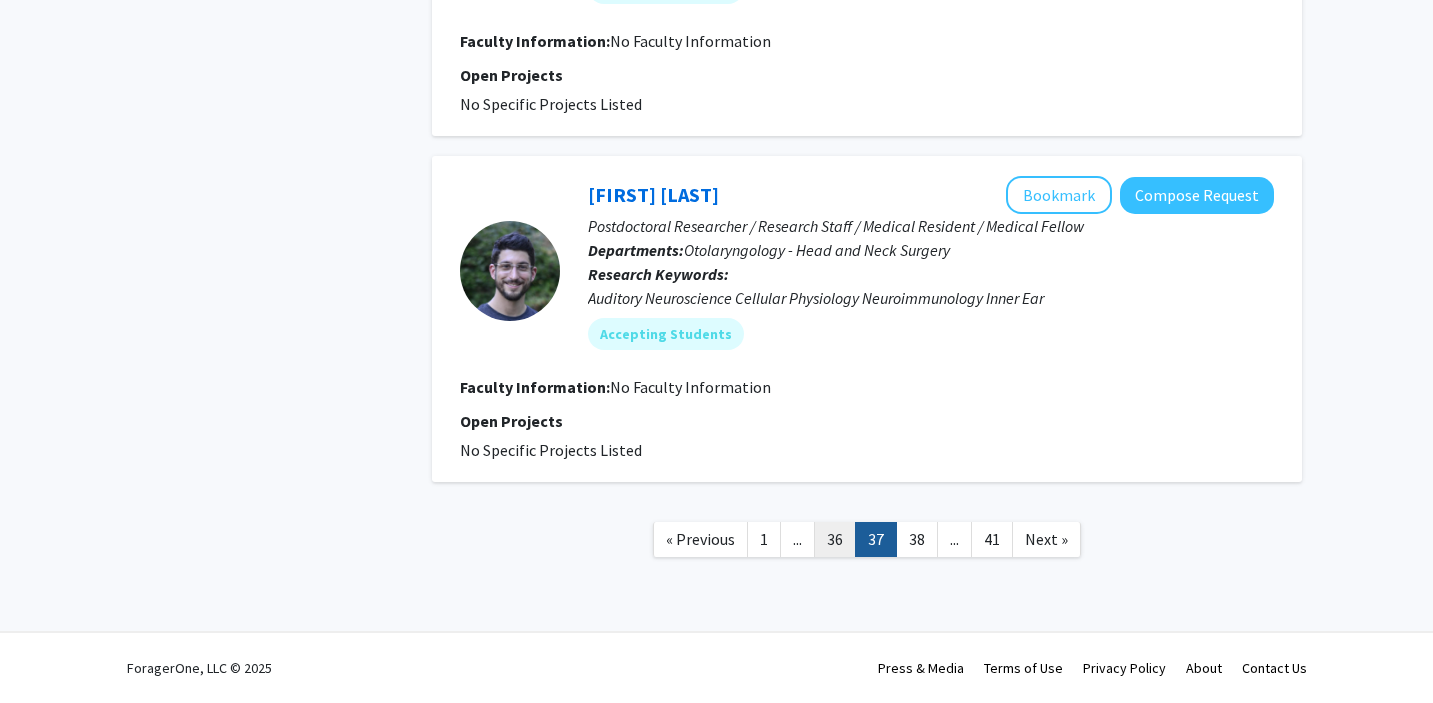 click on "36" 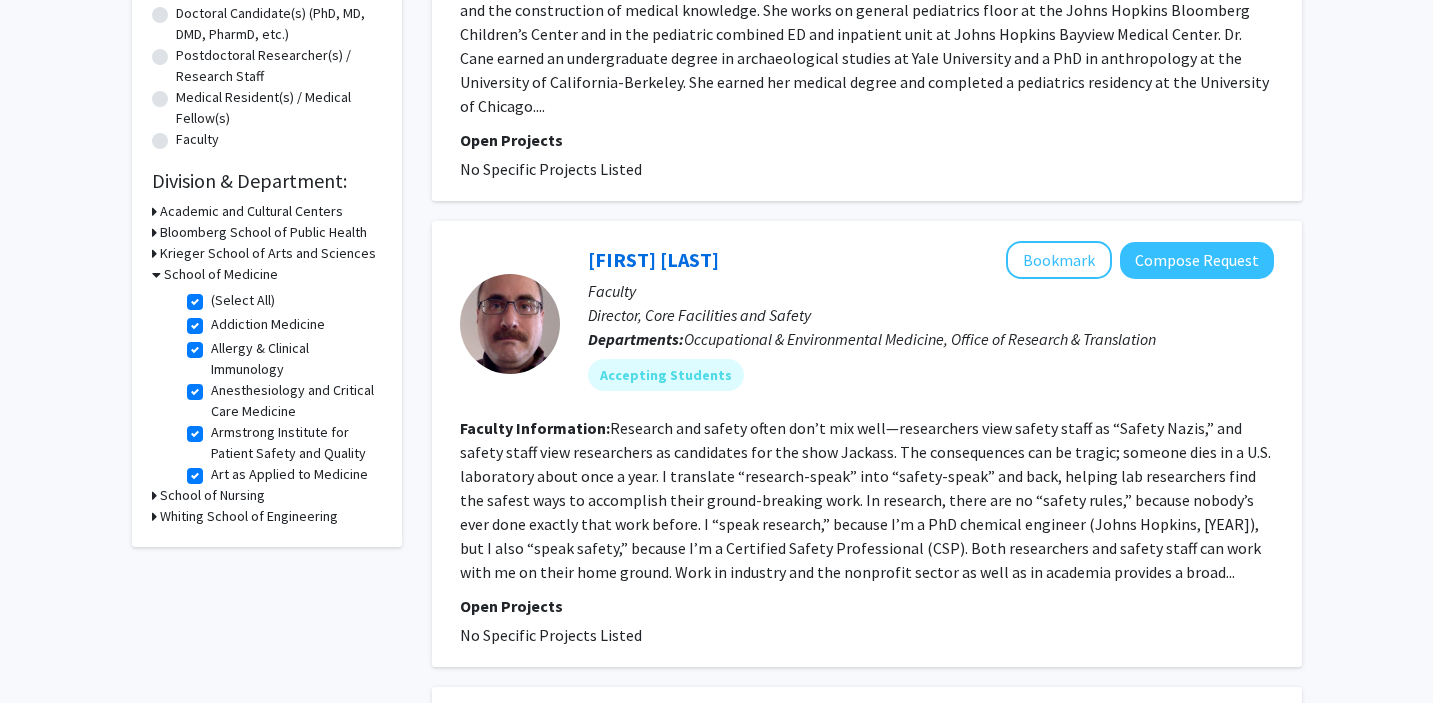 scroll, scrollTop: 473, scrollLeft: 0, axis: vertical 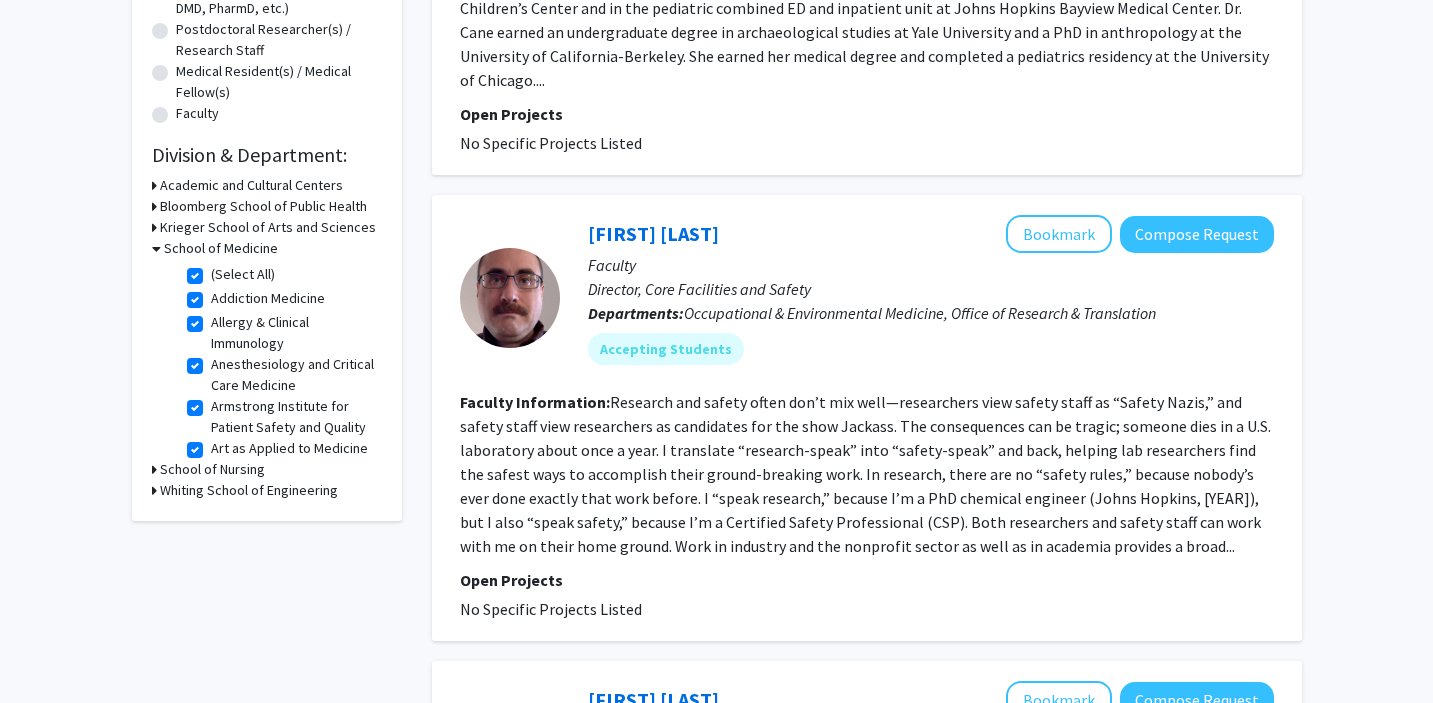 click on "Research and safety often don’t mix well—researchers view safety staff as “Safety Nazis,” and safety staff view researchers as candidates for the show Jackass. The consequences can be tragic; someone dies in a U.S. laboratory about once a year.
I translate “research-speak” into “safety-speak” and back, helping lab researchers find the safest ways to accomplish their ground-breaking work. In research, there are no “safety rules,” because nobody’s ever done exactly that work before.
I “speak research,” because I’m a PhD chemical engineer (Johns Hopkins, 1994), but I also “speak safety,” because I’m a Certified Safety Professional (CSP). Both researchers and safety staff can work with me on their home ground. Work in industry and the nonprofit sector as well as in academia provides a broad..." 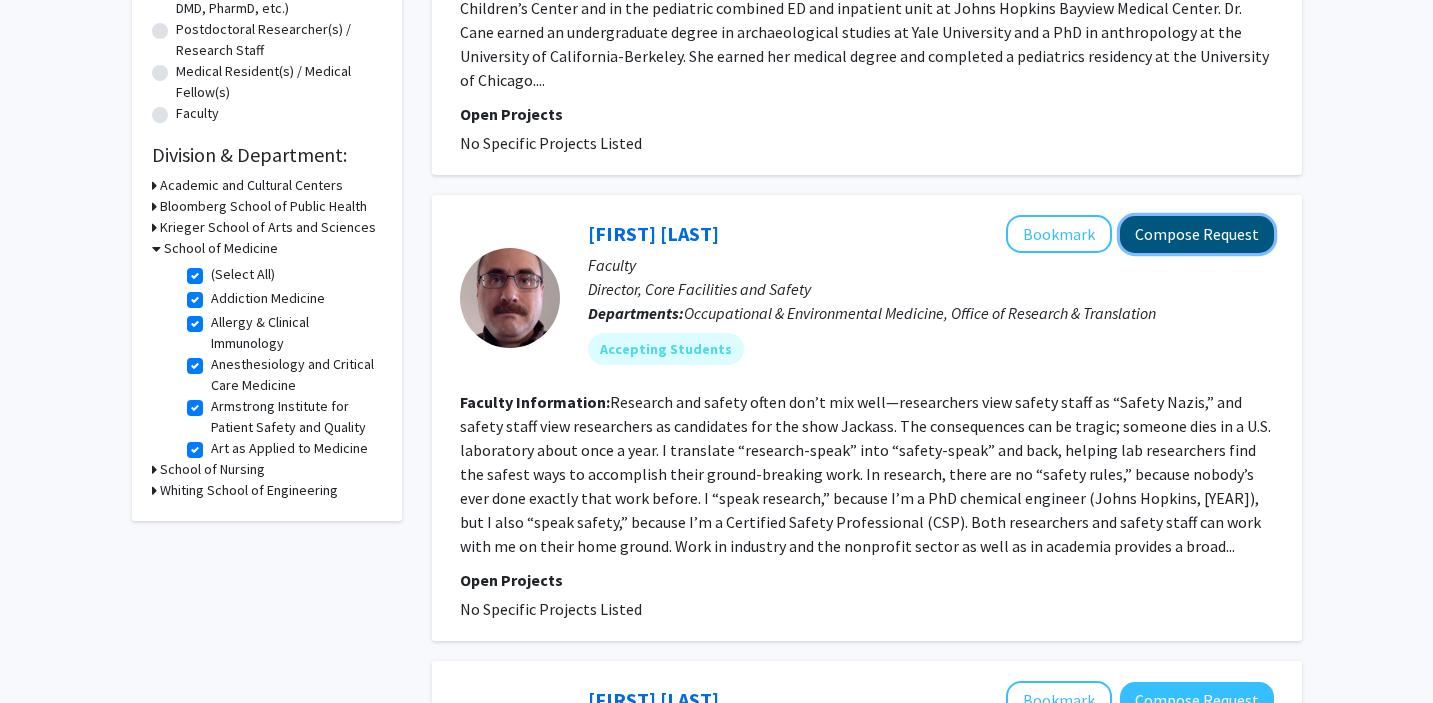 click on "Compose Request" 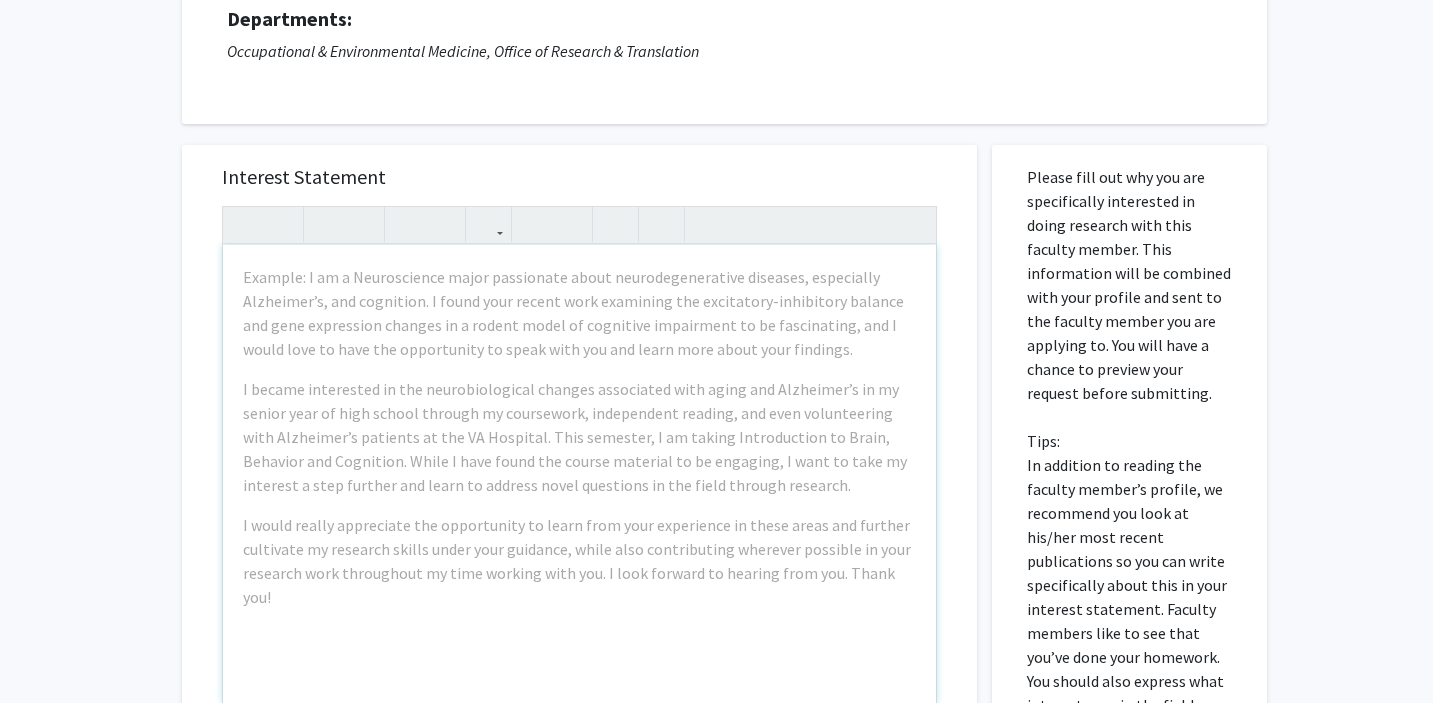 scroll, scrollTop: 0, scrollLeft: 0, axis: both 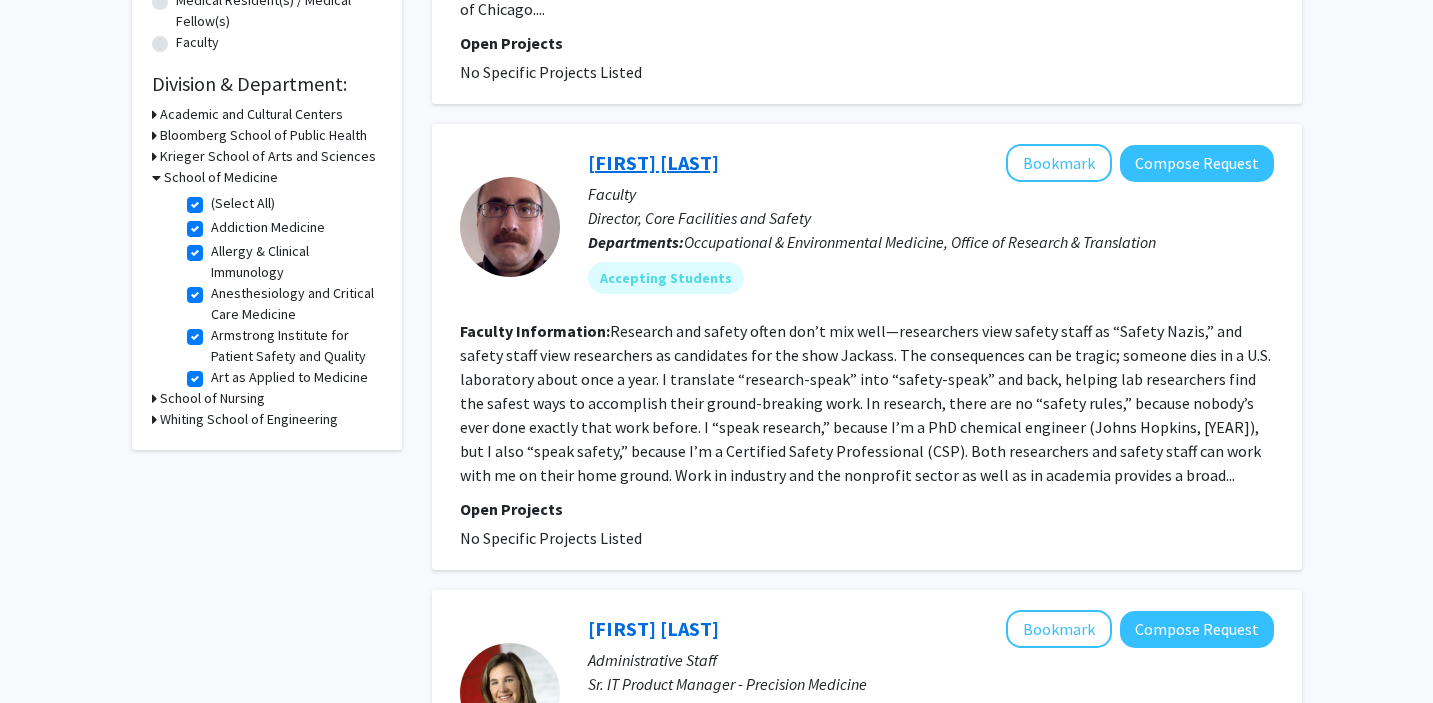 click on "Dan Kuespert" 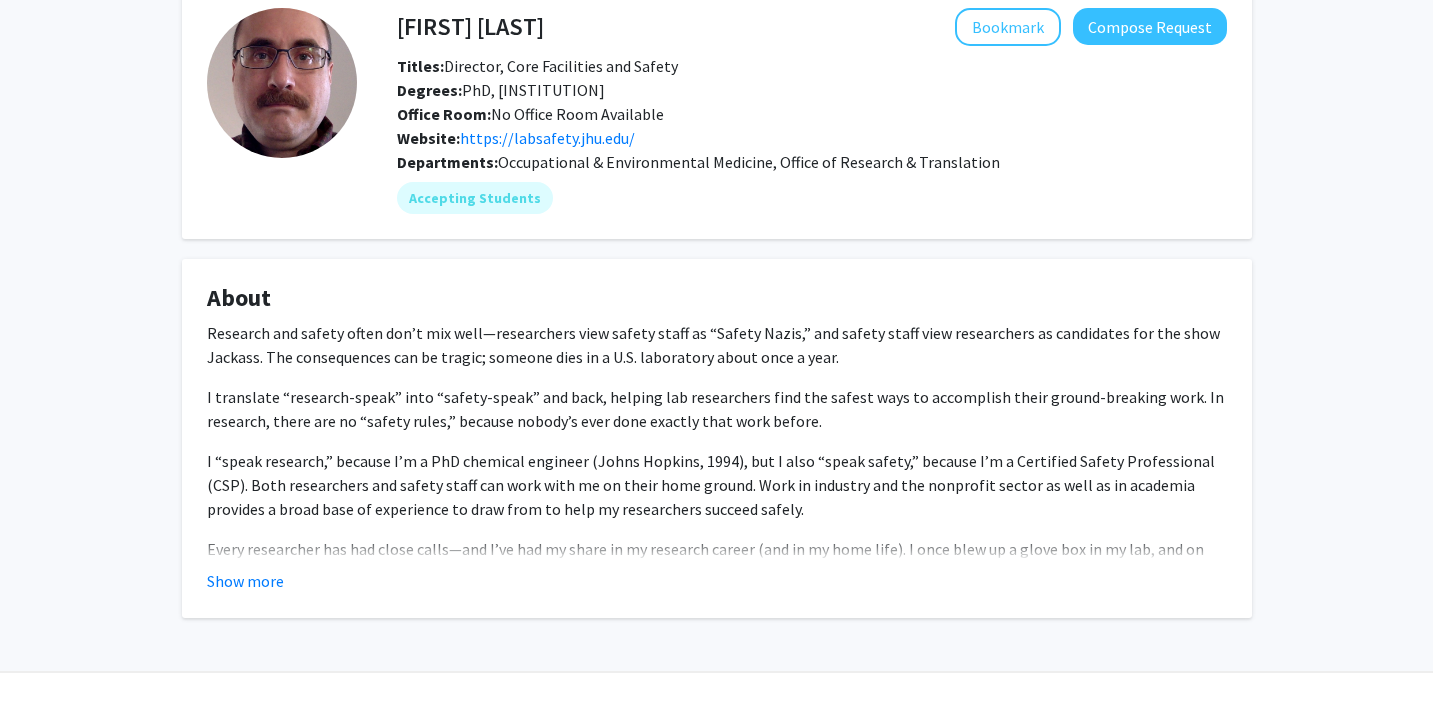 scroll, scrollTop: 144, scrollLeft: 0, axis: vertical 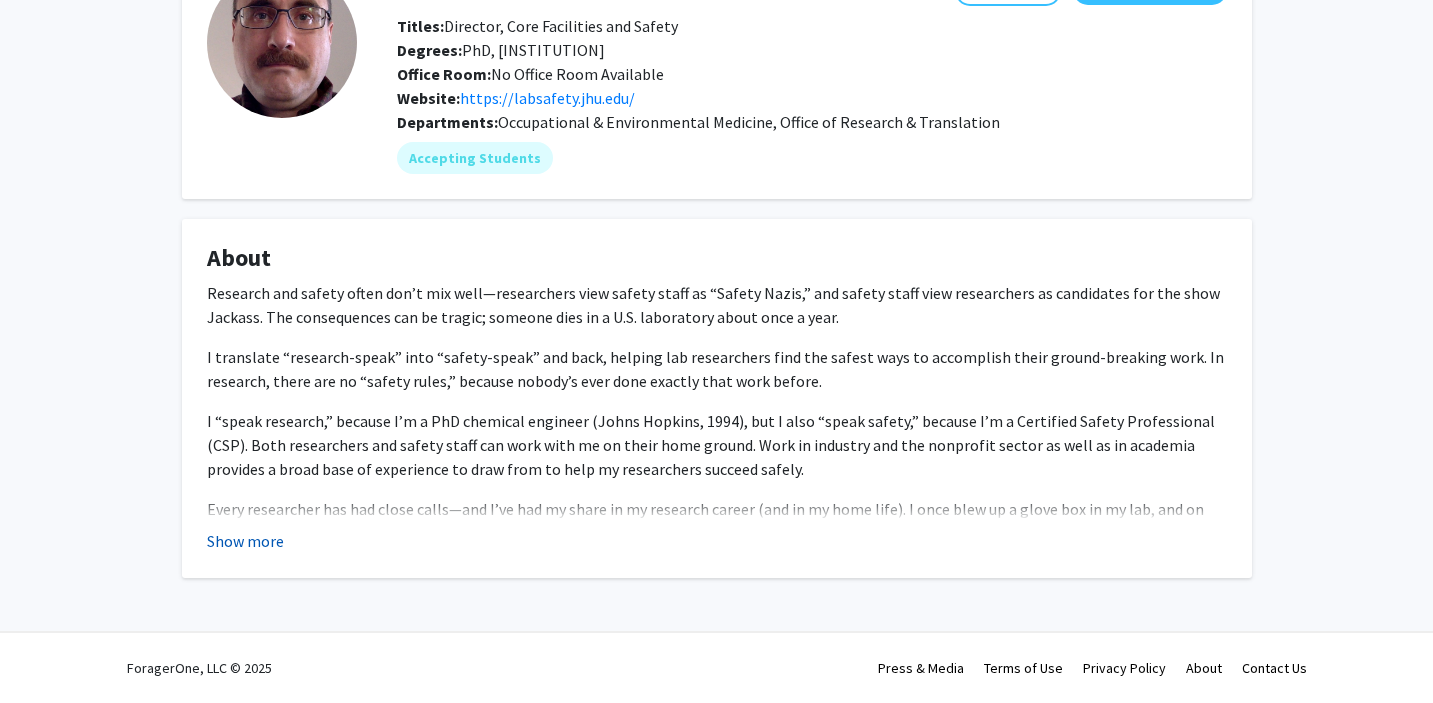 click on "Show more" 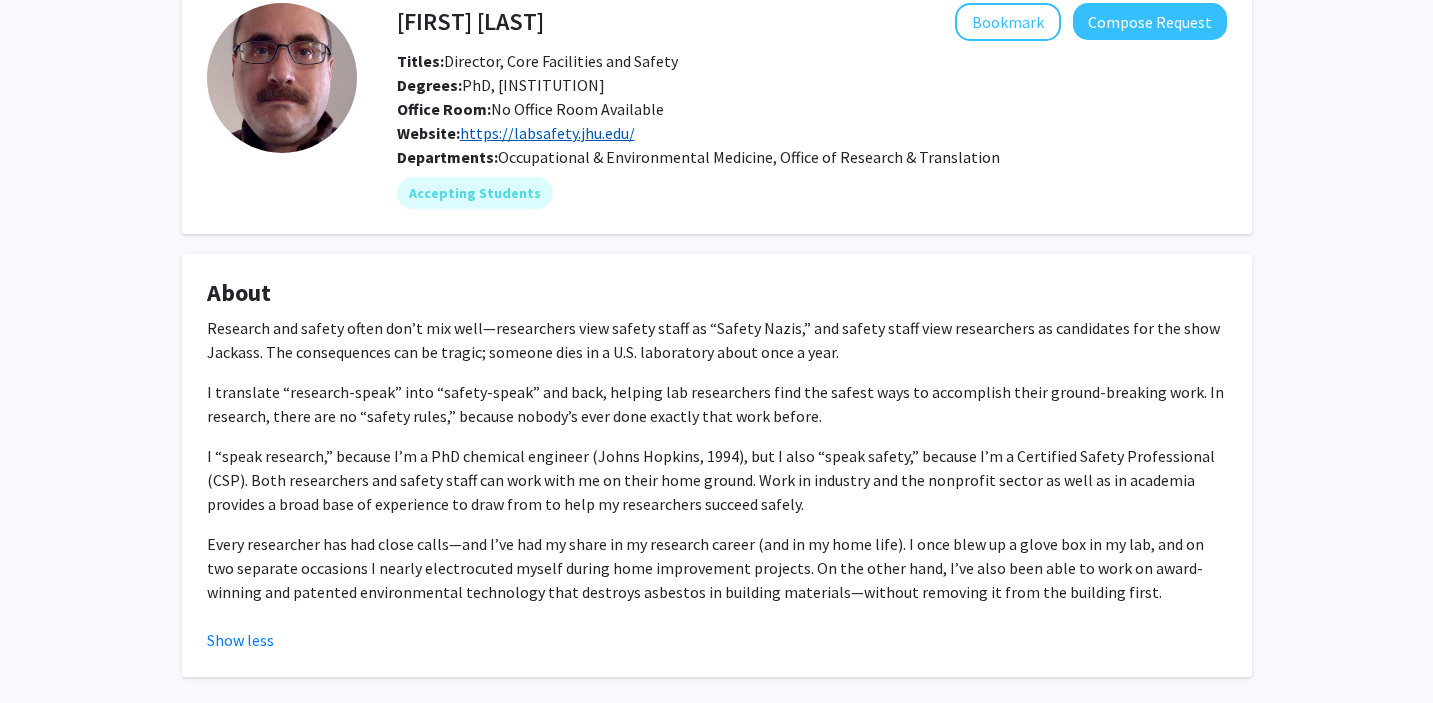 scroll, scrollTop: 86, scrollLeft: 0, axis: vertical 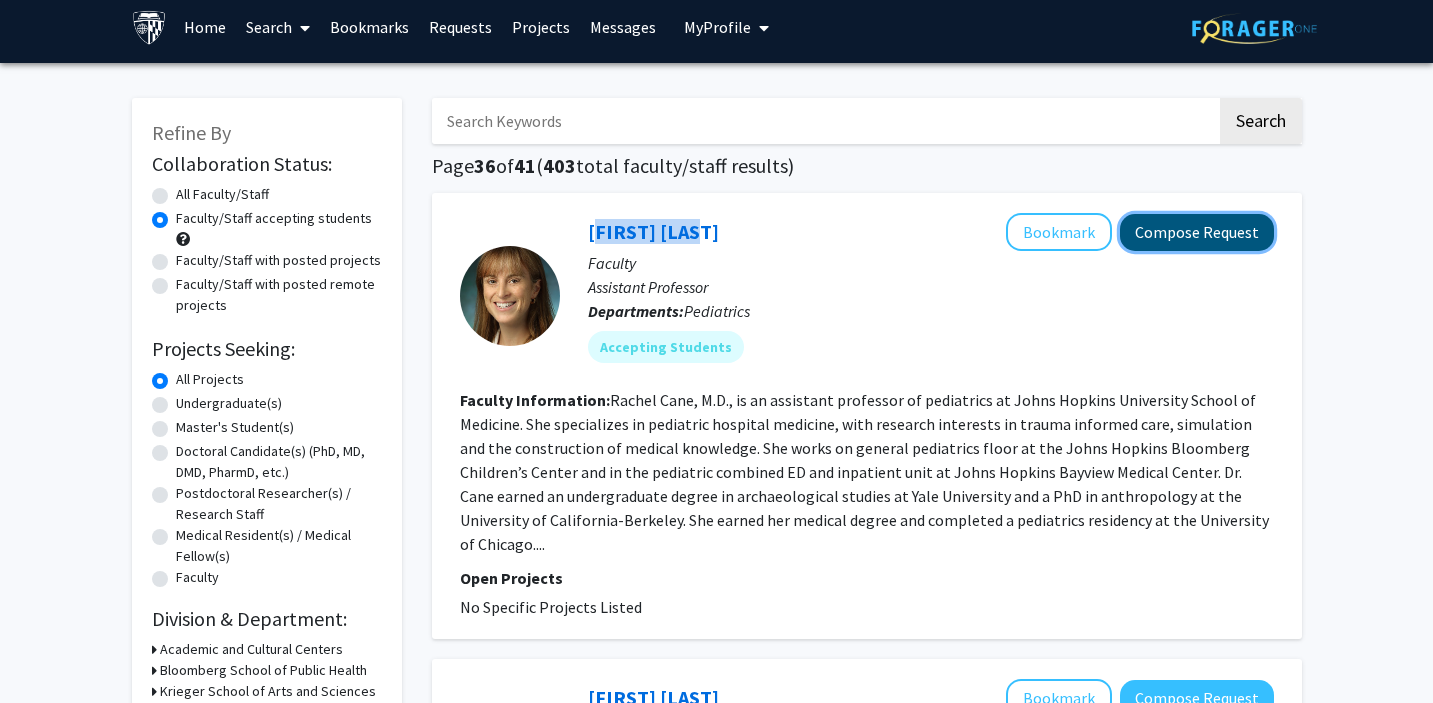 click on "Compose Request" 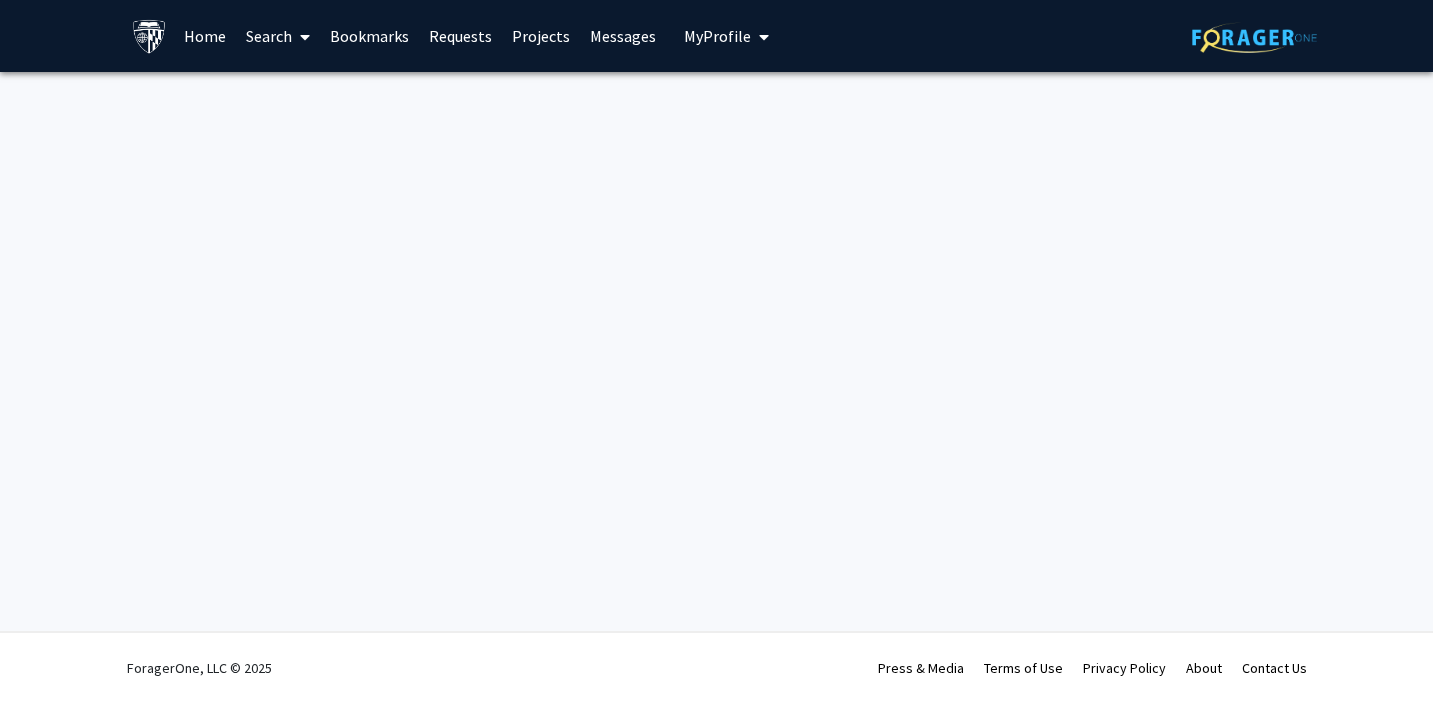 scroll, scrollTop: 0, scrollLeft: 0, axis: both 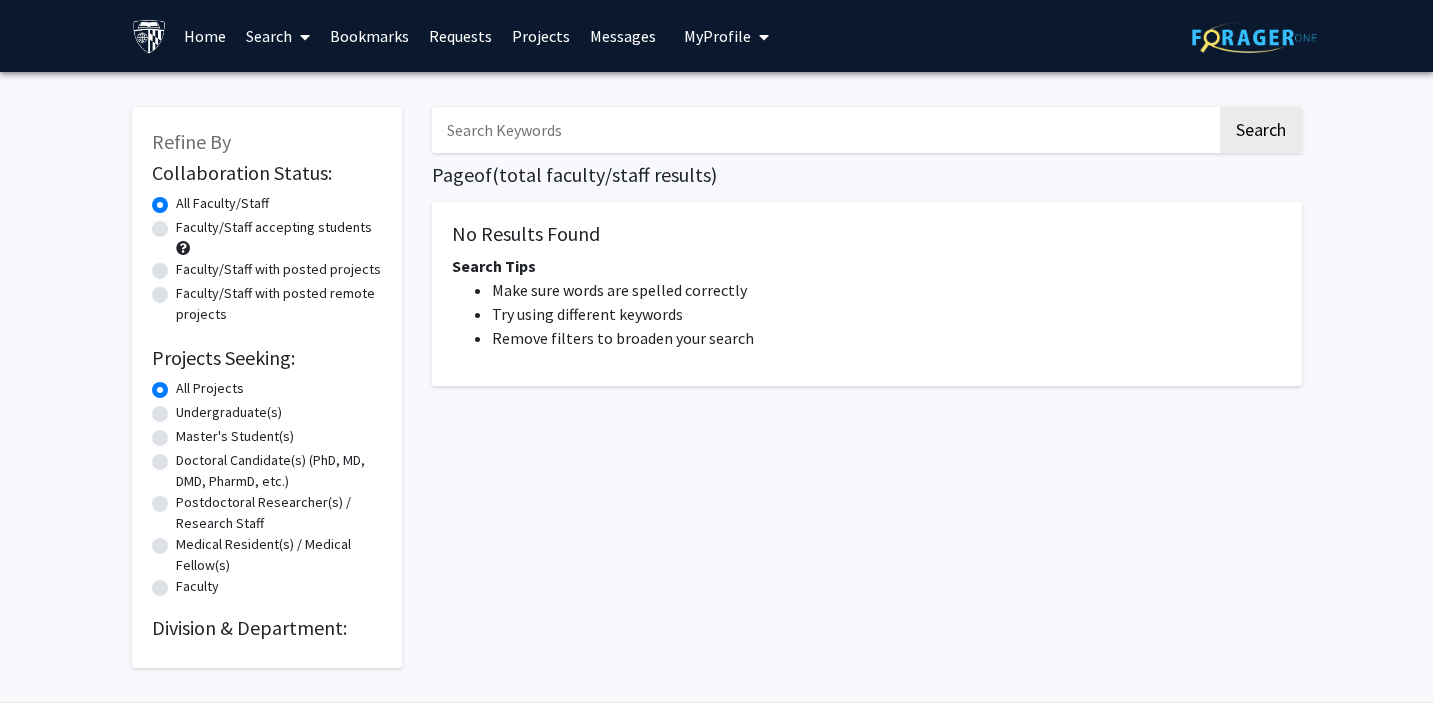click at bounding box center [301, 37] 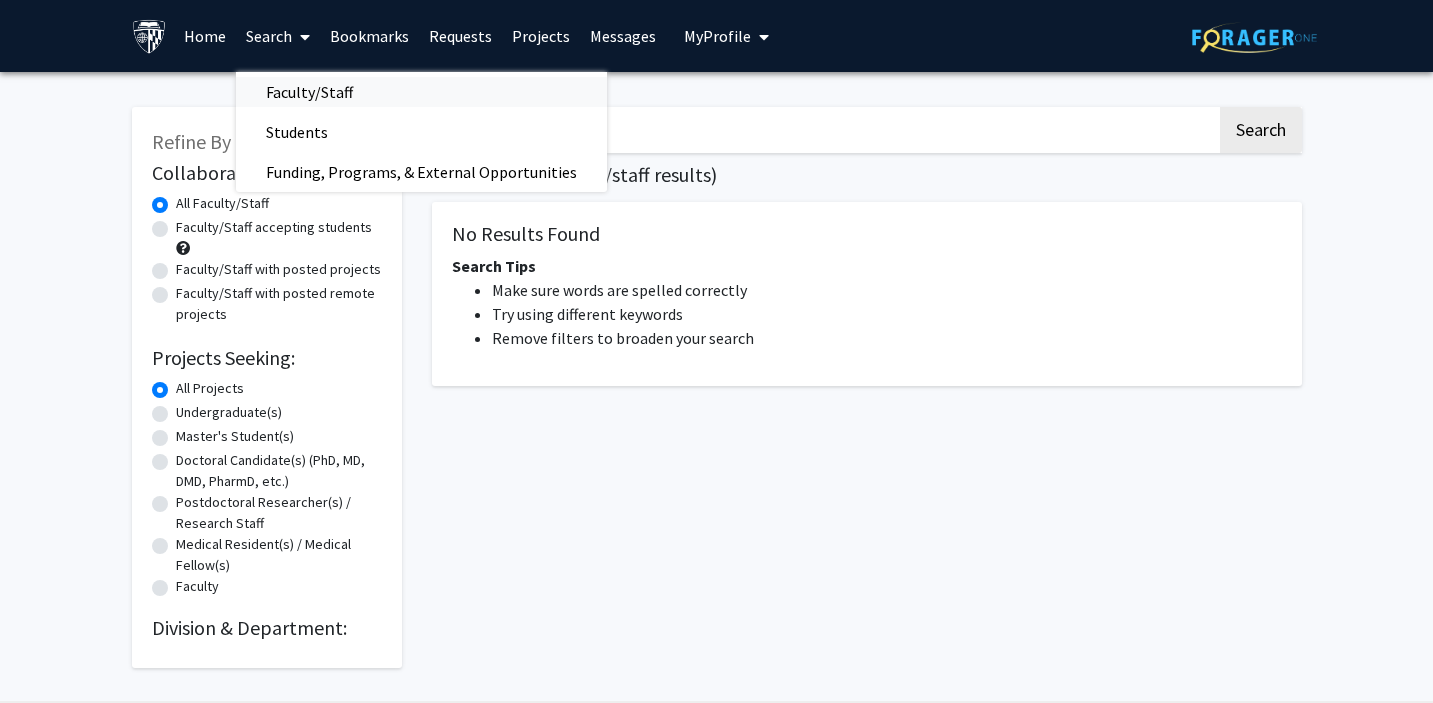 click on "Faculty/Staff" at bounding box center (309, 92) 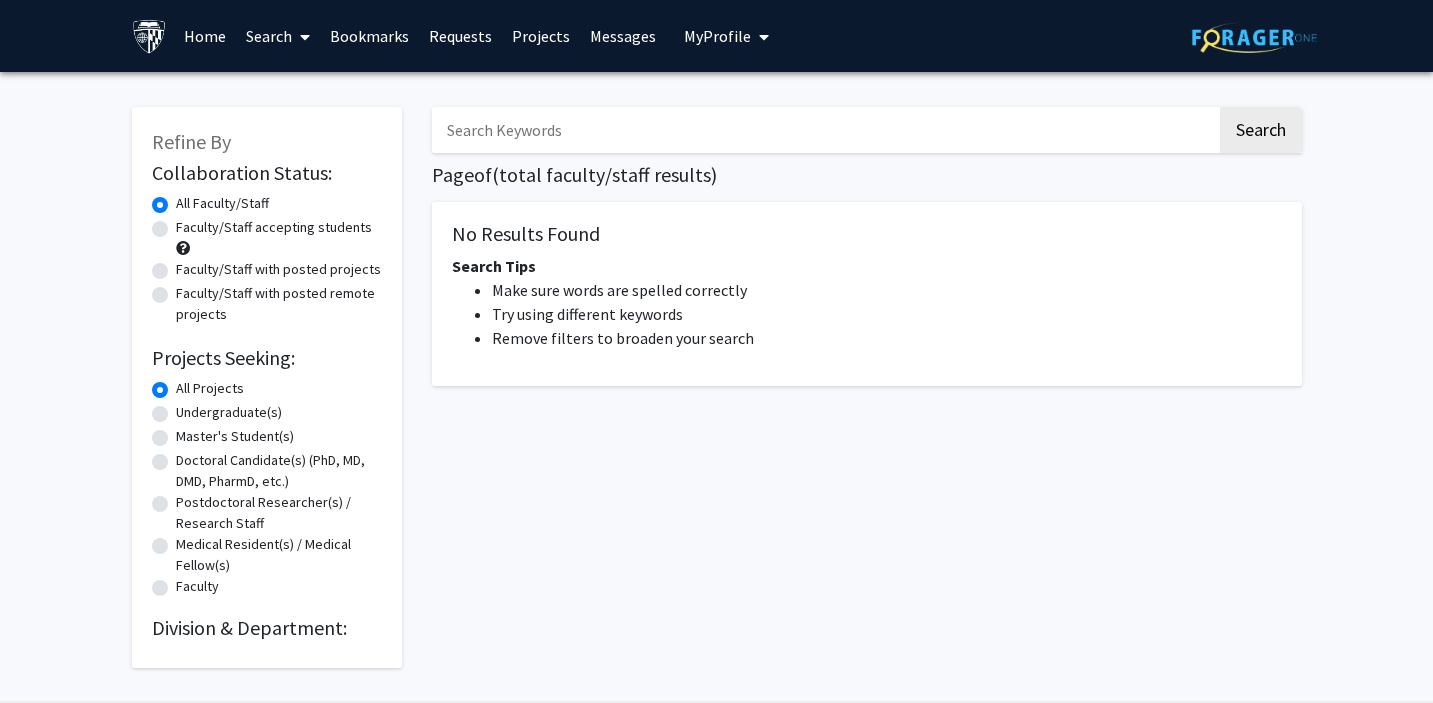 click at bounding box center (149, 36) 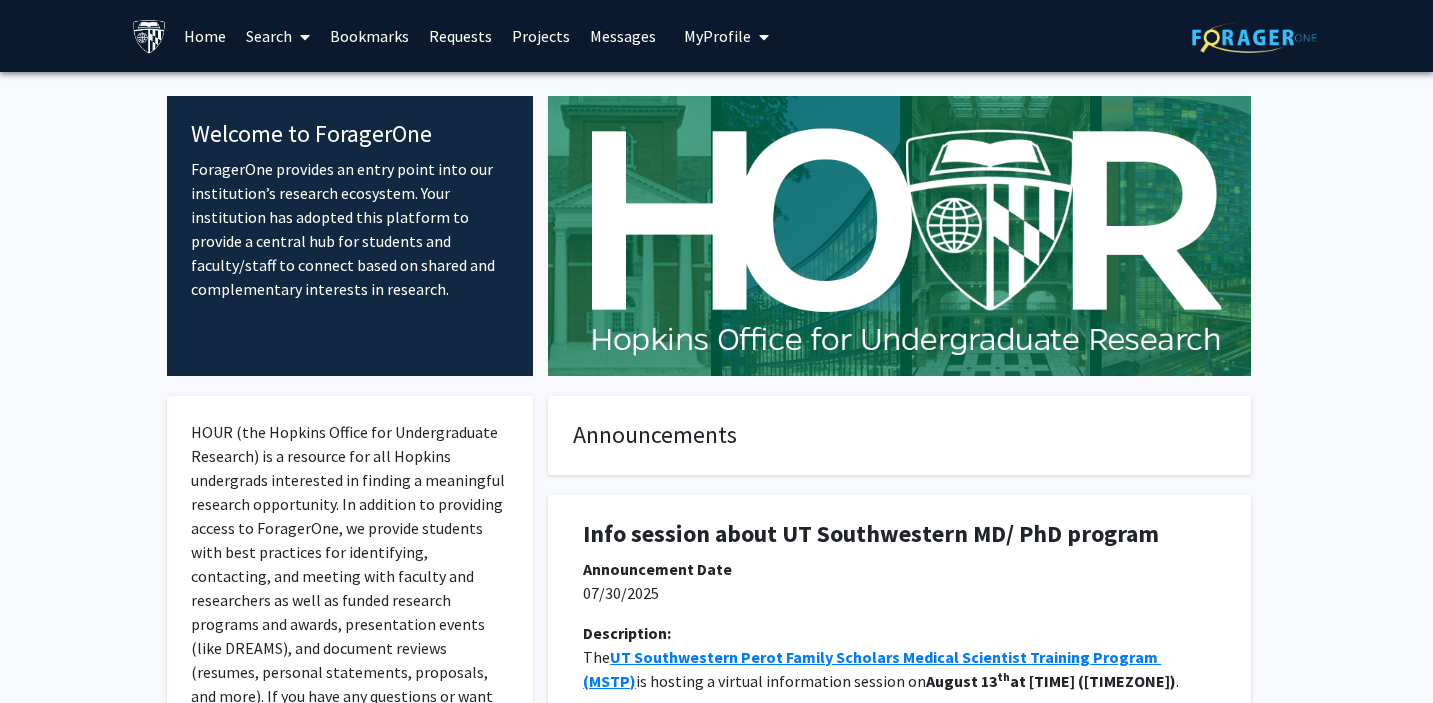 click at bounding box center (301, 37) 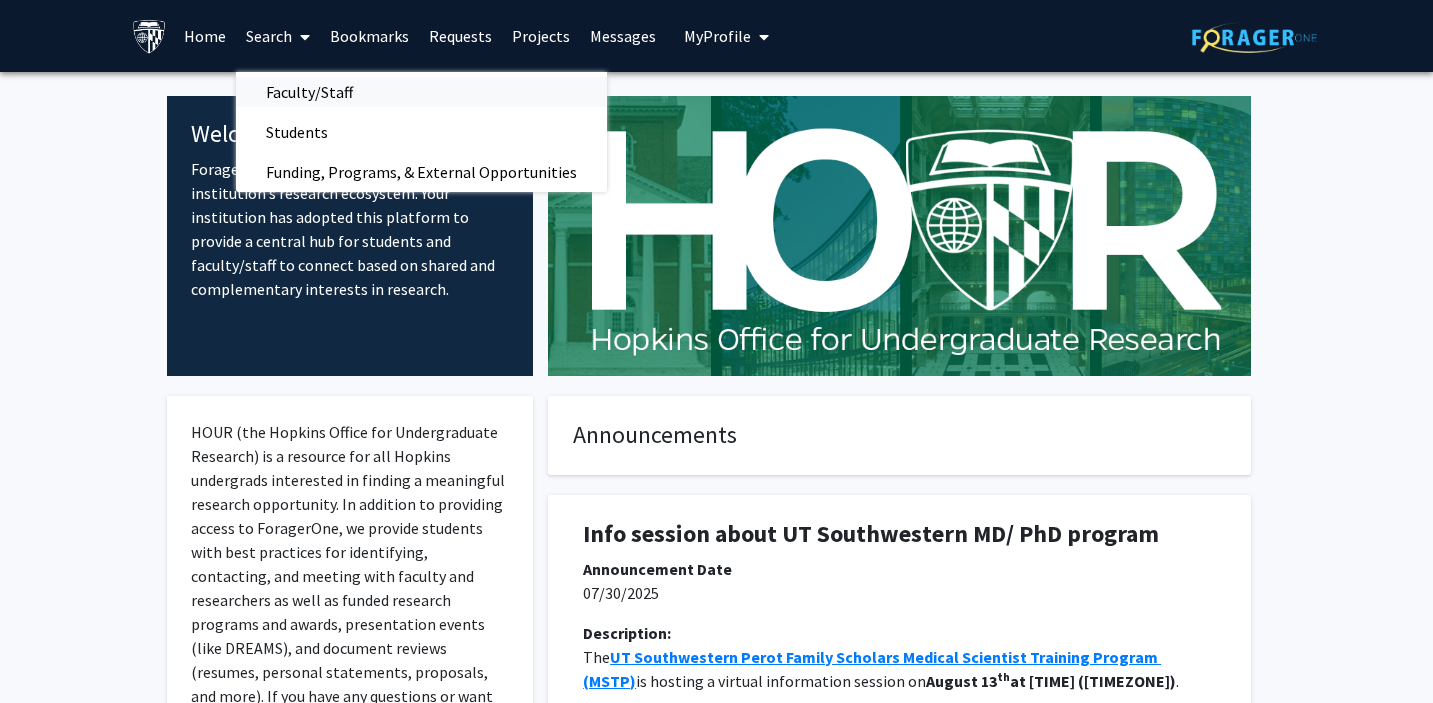 click on "Faculty/Staff" at bounding box center [309, 92] 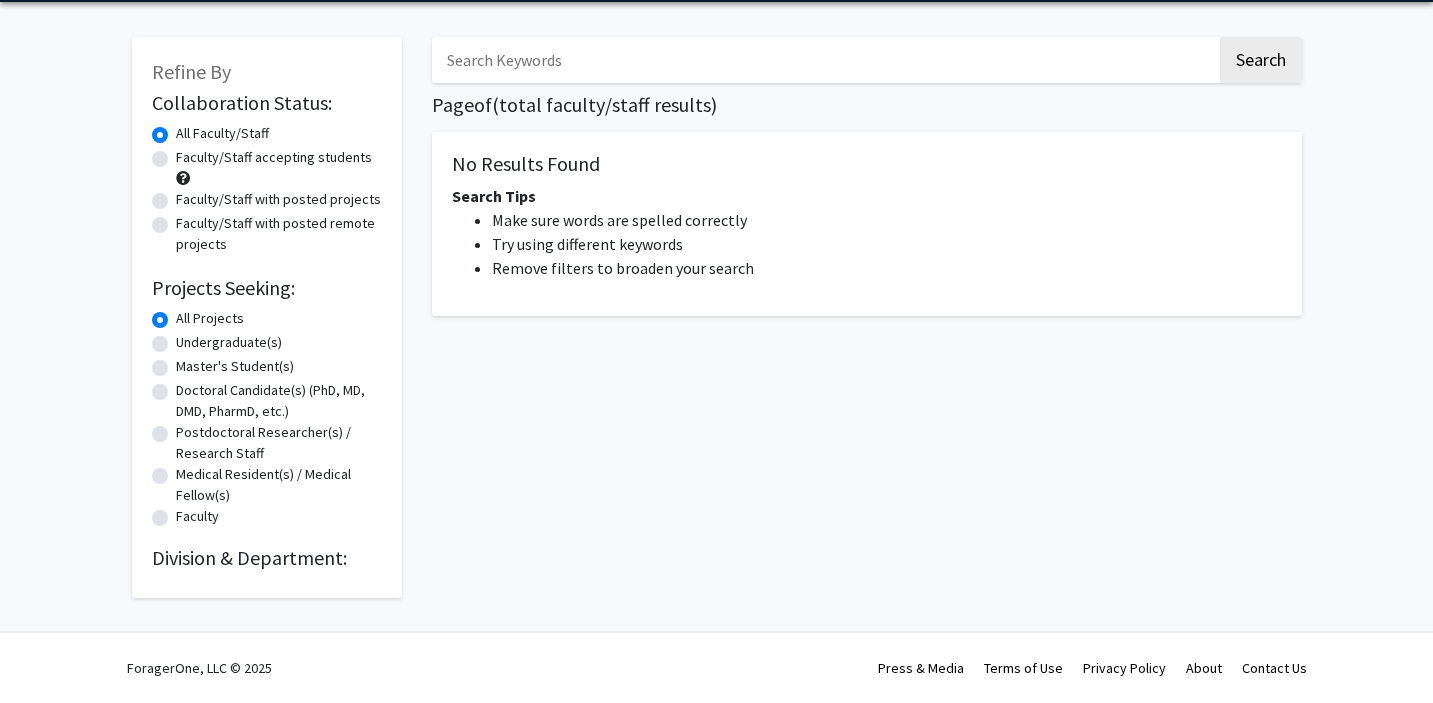 scroll, scrollTop: 0, scrollLeft: 0, axis: both 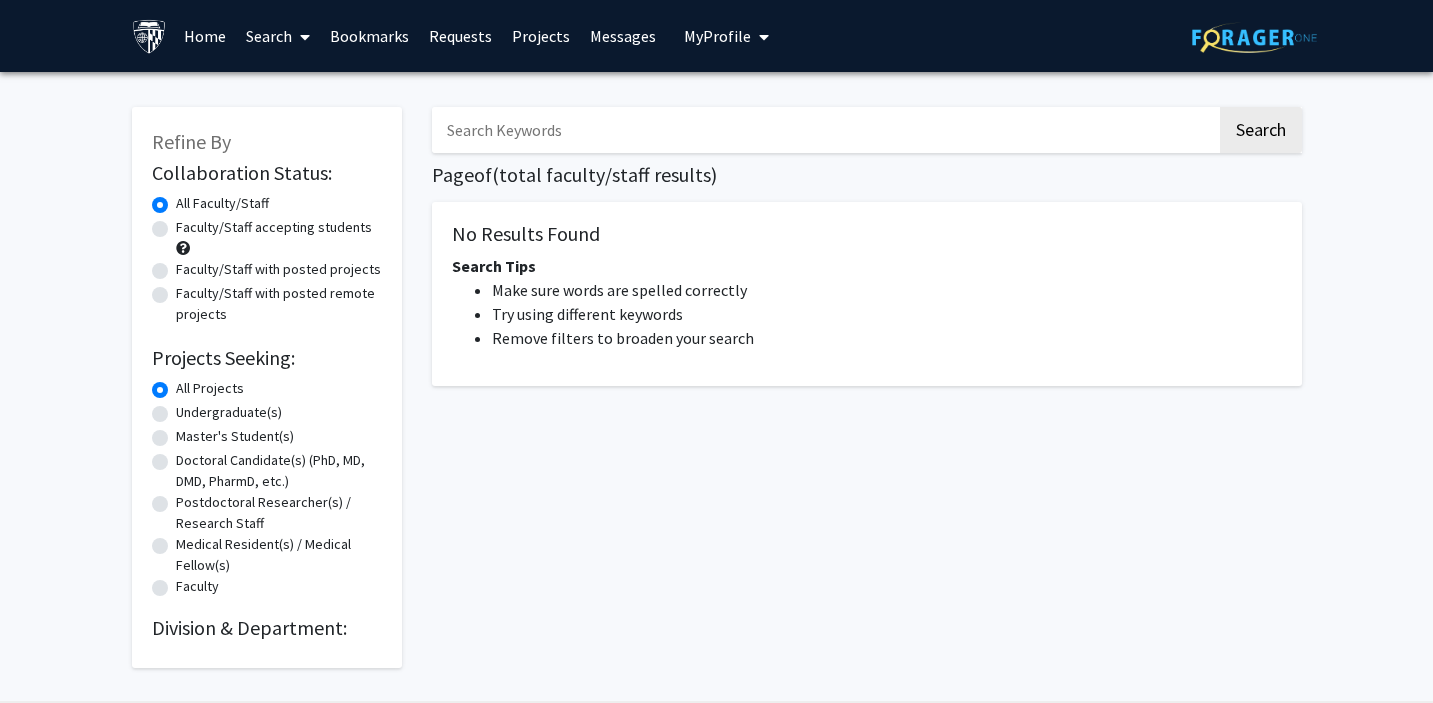 click on "Collaboration Status: Collaboration Status  All Faculty/Staff    Collaboration Status  Faculty/Staff accepting students    Collaboration Status  Faculty/Staff with posted projects    Collaboration Status  Faculty/Staff with posted remote projects    Projects Seeking: Projects Seeking Level  All Projects    Projects Seeking Level  Undergraduate(s)    Projects Seeking Level  Master's Student(s)    Projects Seeking Level  Doctoral Candidate(s) (PhD, MD, DMD, PharmD, etc.)    Projects Seeking Level  Postdoctoral Researcher(s) / Research Staff    Projects Seeking Level  Medical Resident(s) / Medical Fellow(s)    Projects Seeking Level  Faculty    Division & Department:" 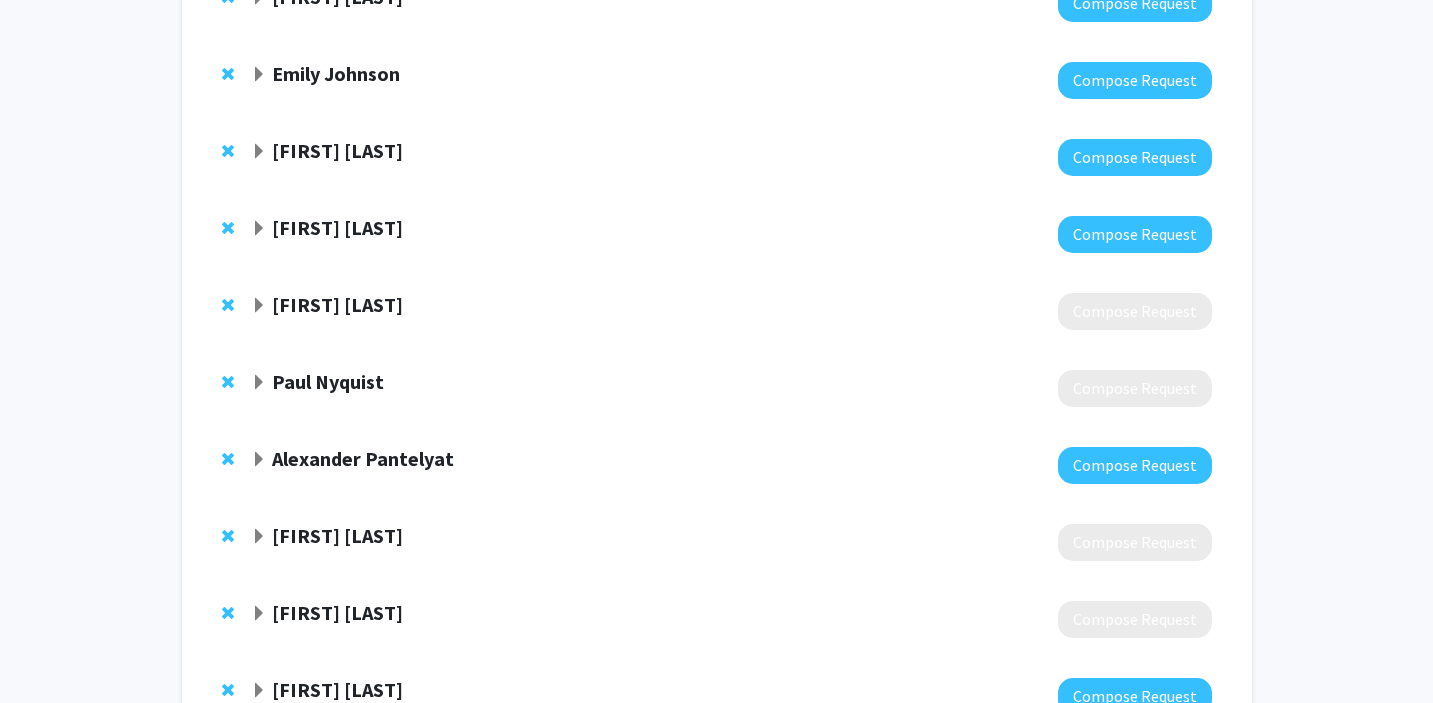 scroll, scrollTop: 0, scrollLeft: 0, axis: both 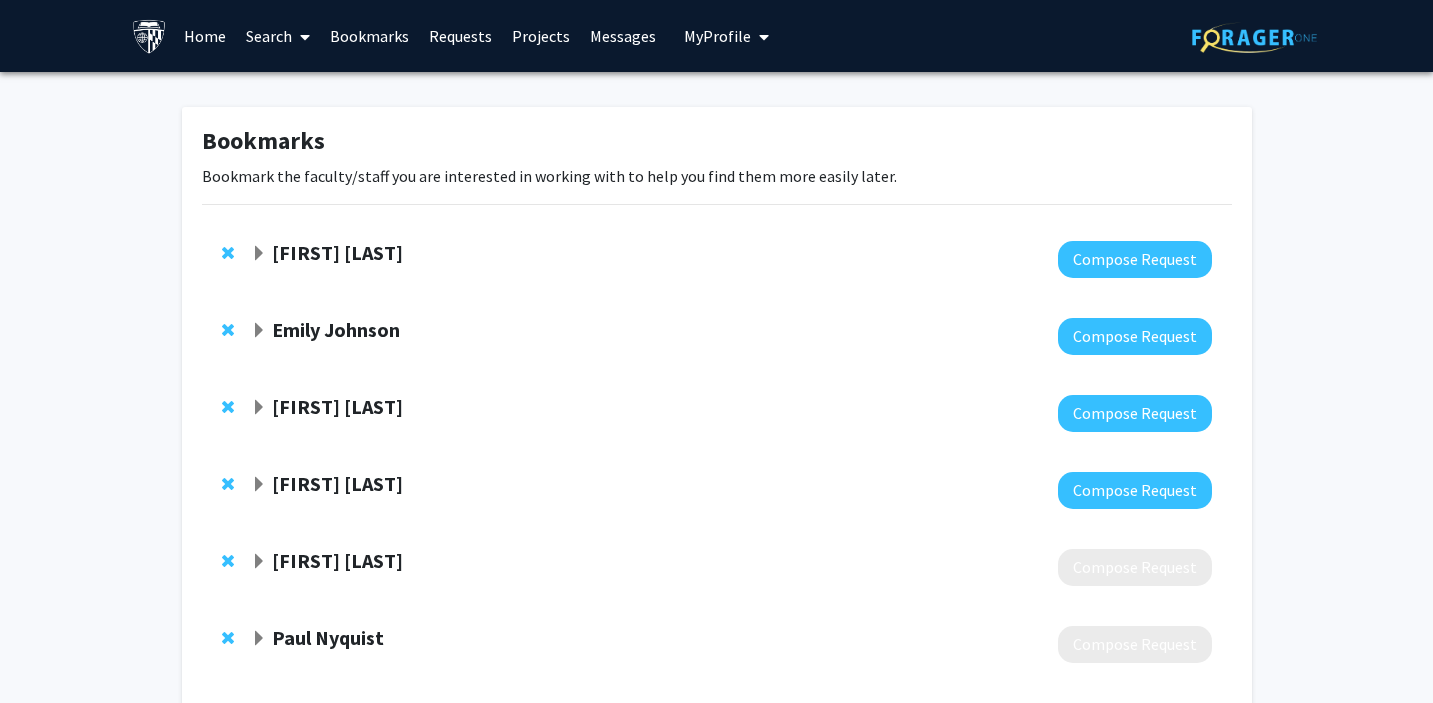 click on "Bookmarks" at bounding box center [369, 36] 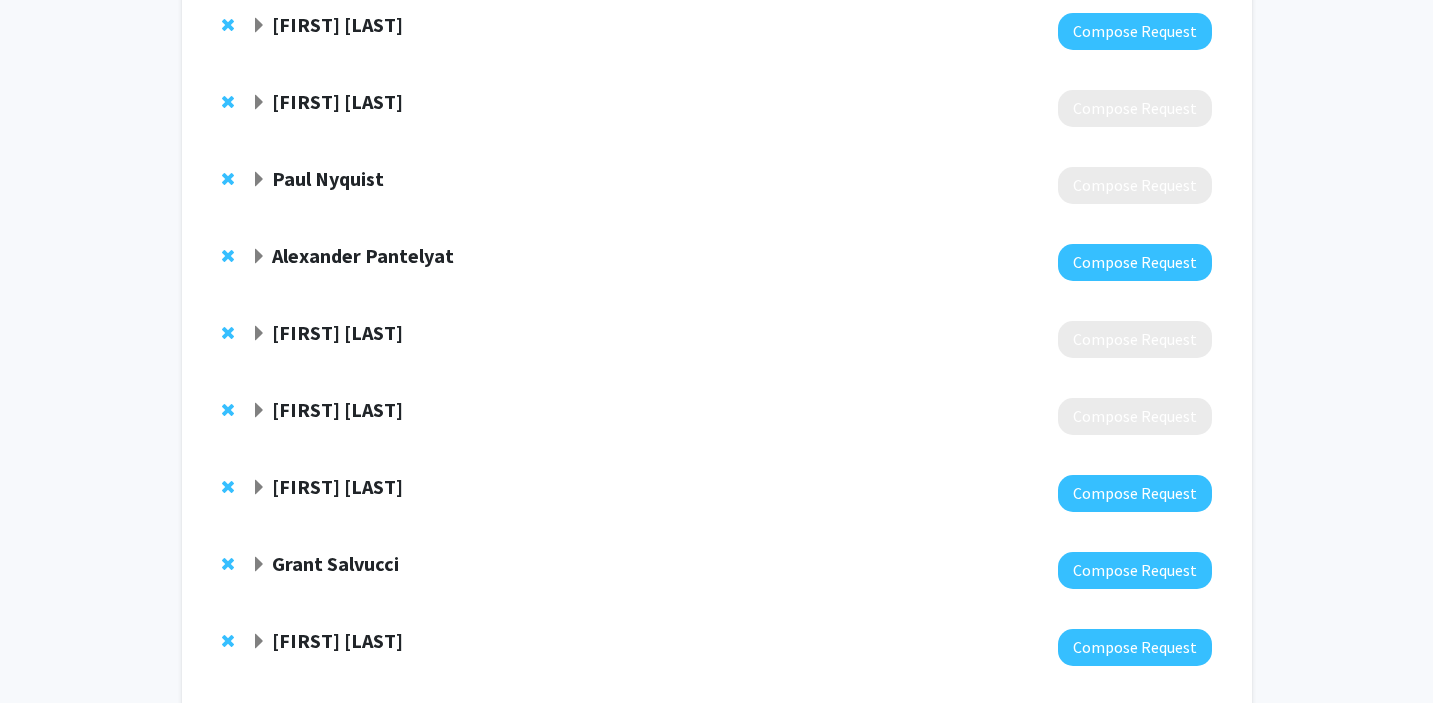 scroll, scrollTop: 0, scrollLeft: 0, axis: both 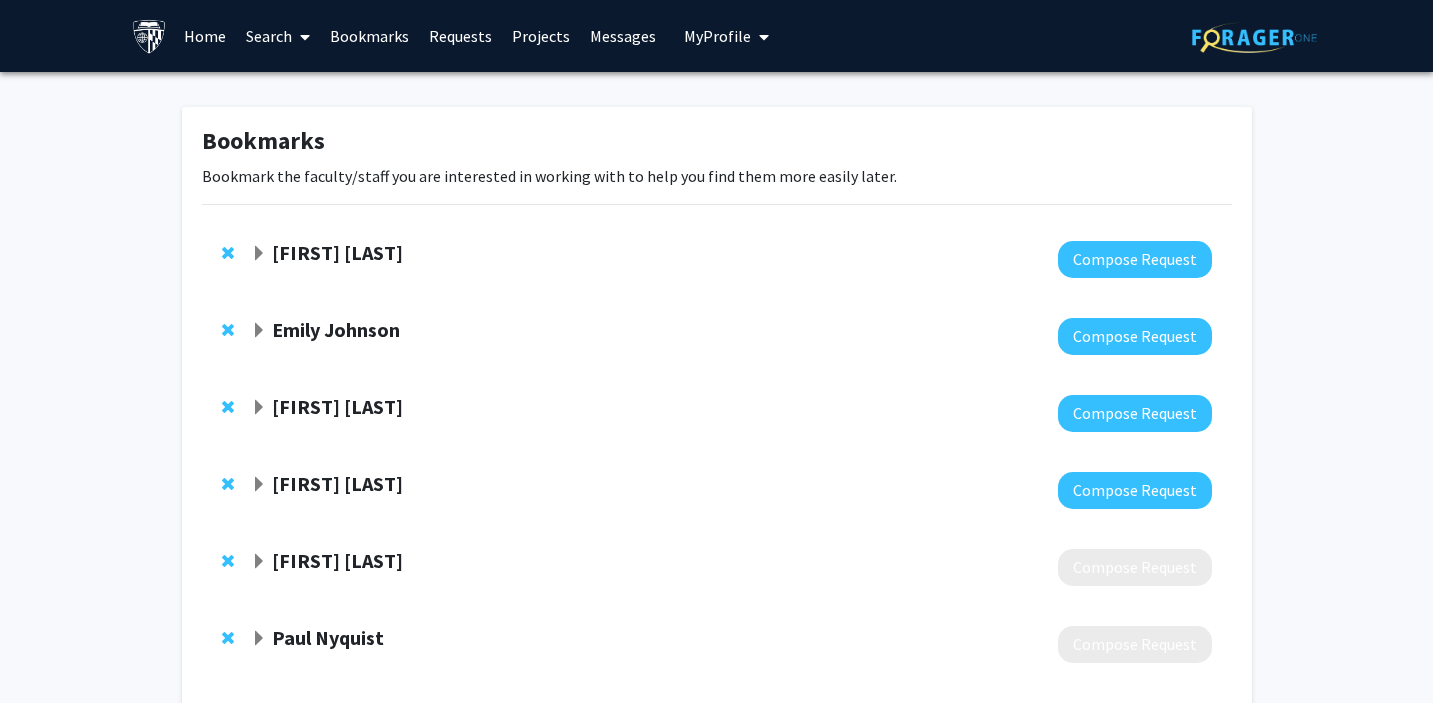 click on "Search" at bounding box center [278, 36] 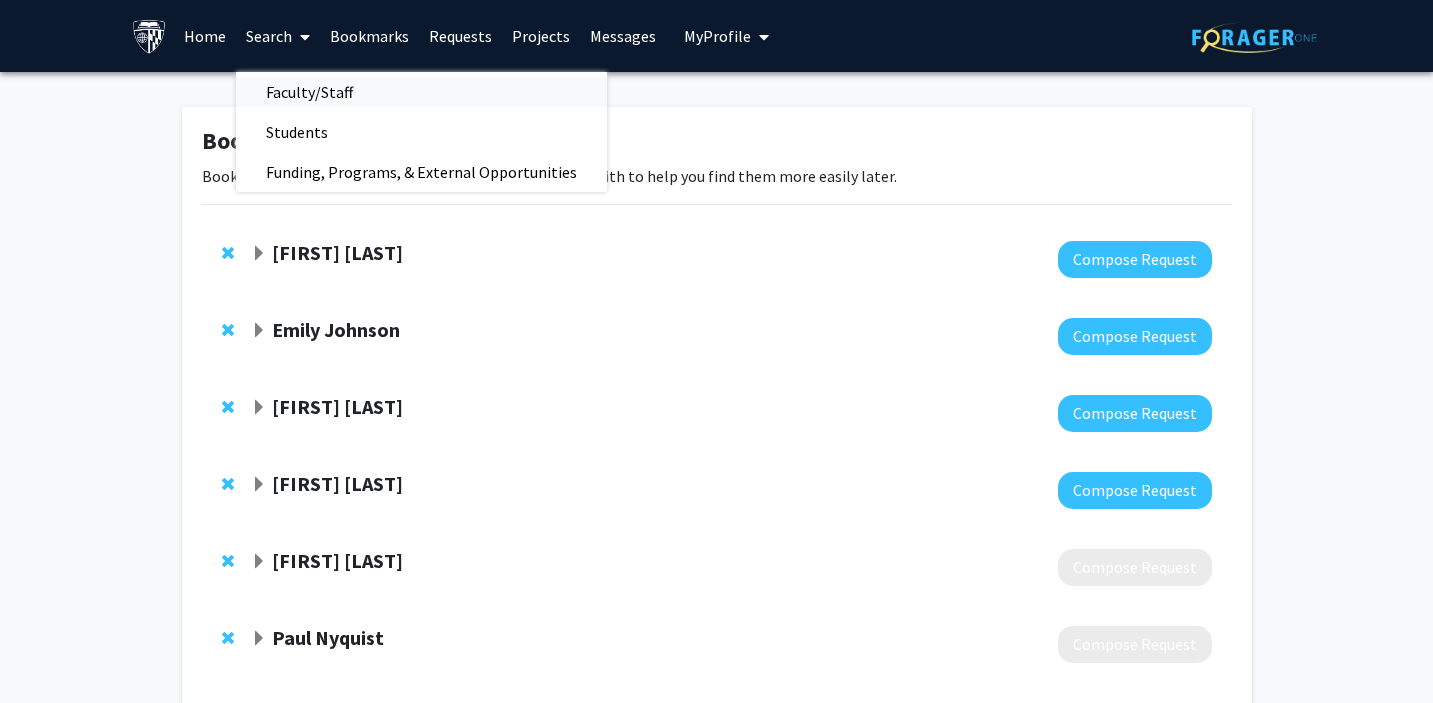 click on "Faculty/Staff" at bounding box center (309, 92) 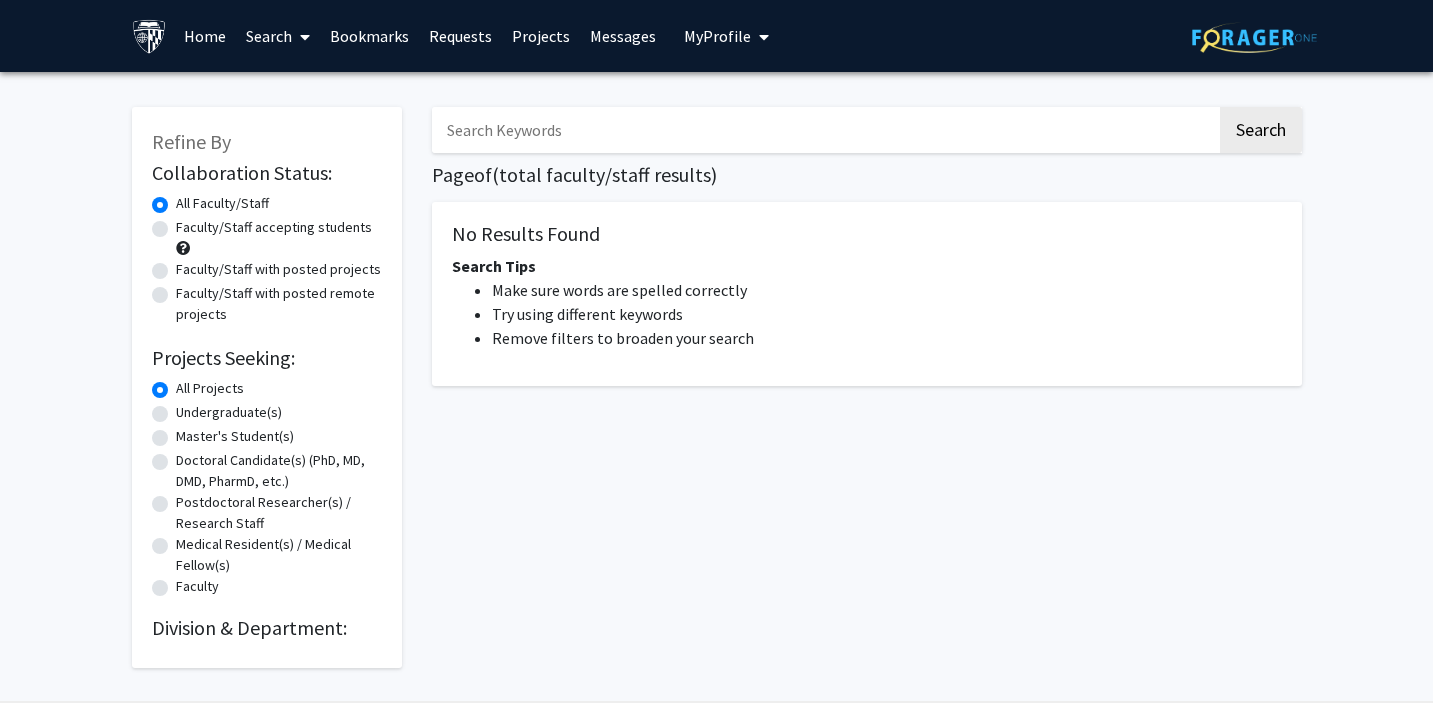 scroll, scrollTop: 70, scrollLeft: 0, axis: vertical 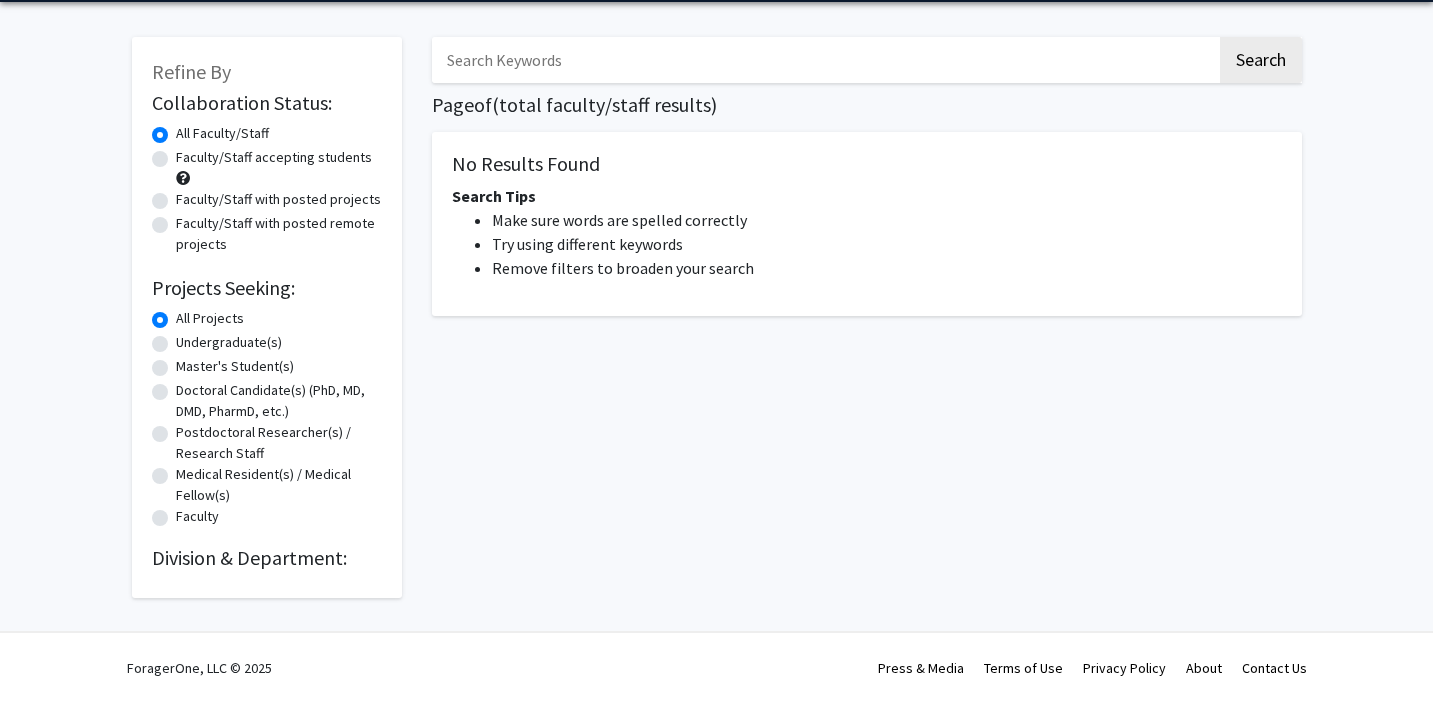 click on "Undergraduate(s)" 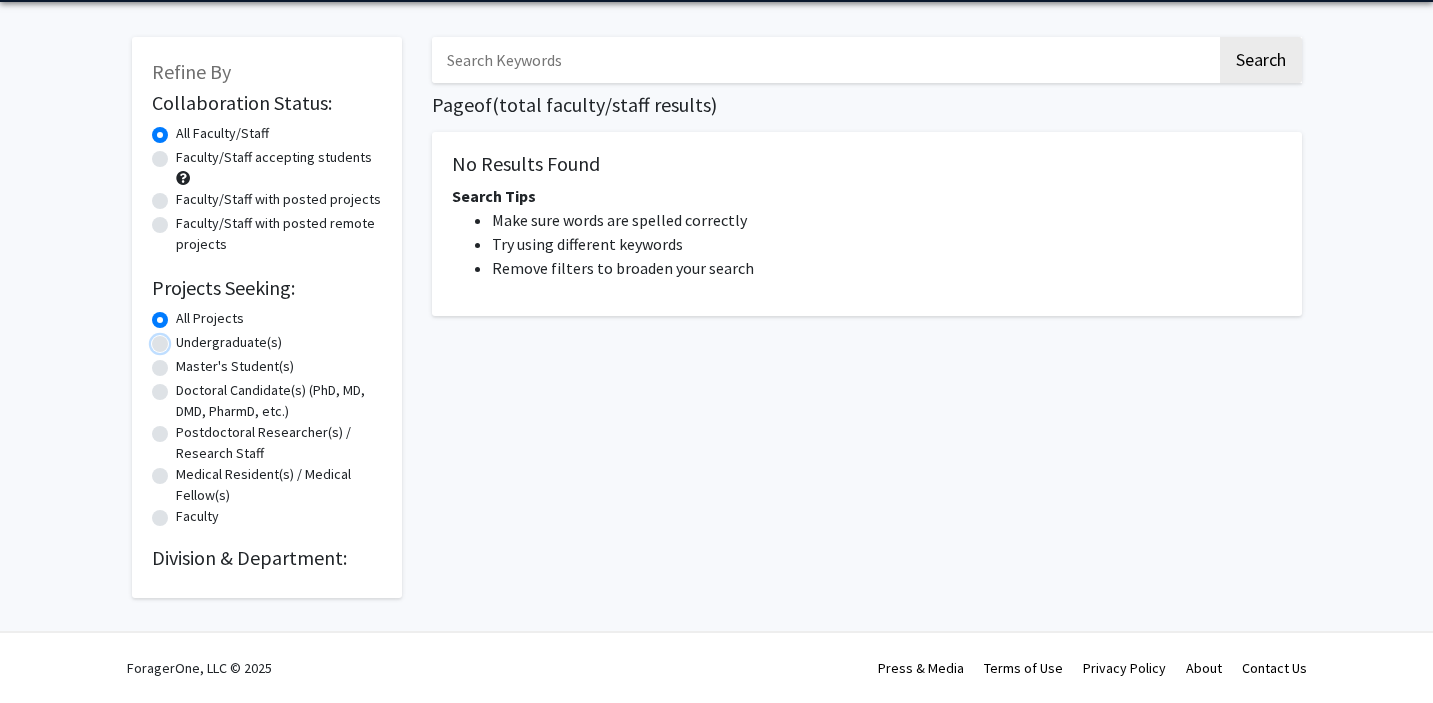 click on "Undergraduate(s)" at bounding box center [182, 338] 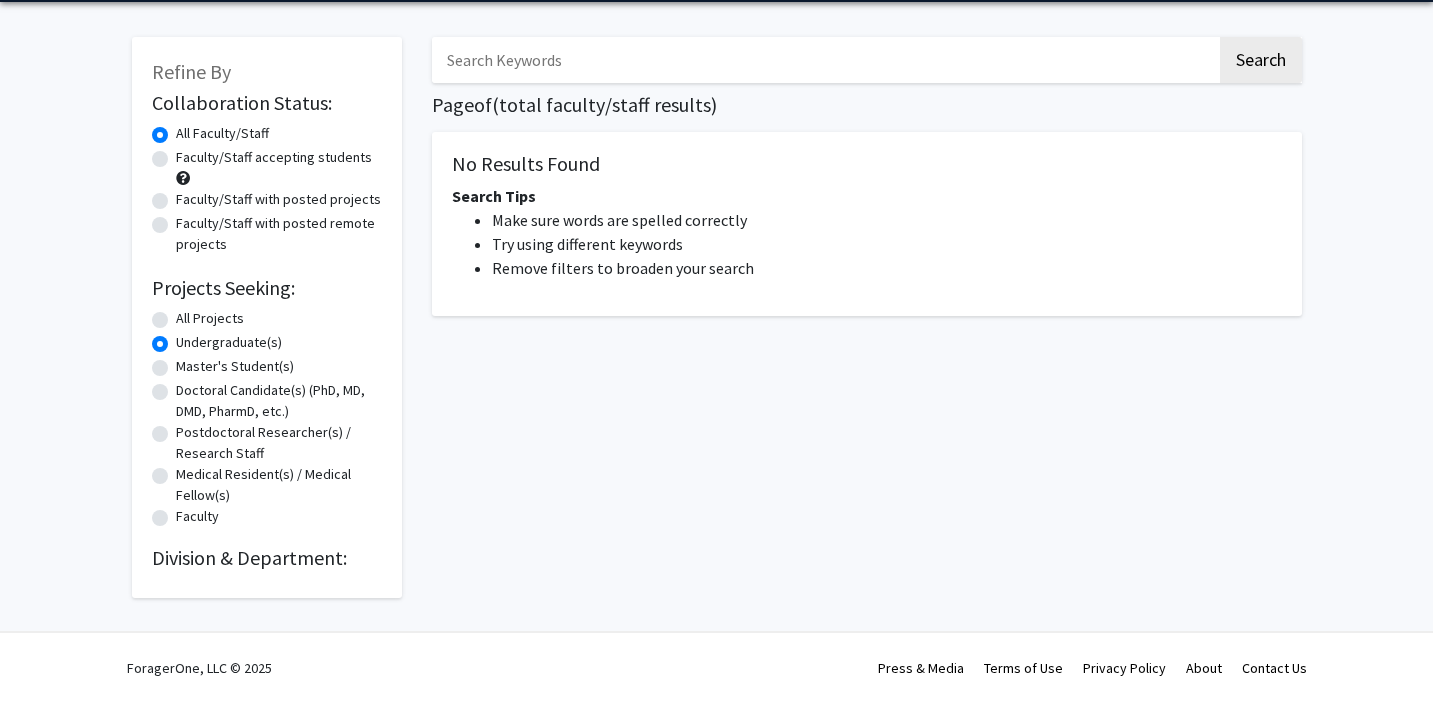 click on "Faculty/Staff accepting students" 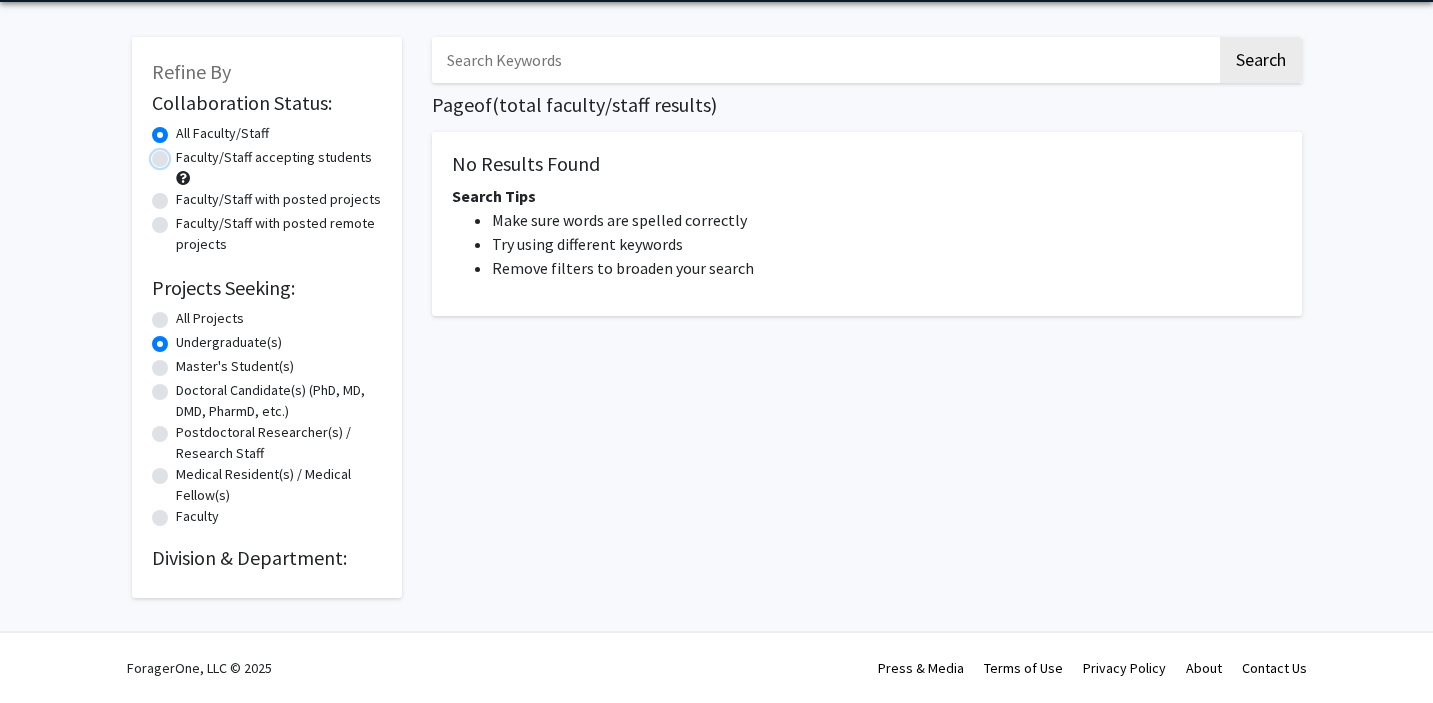 click on "Faculty/Staff accepting students" at bounding box center [182, 153] 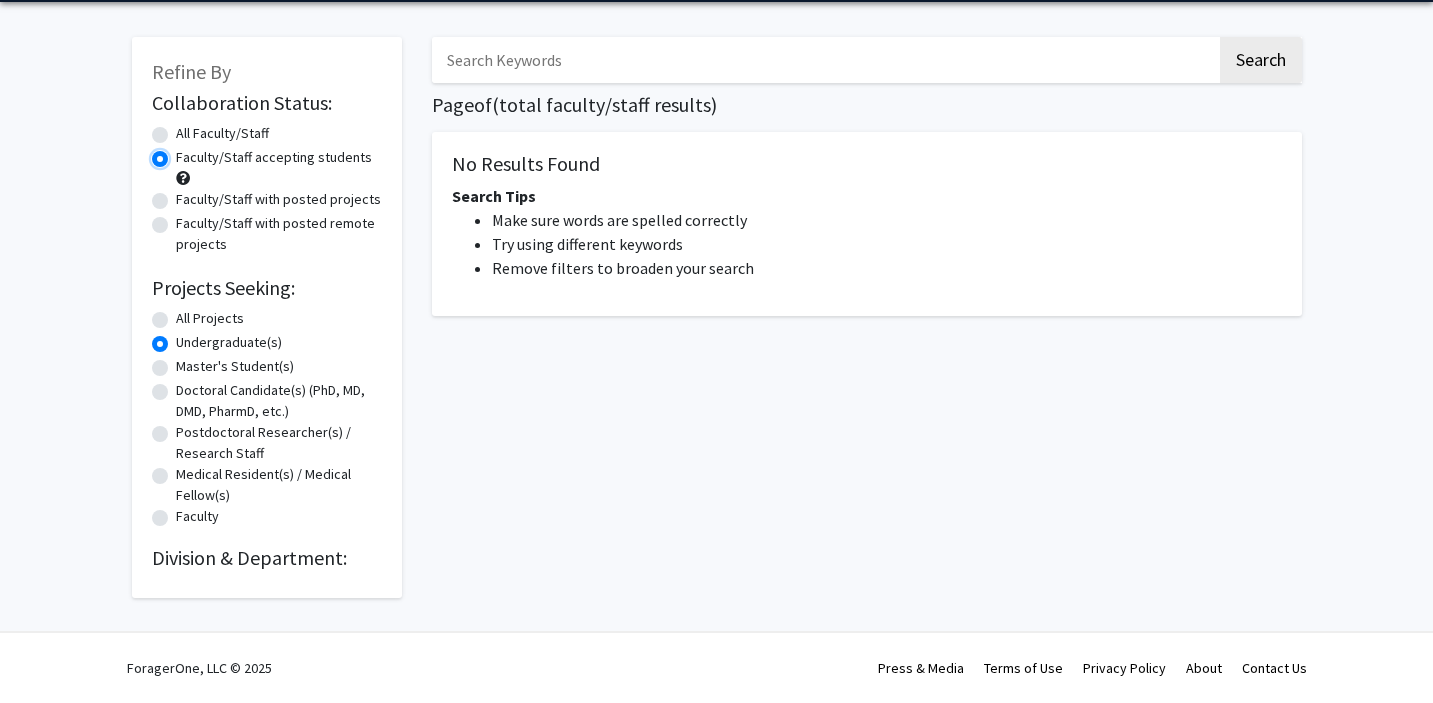 scroll, scrollTop: 0, scrollLeft: 0, axis: both 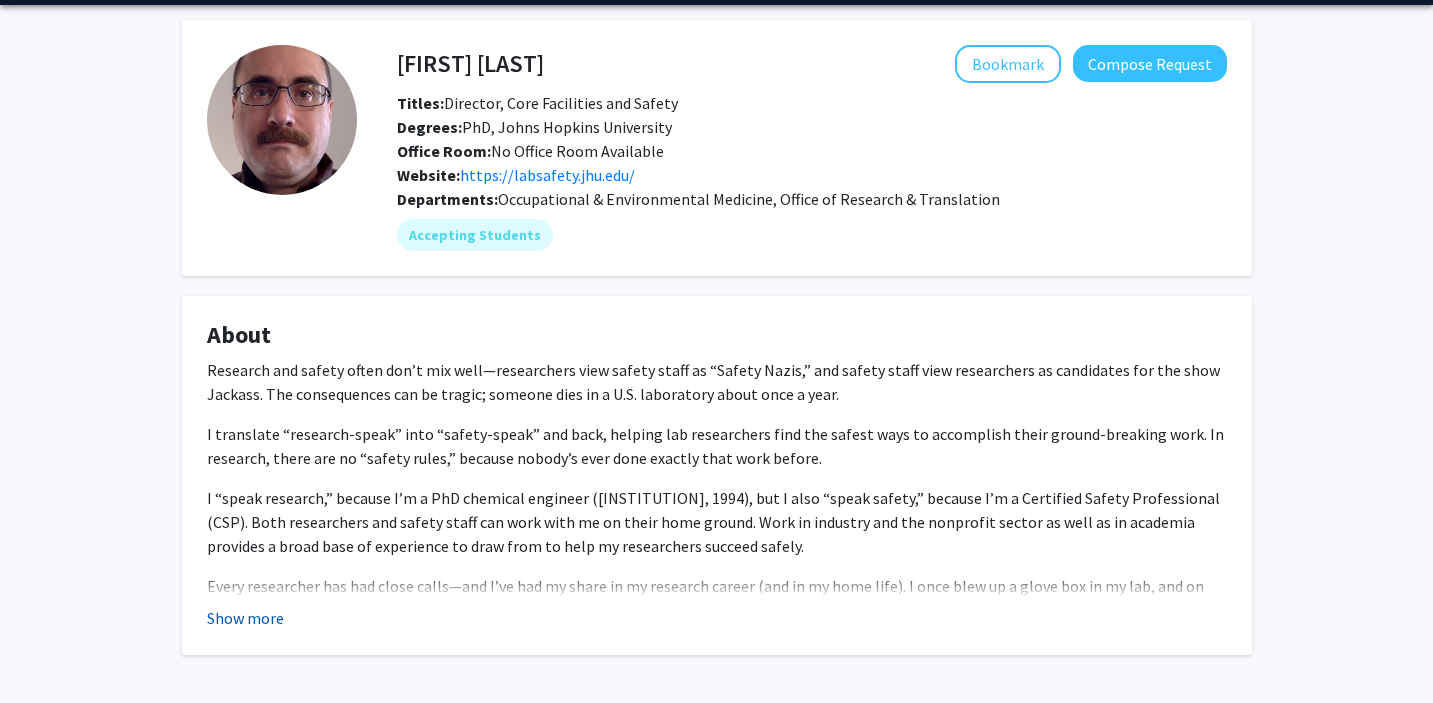 click on "Show more" 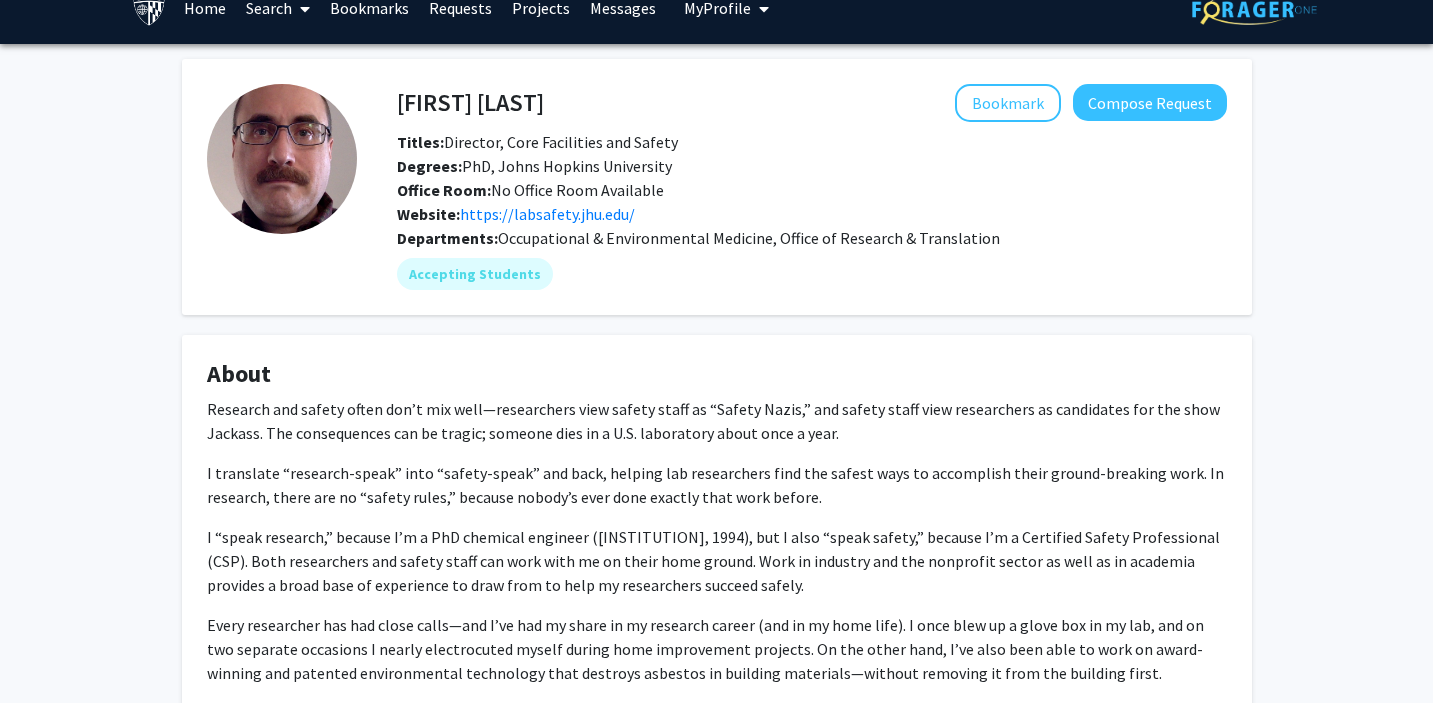 scroll, scrollTop: 0, scrollLeft: 0, axis: both 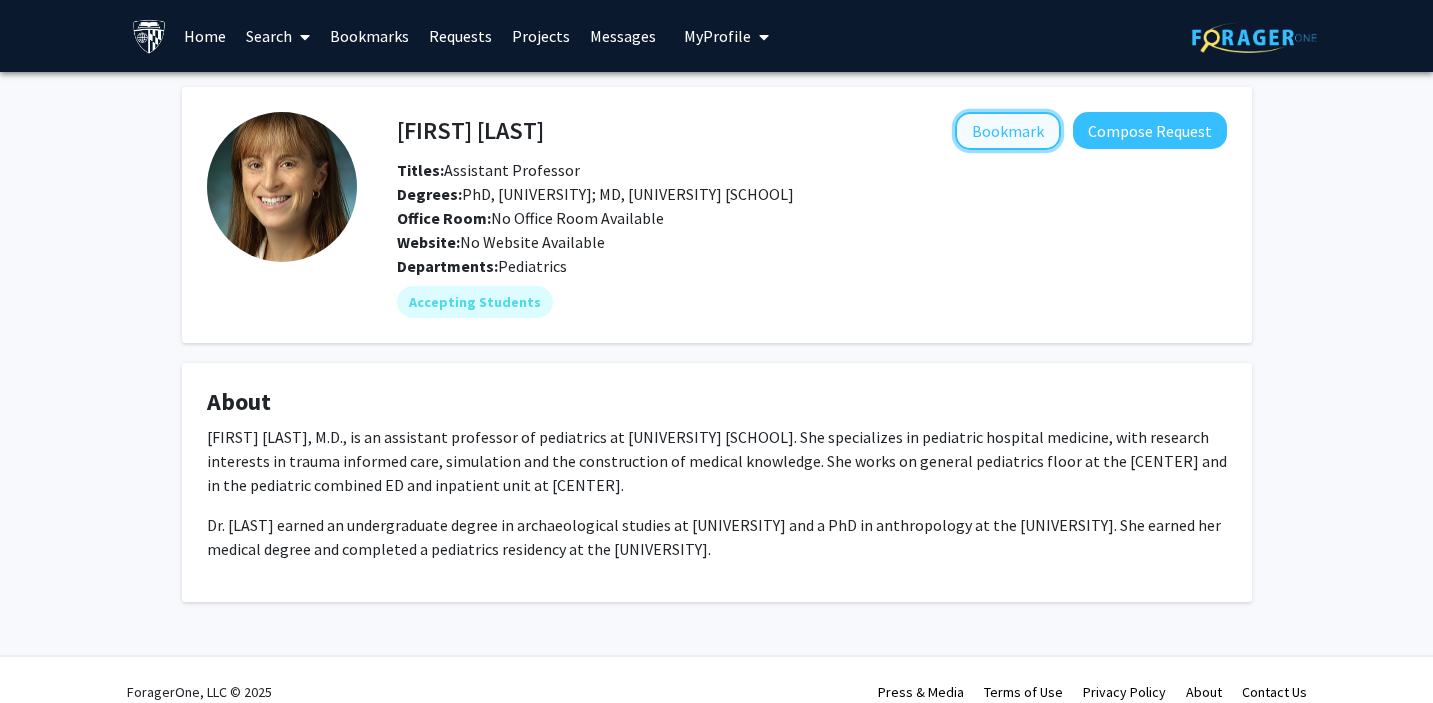click on "Bookmark" 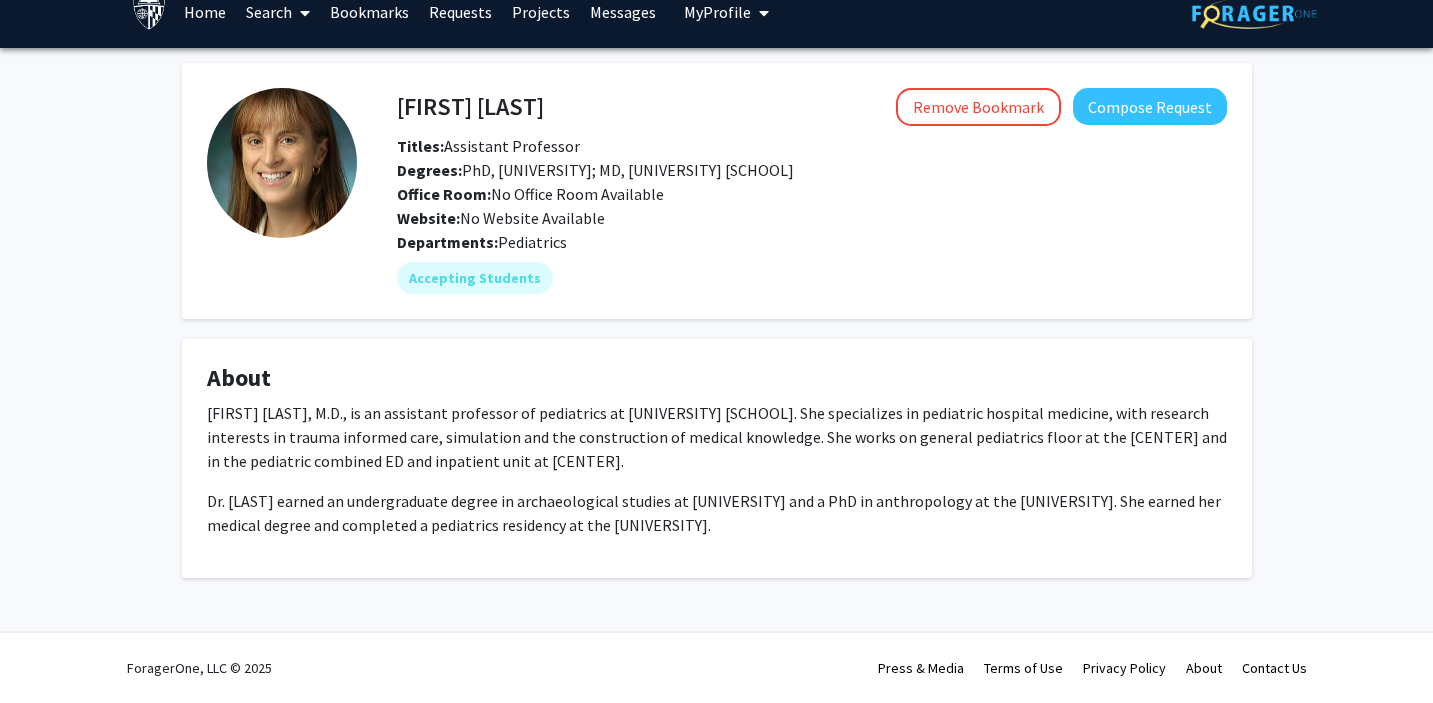 scroll, scrollTop: 0, scrollLeft: 0, axis: both 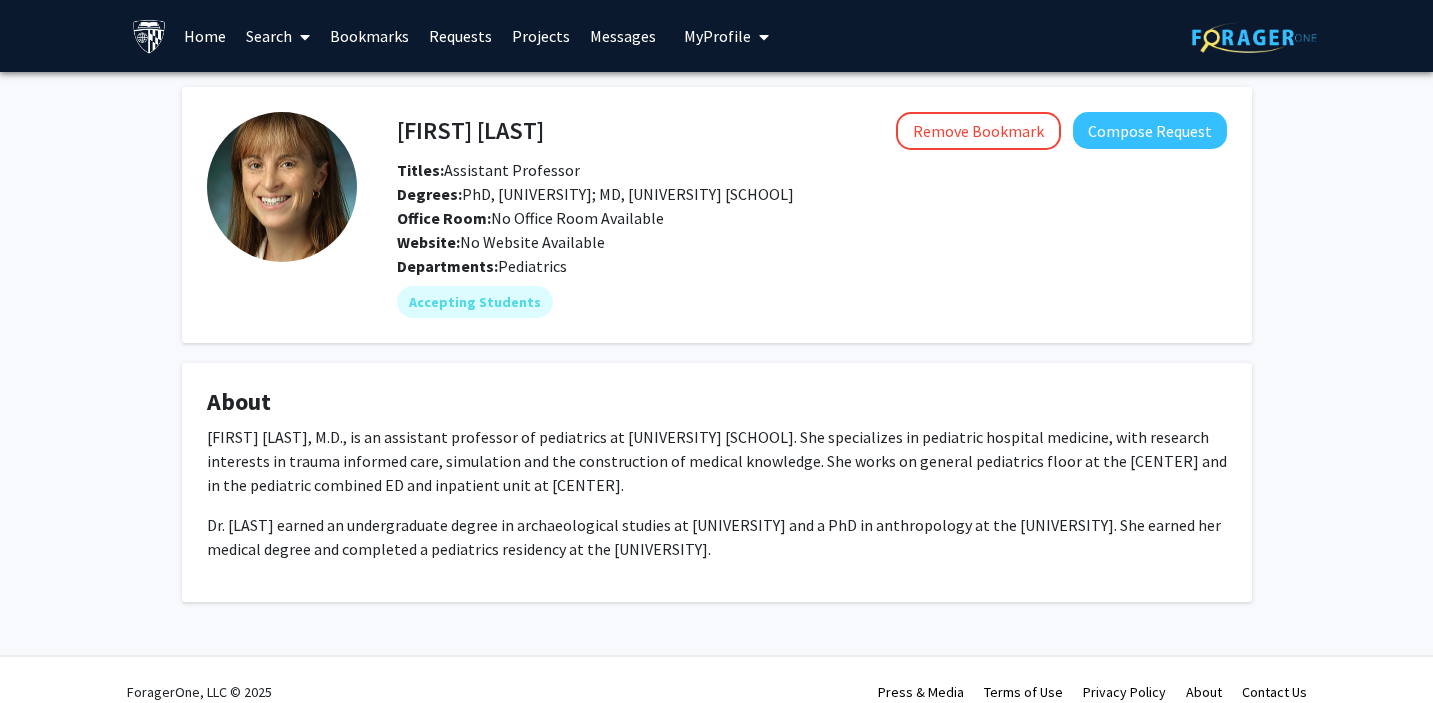 click 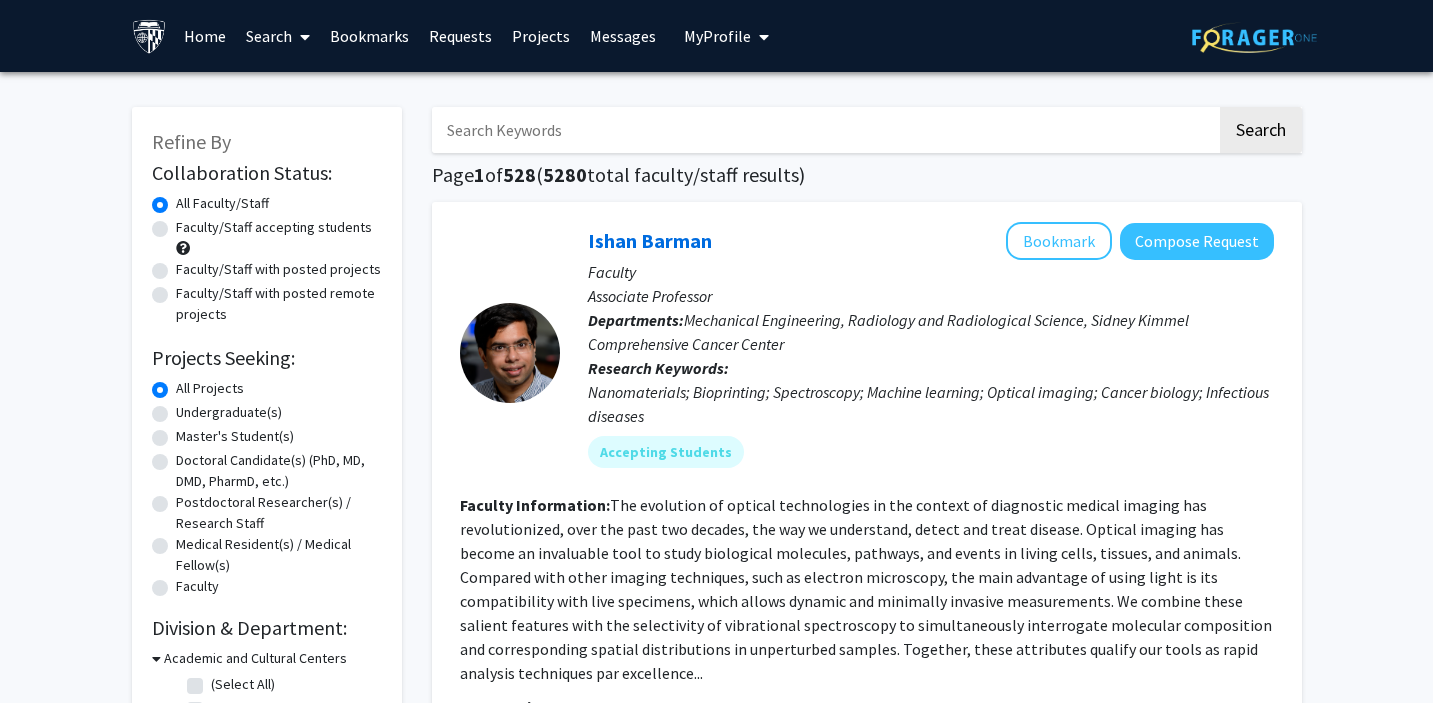 scroll, scrollTop: 0, scrollLeft: 0, axis: both 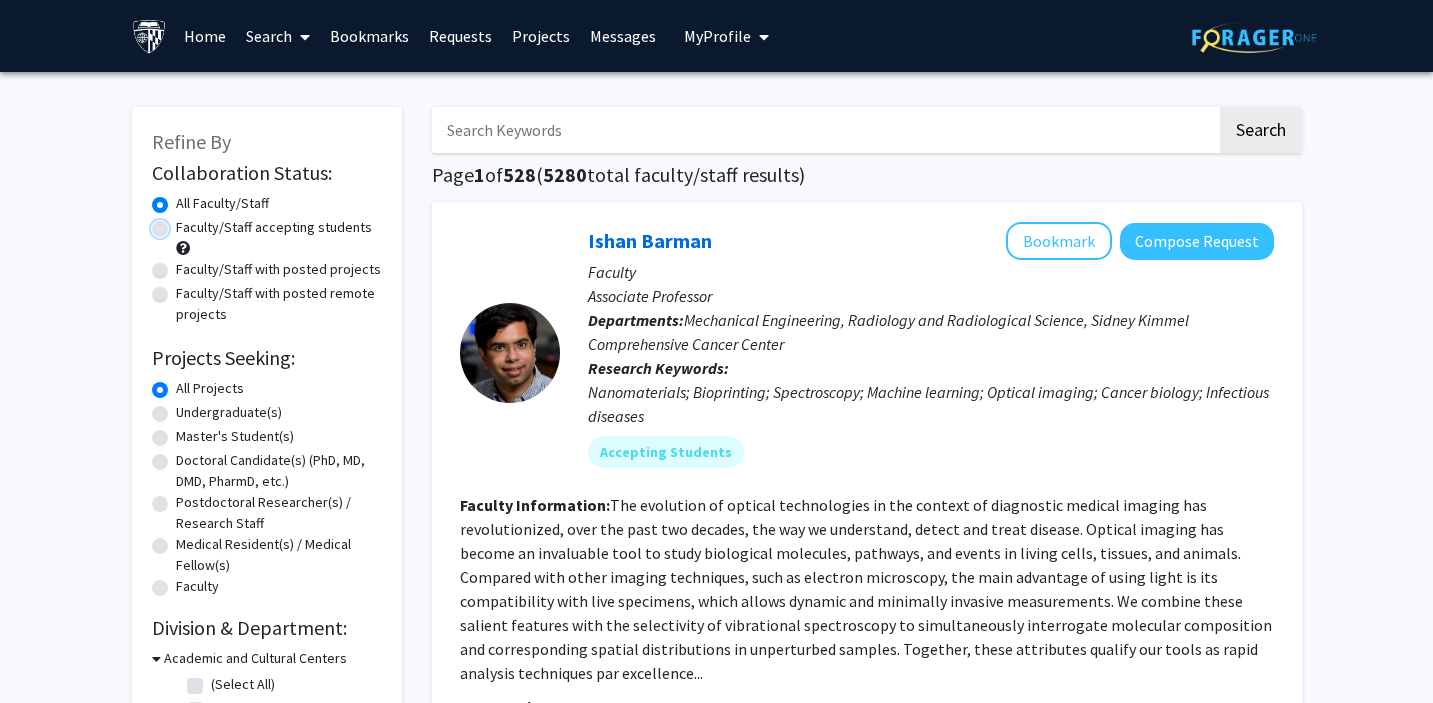 click on "Faculty/Staff accepting students" at bounding box center (182, 223) 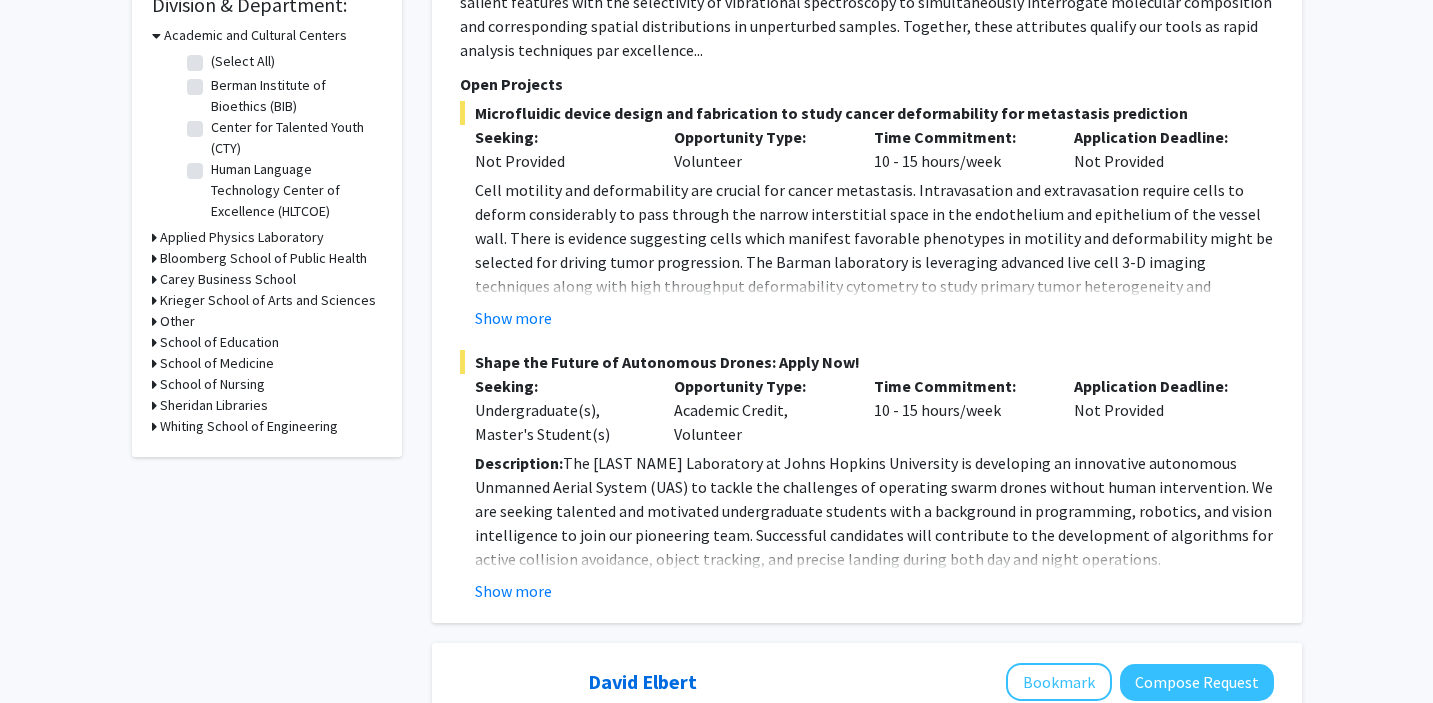scroll, scrollTop: 695, scrollLeft: 0, axis: vertical 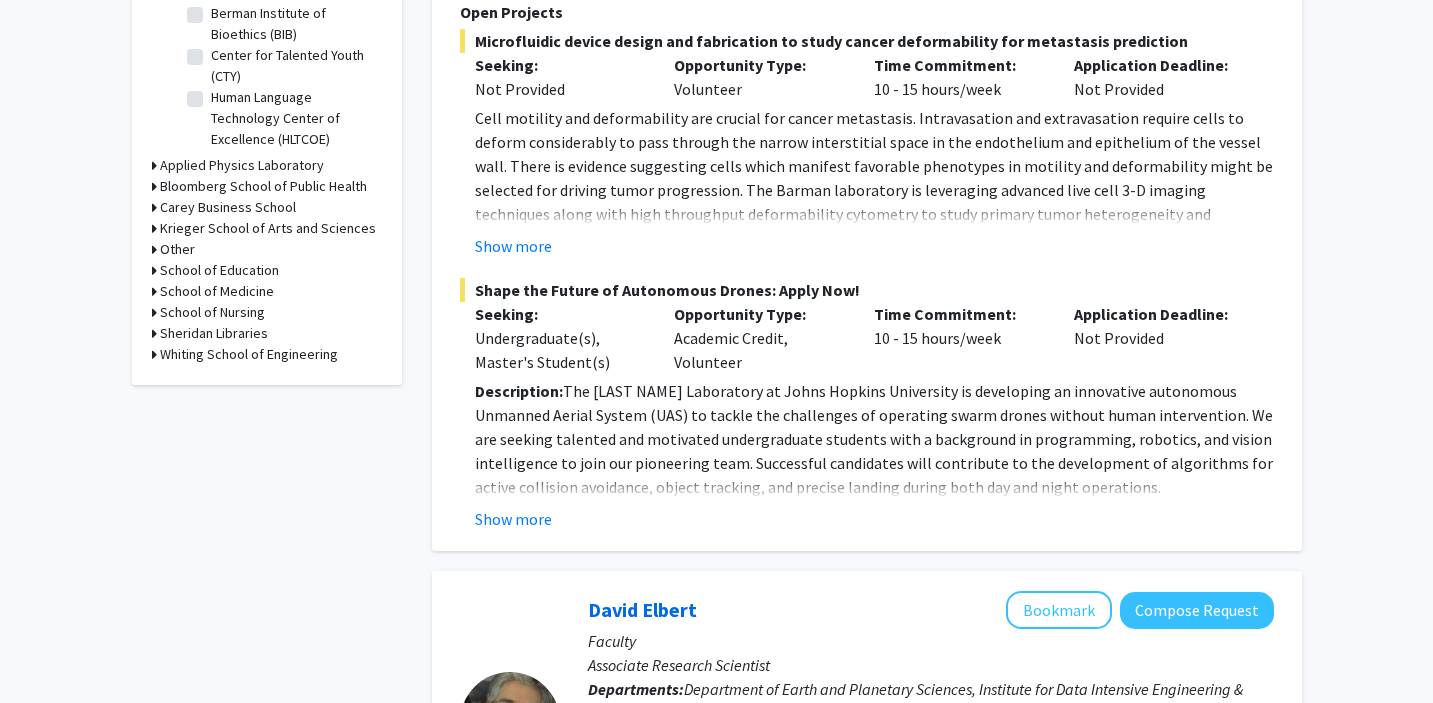 click 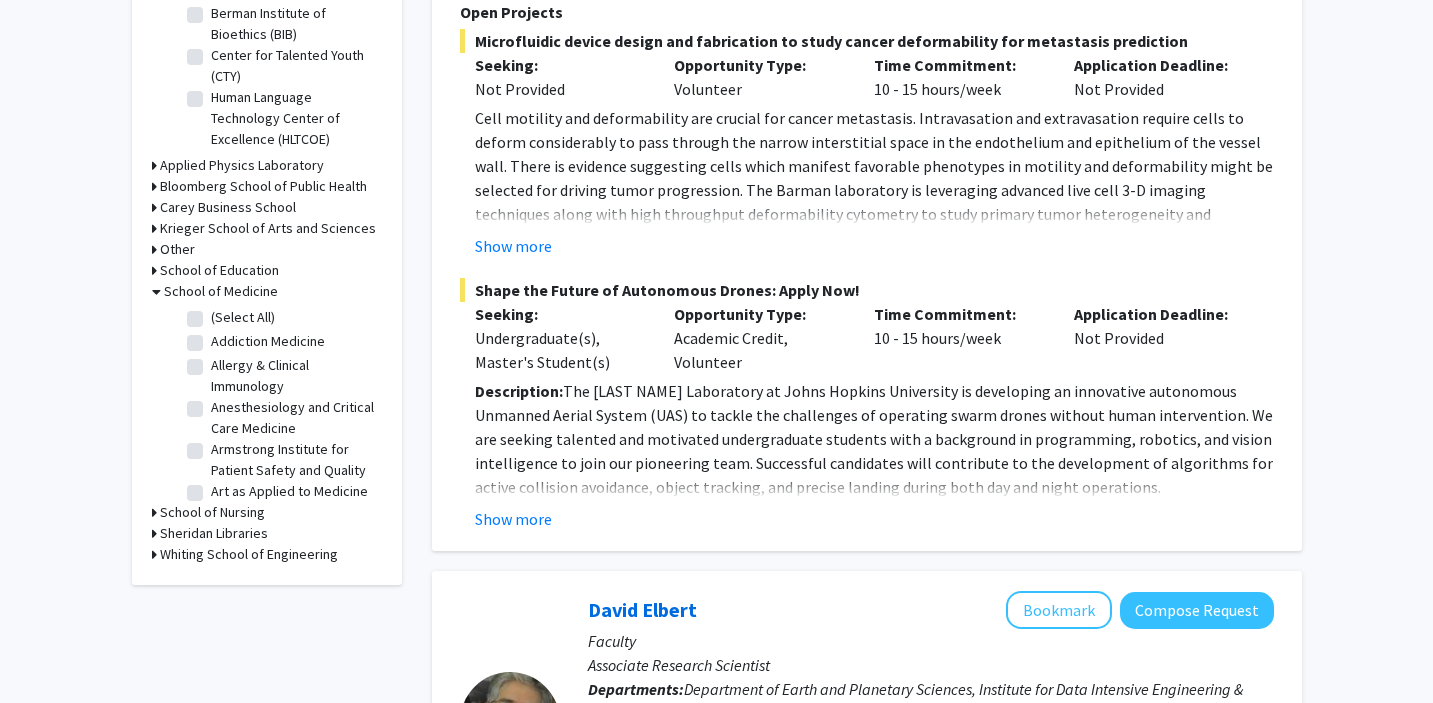 click on "(Select All)" 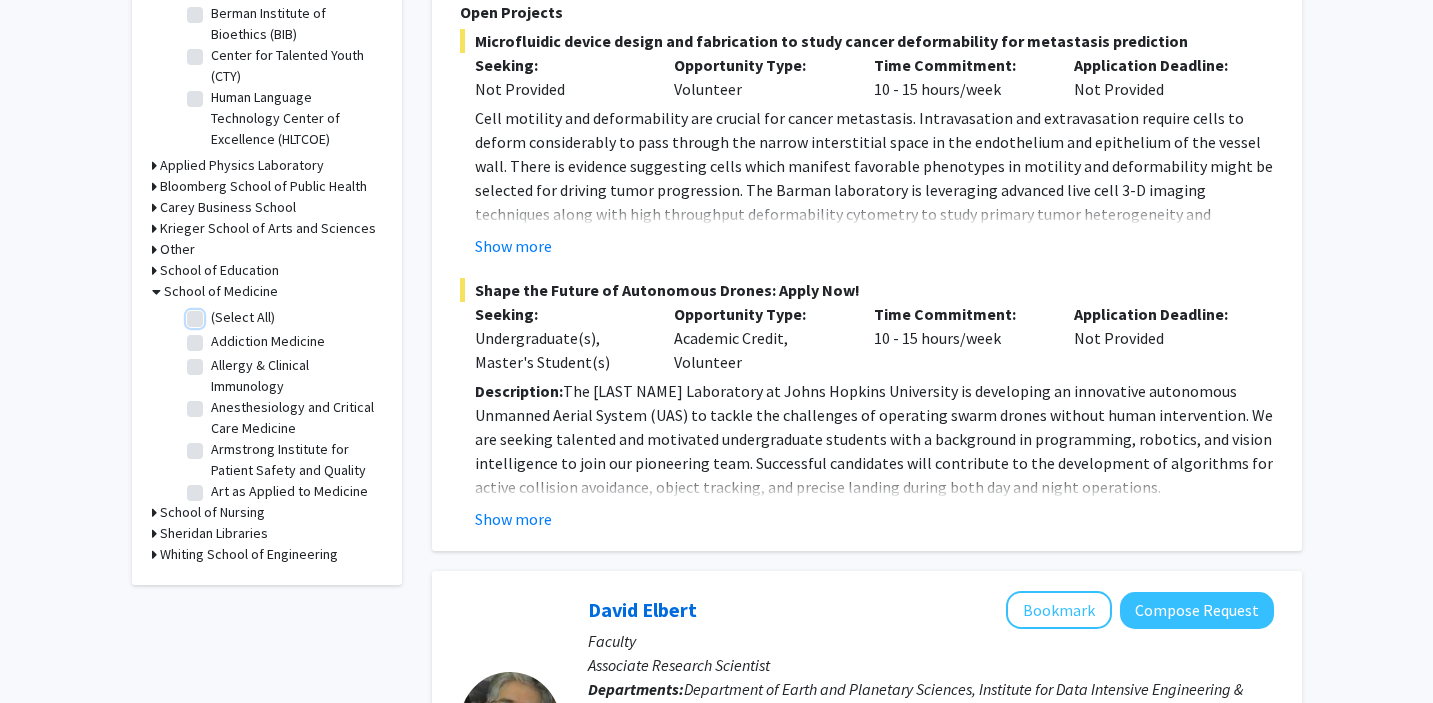 click on "(Select All)" at bounding box center [217, 313] 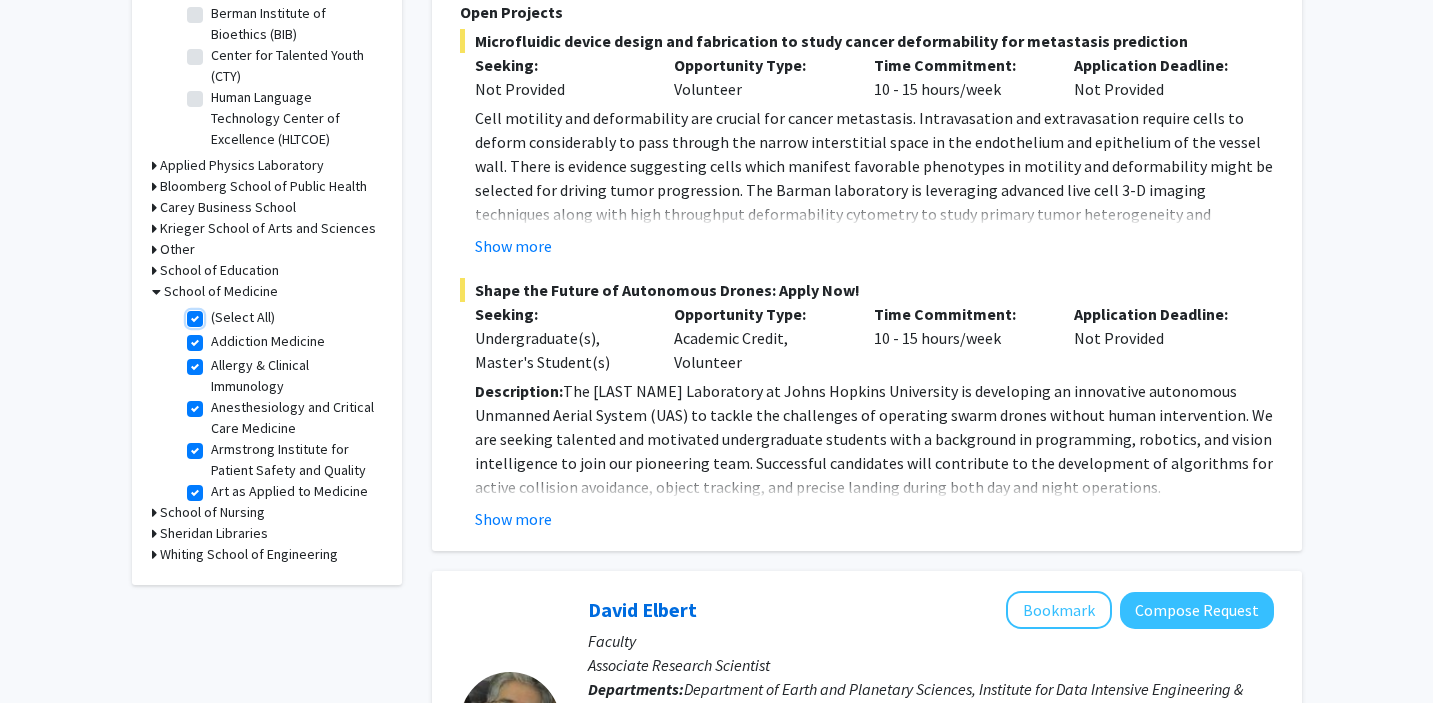 checkbox on "true" 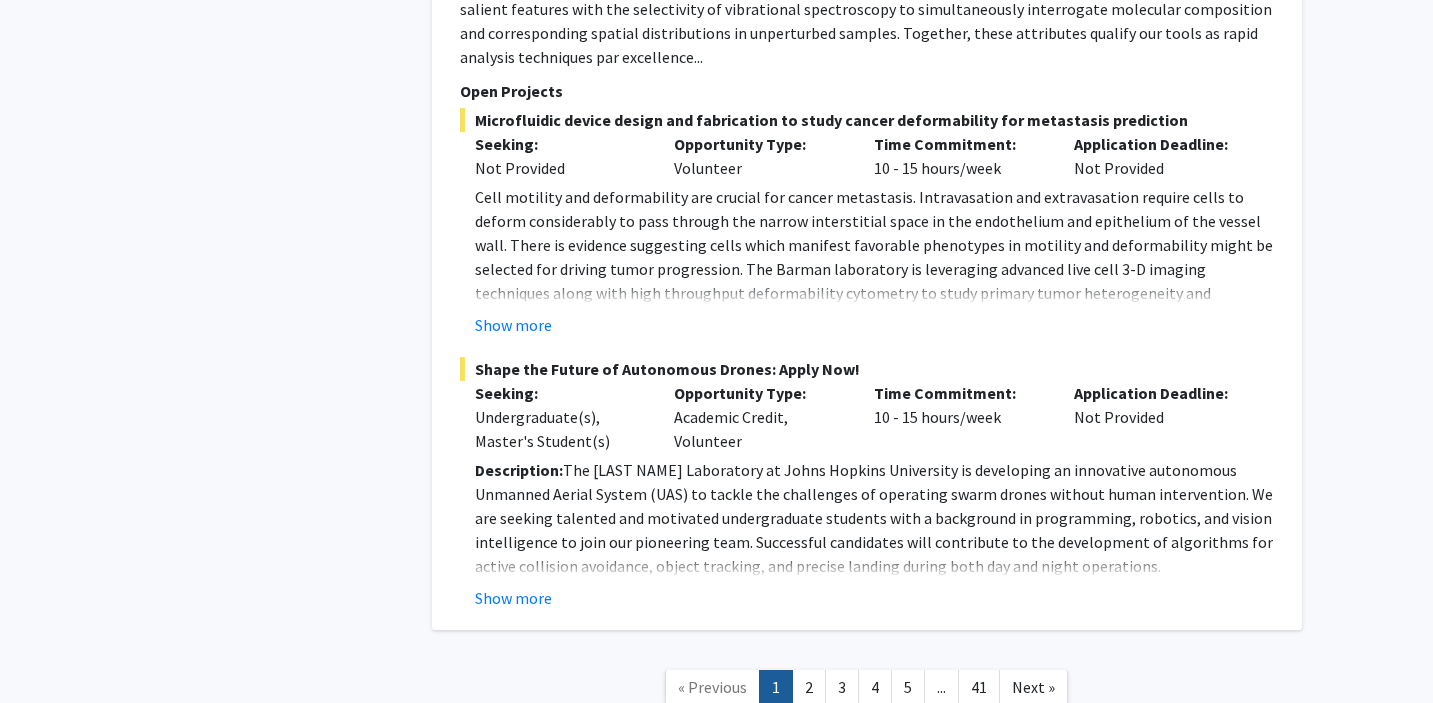 scroll, scrollTop: 8800, scrollLeft: 0, axis: vertical 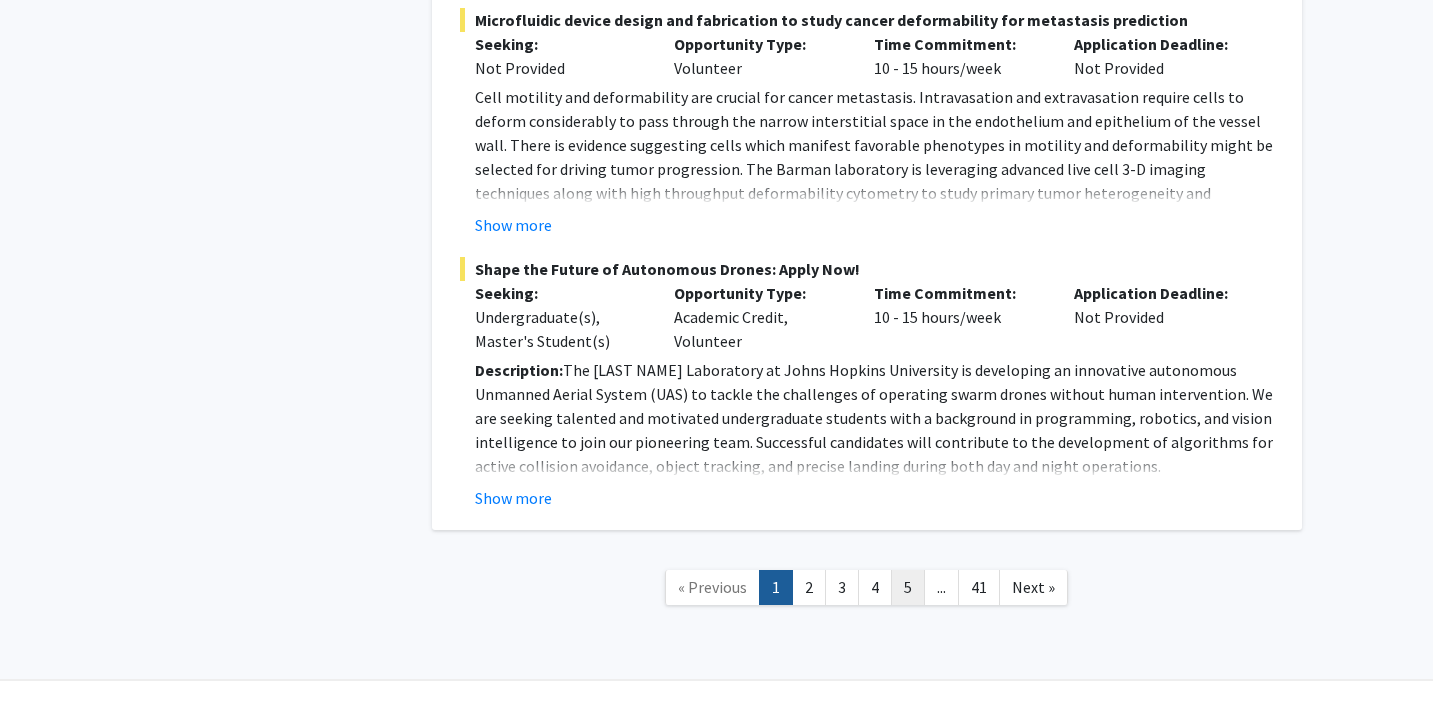 click on "5" 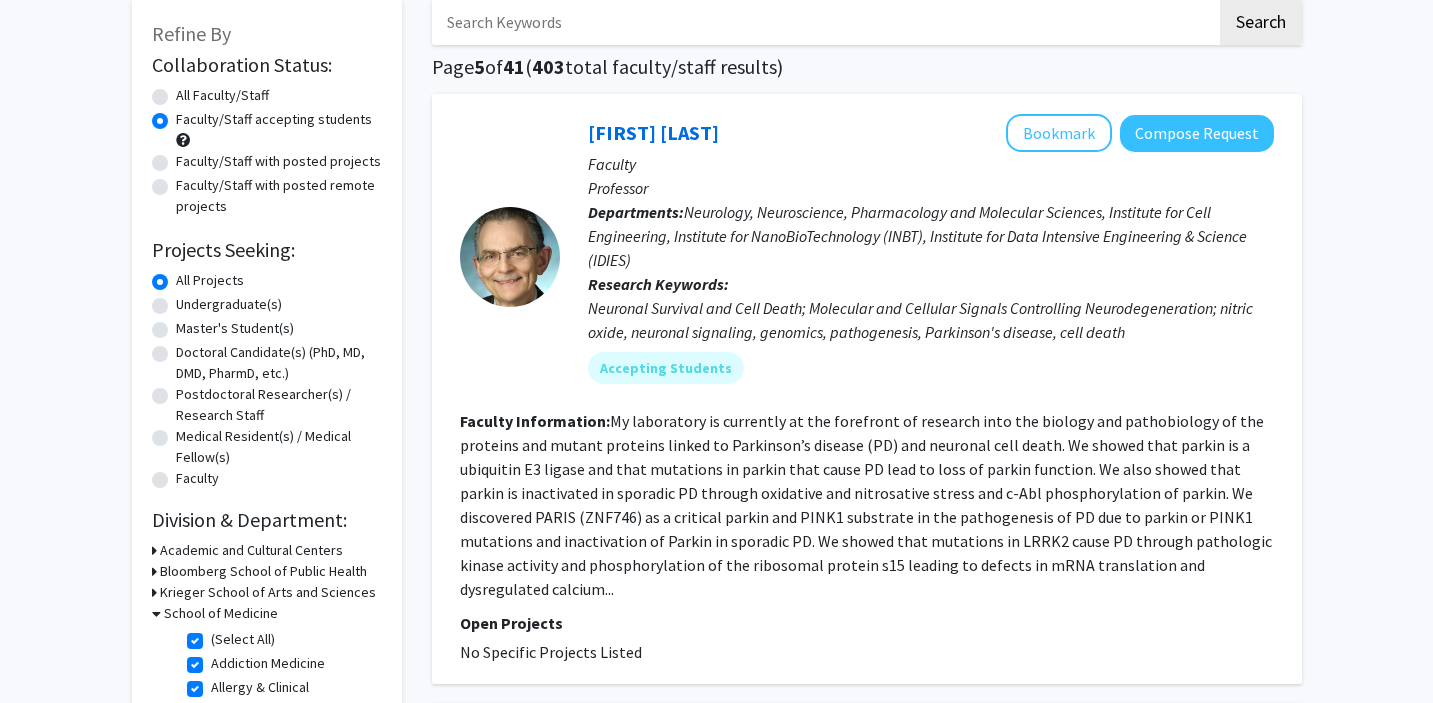 scroll, scrollTop: 100, scrollLeft: 0, axis: vertical 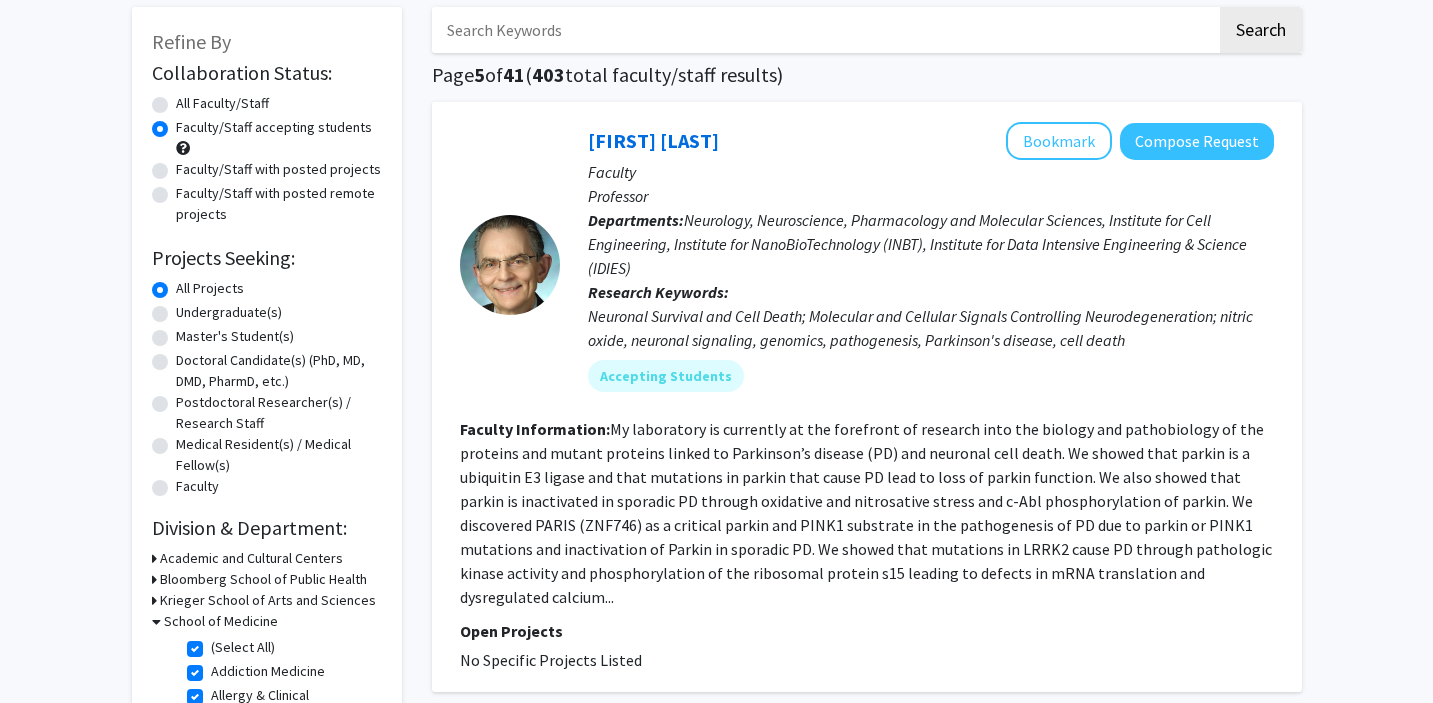 click on "Faculty/Staff with posted projects" 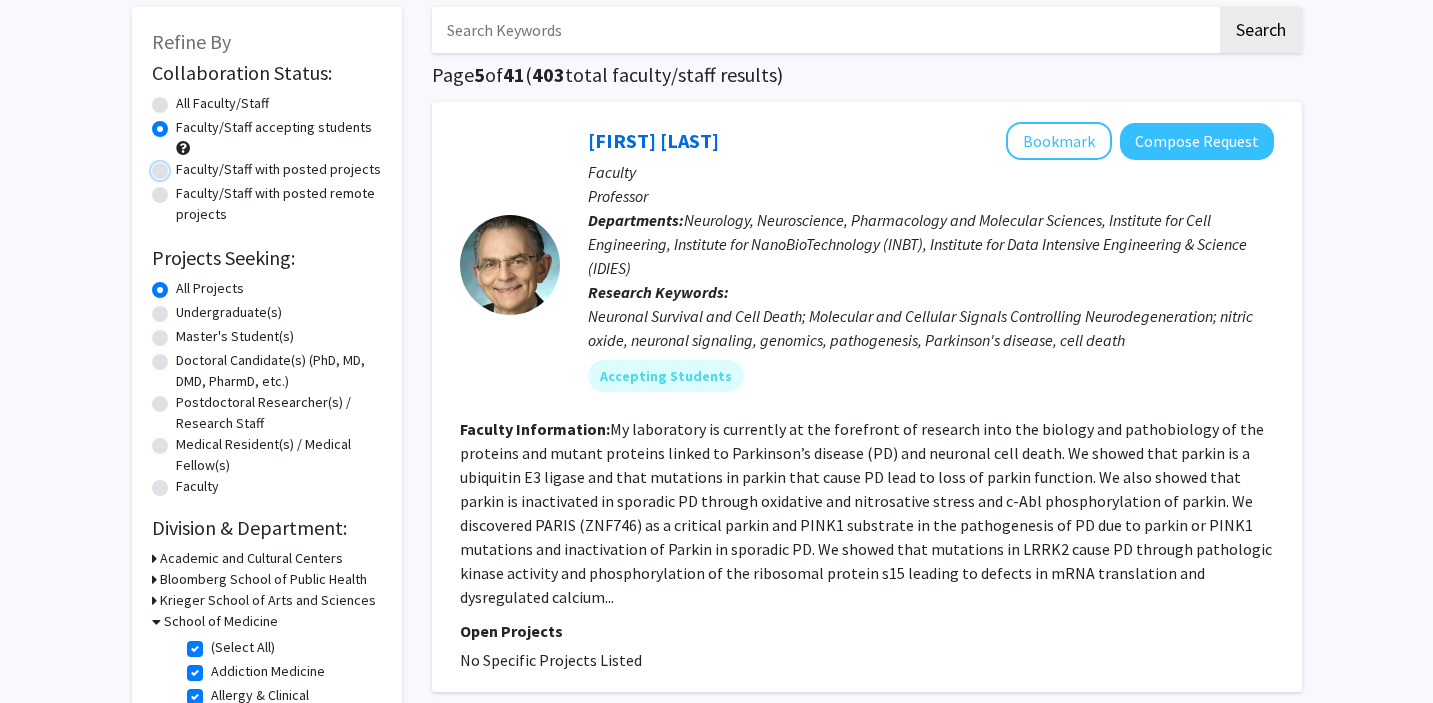 click on "Faculty/Staff with posted projects" at bounding box center (182, 165) 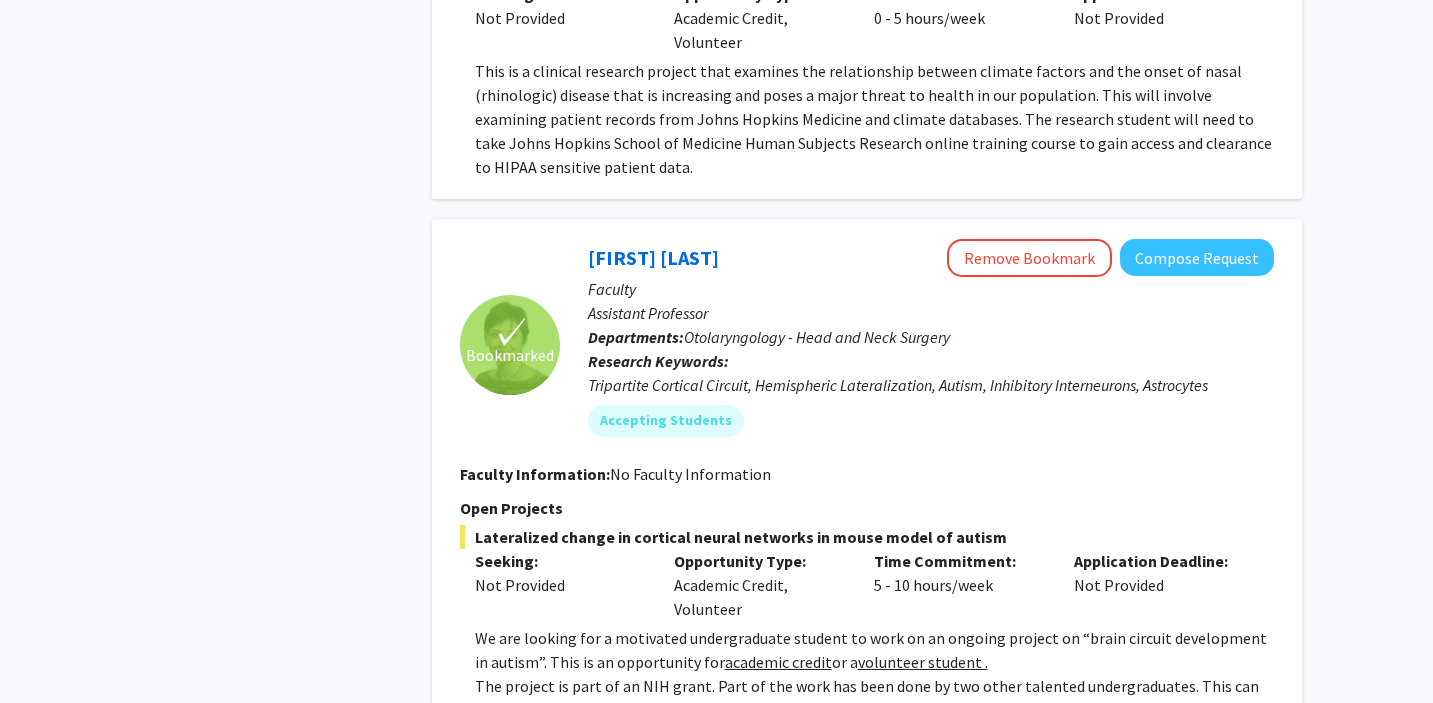 scroll, scrollTop: 2878, scrollLeft: 0, axis: vertical 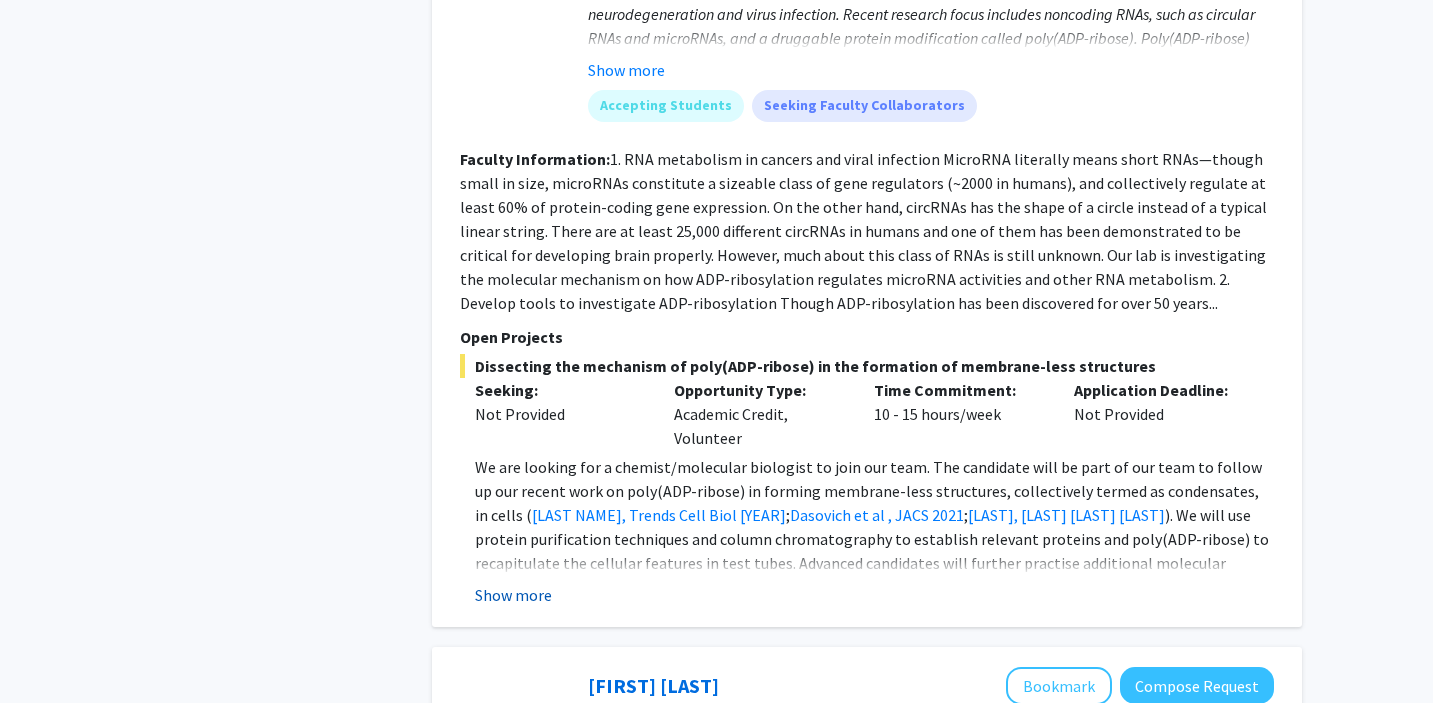 click on "Show more" 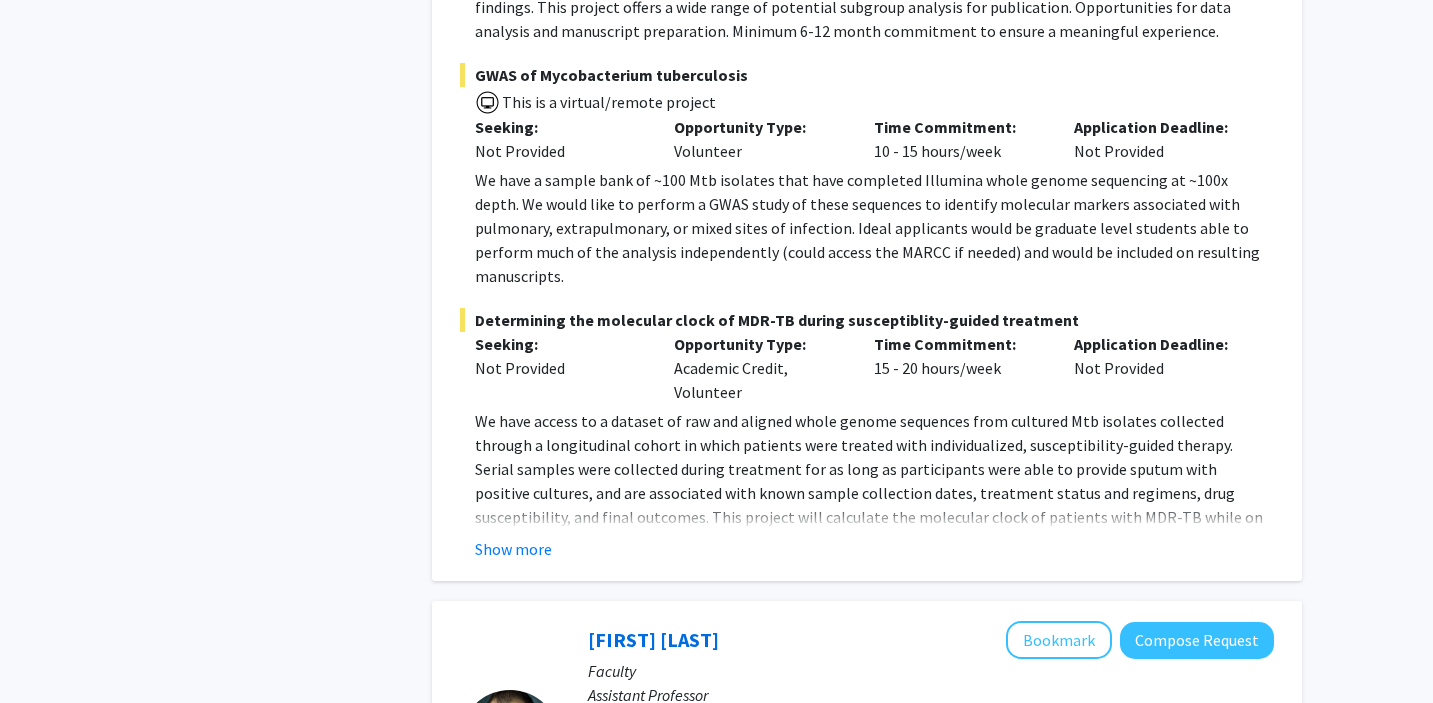 scroll, scrollTop: 5295, scrollLeft: 0, axis: vertical 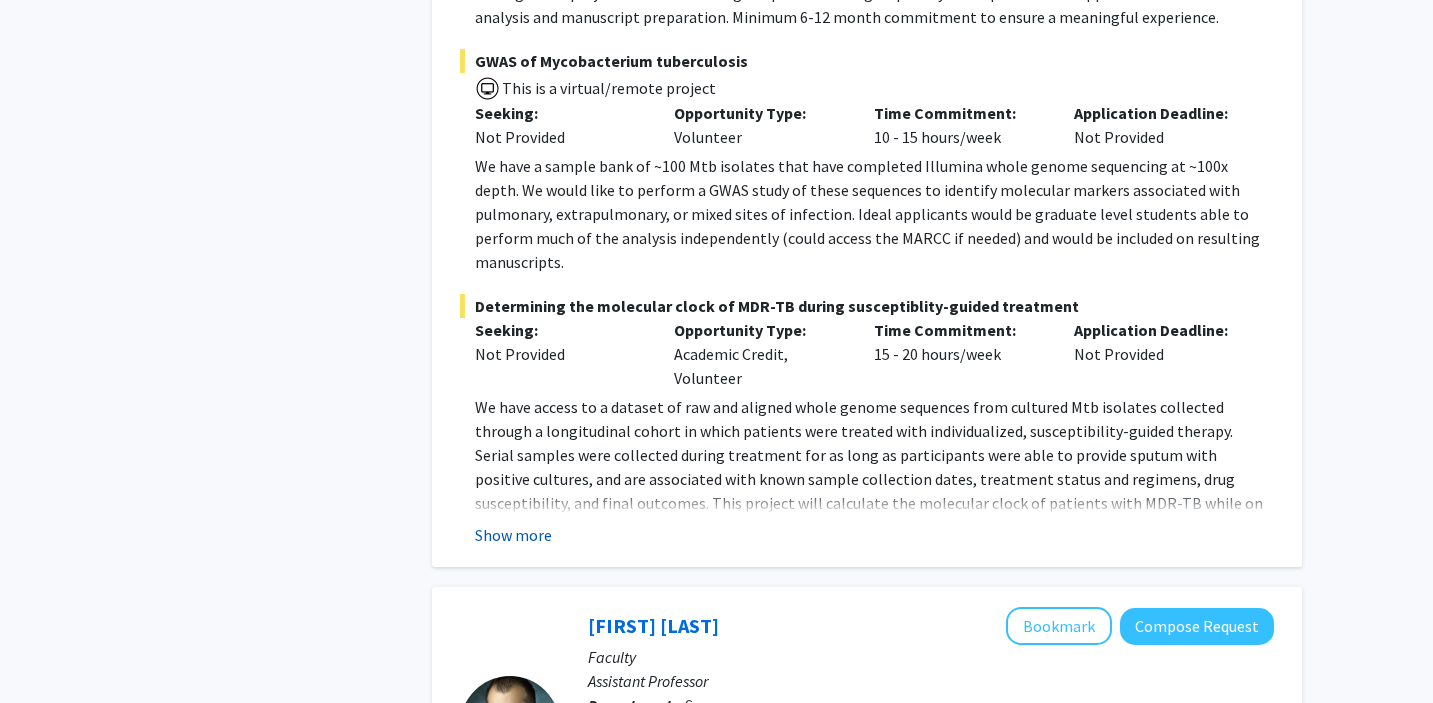 click on "Show more" 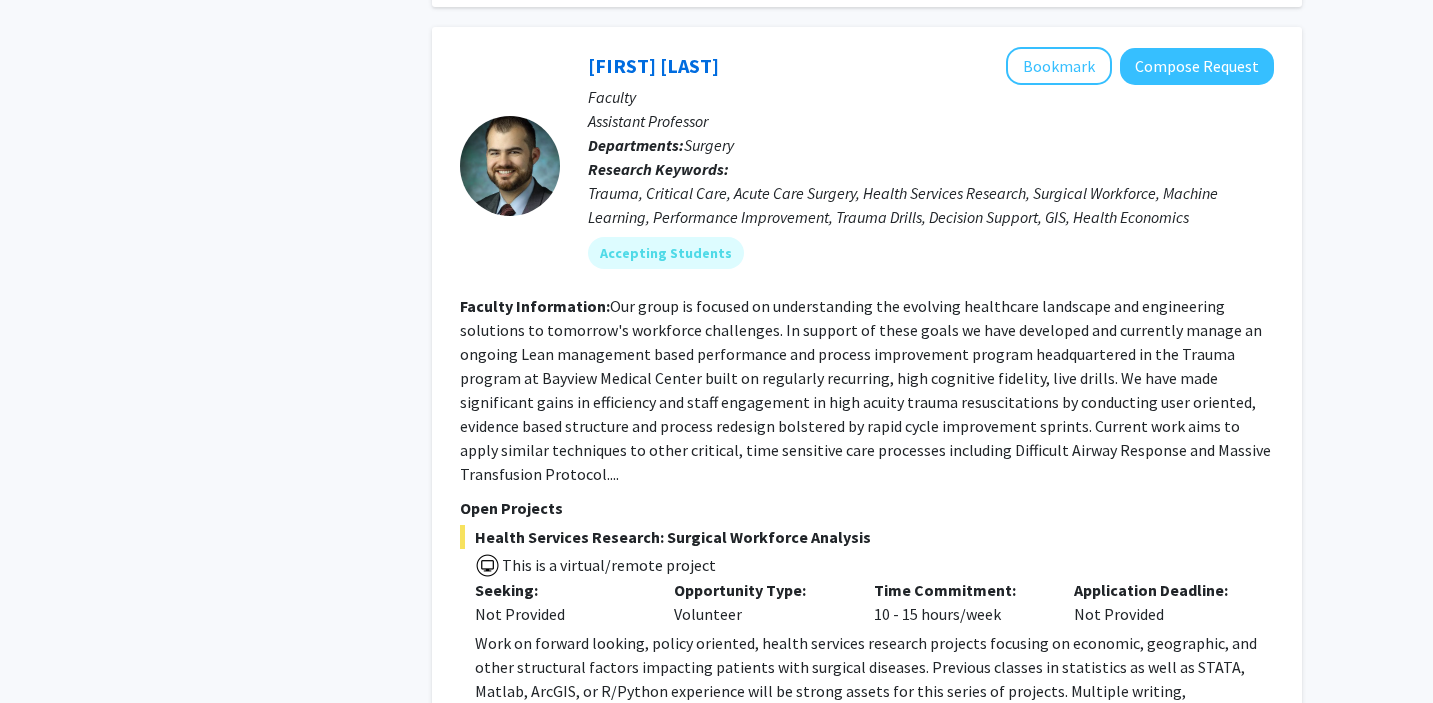 scroll, scrollTop: 5901, scrollLeft: 0, axis: vertical 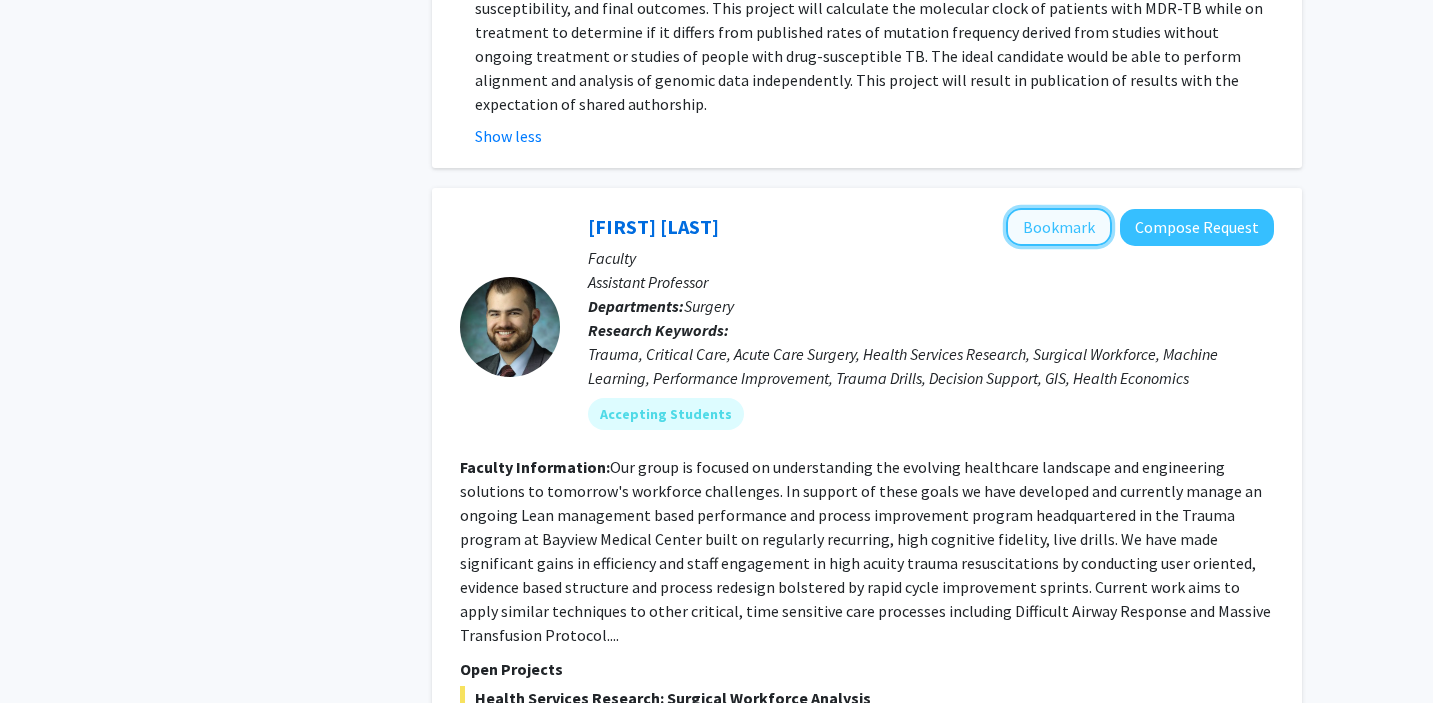 click on "Bookmark" 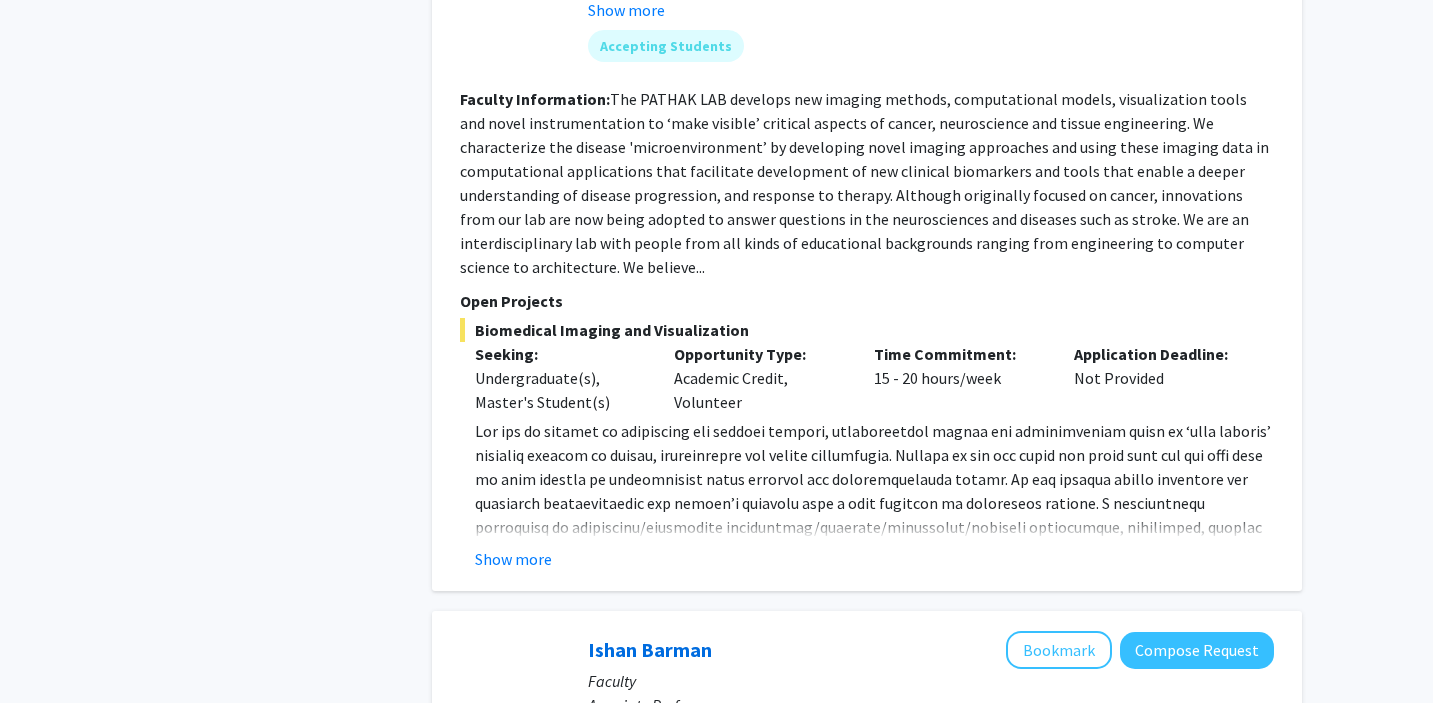 scroll, scrollTop: 7889, scrollLeft: 0, axis: vertical 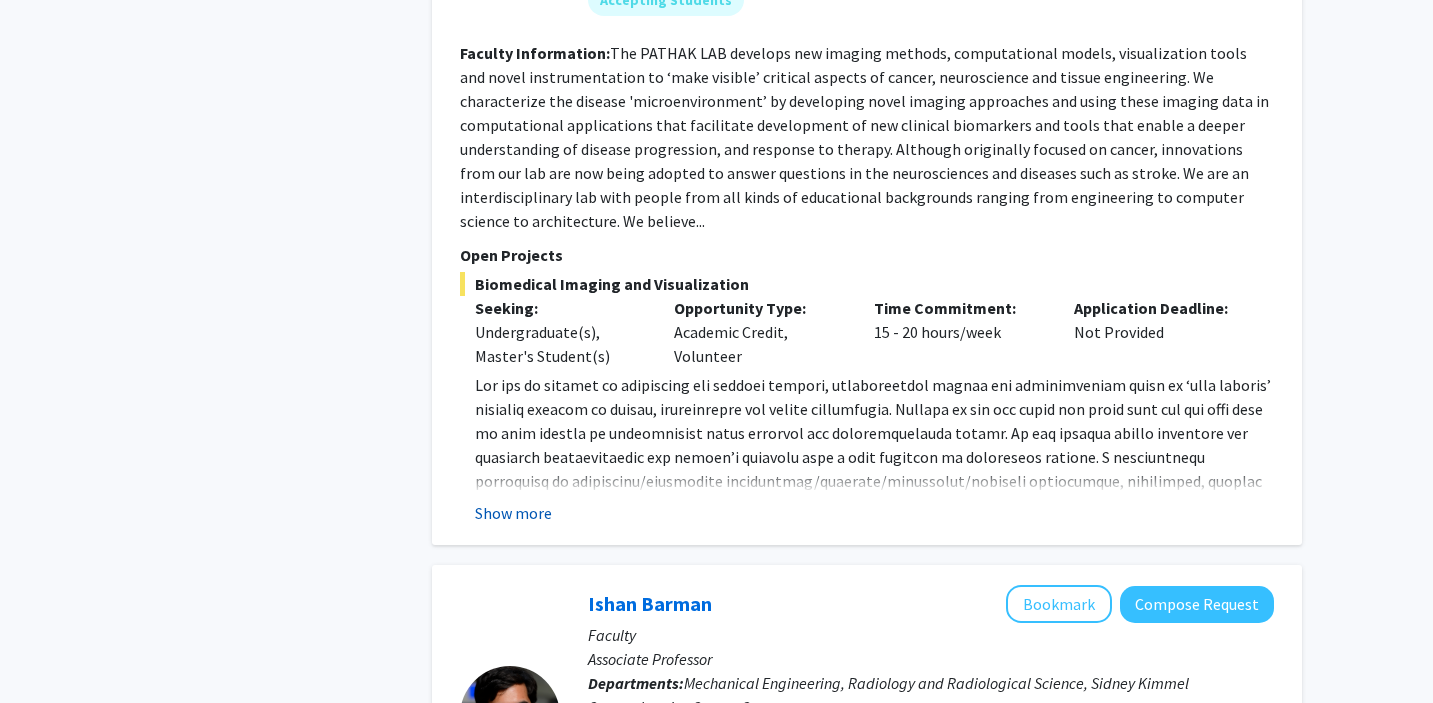 click on "Show more" 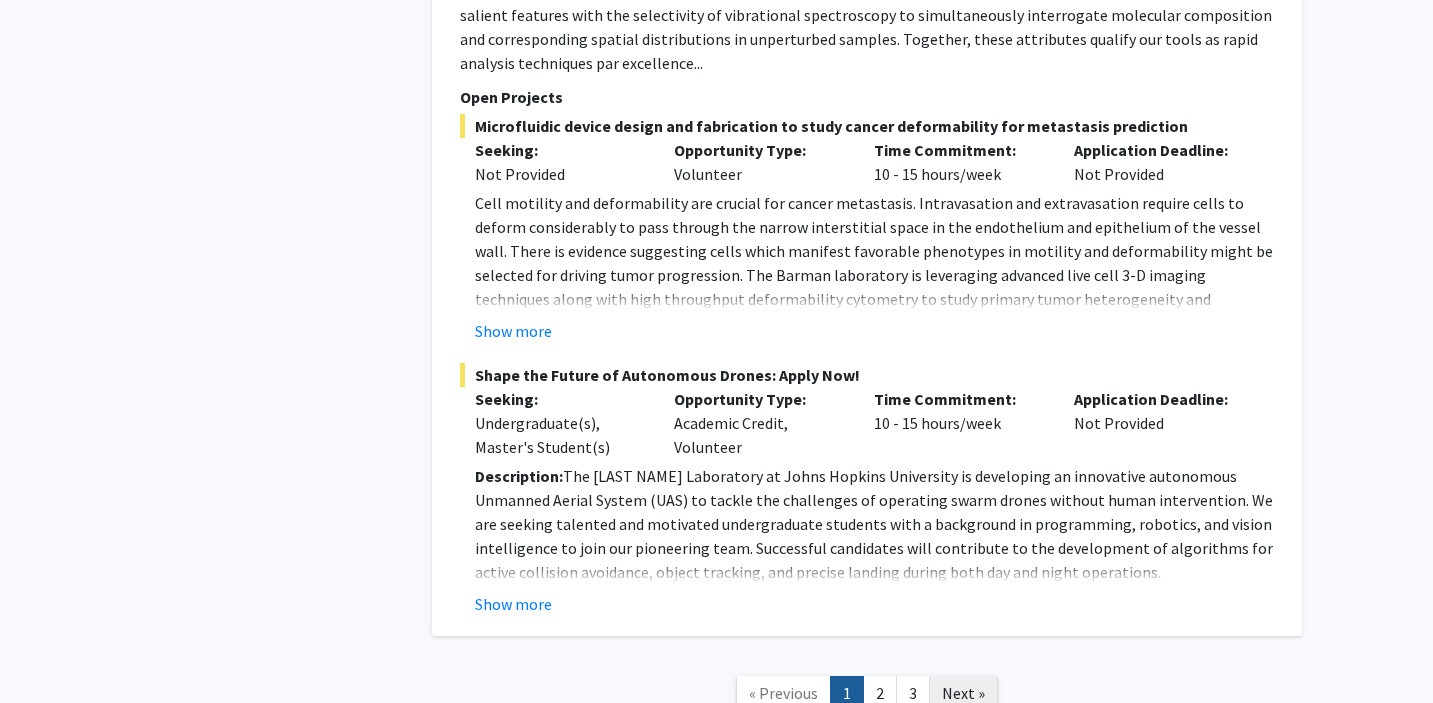 scroll, scrollTop: 8984, scrollLeft: 0, axis: vertical 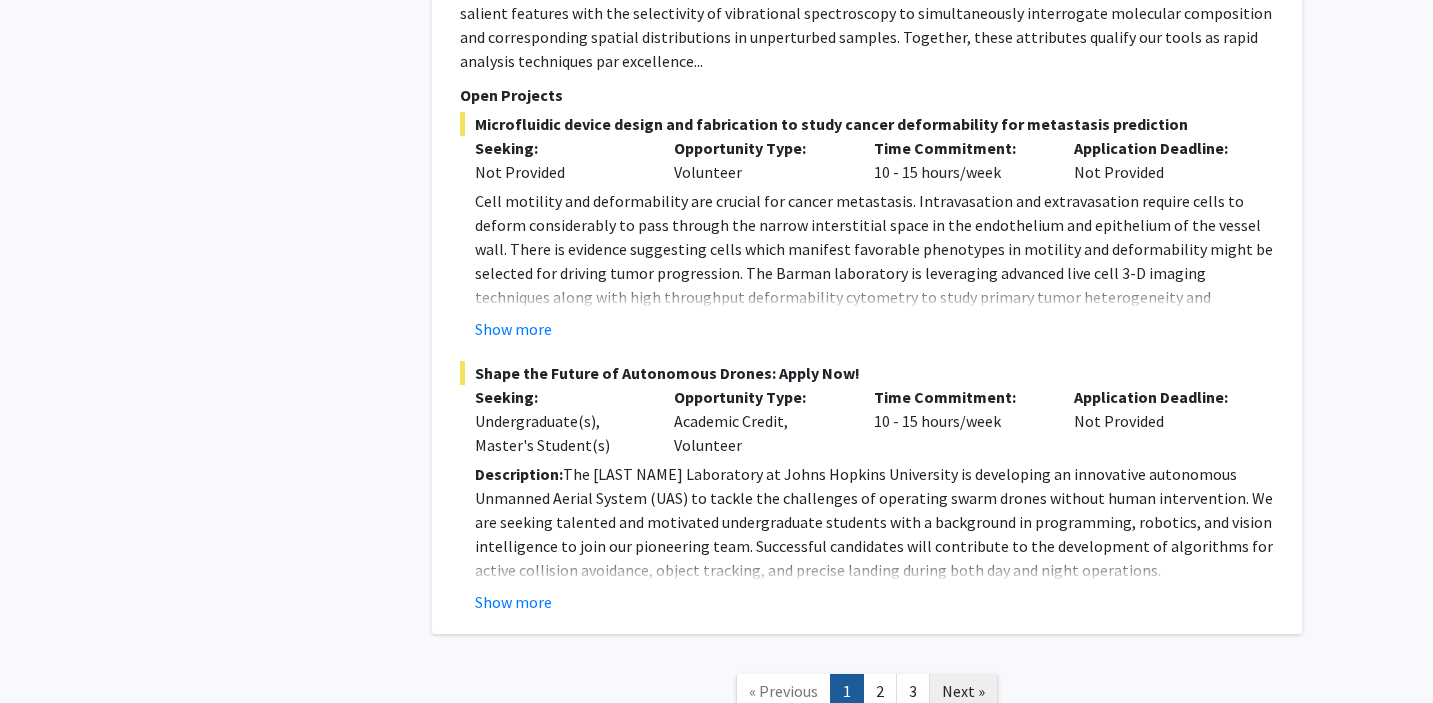 click on "Next »" 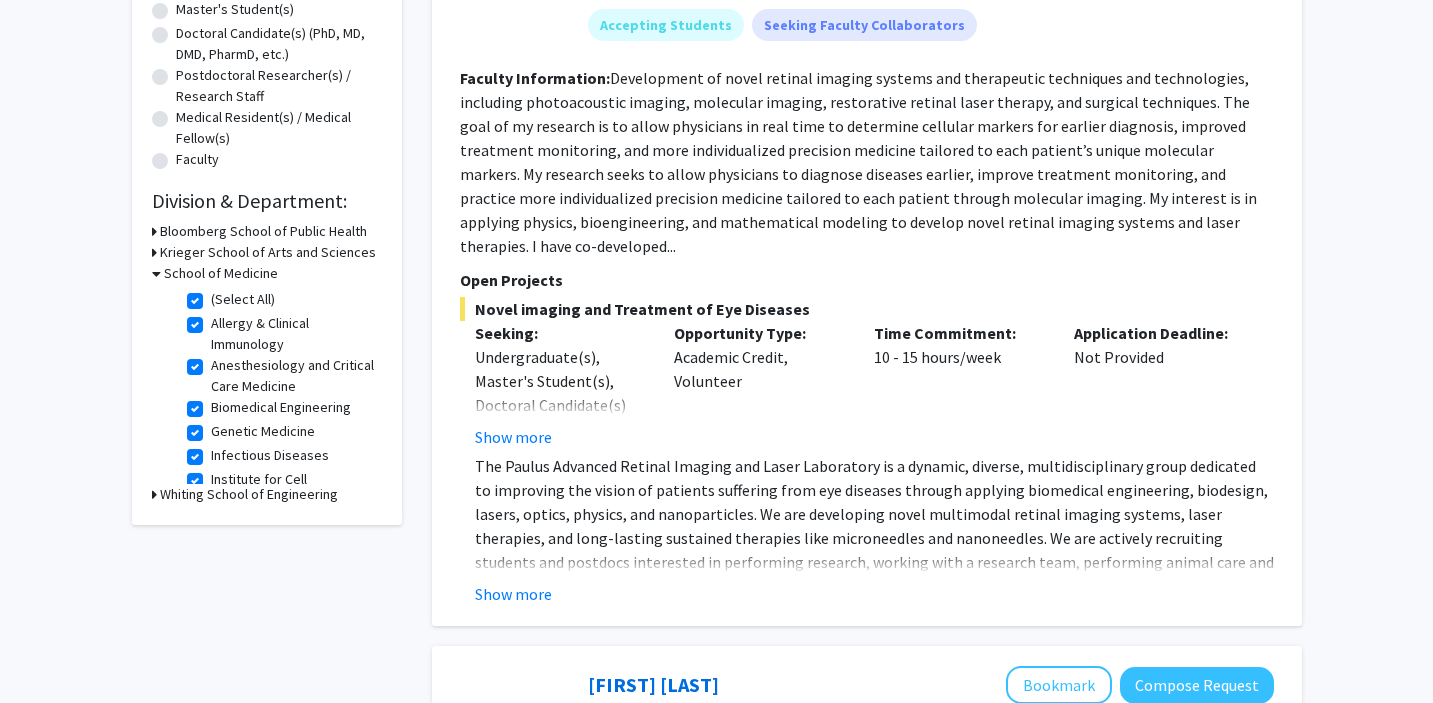 scroll, scrollTop: 460, scrollLeft: 0, axis: vertical 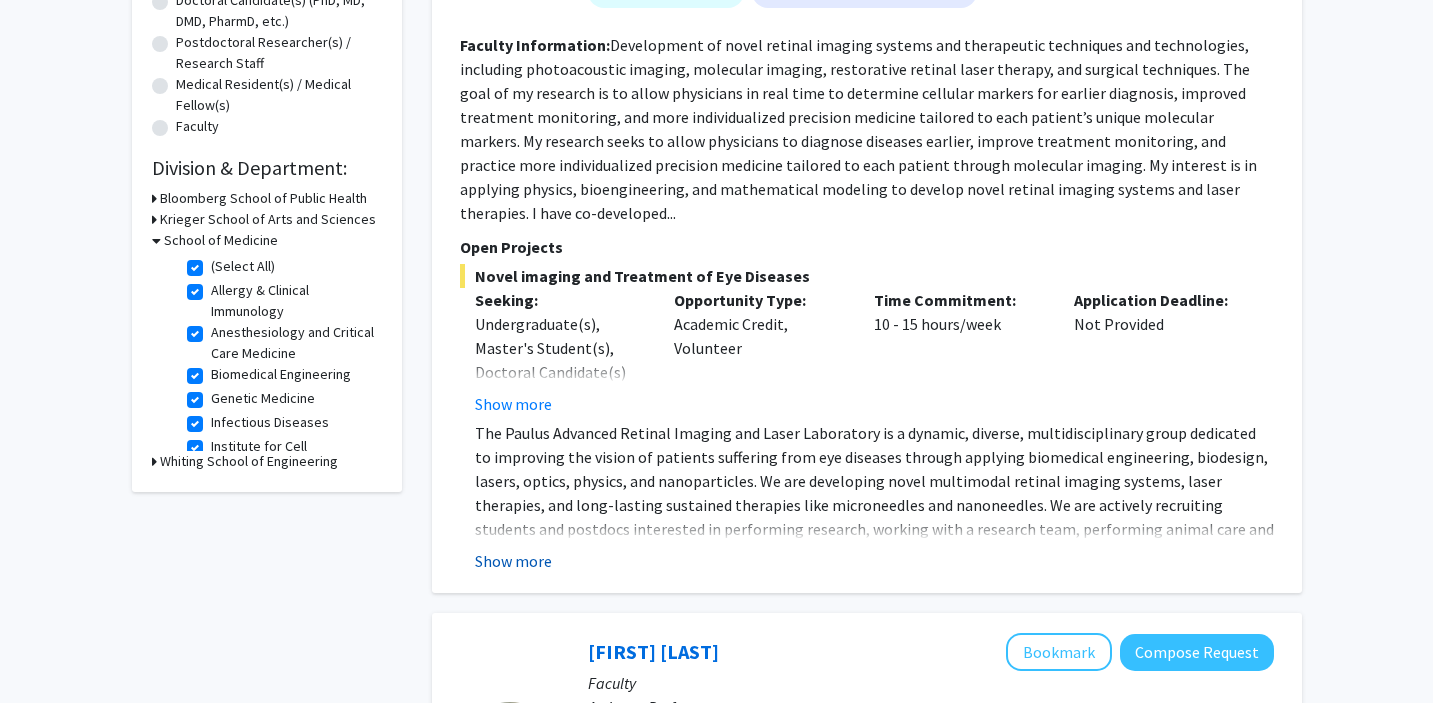 click on "Show more" 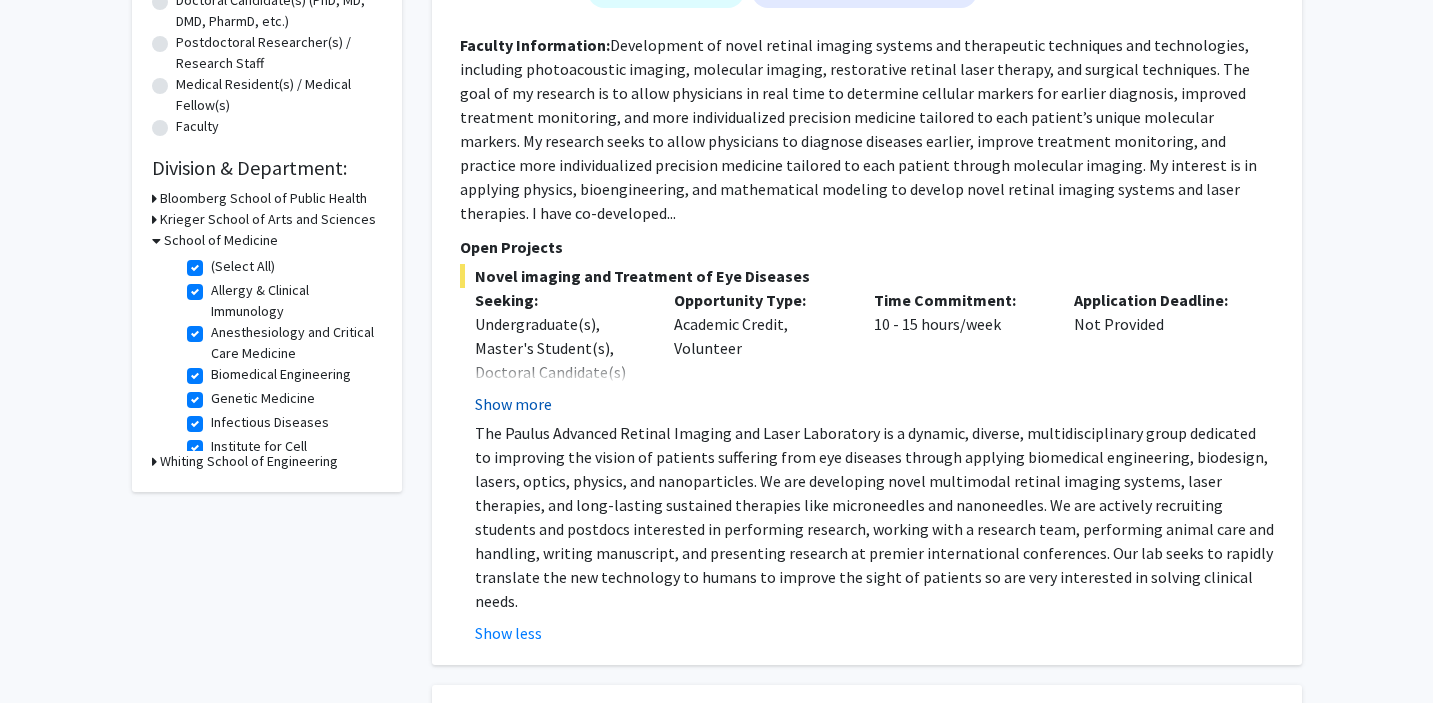 click on "Show more" 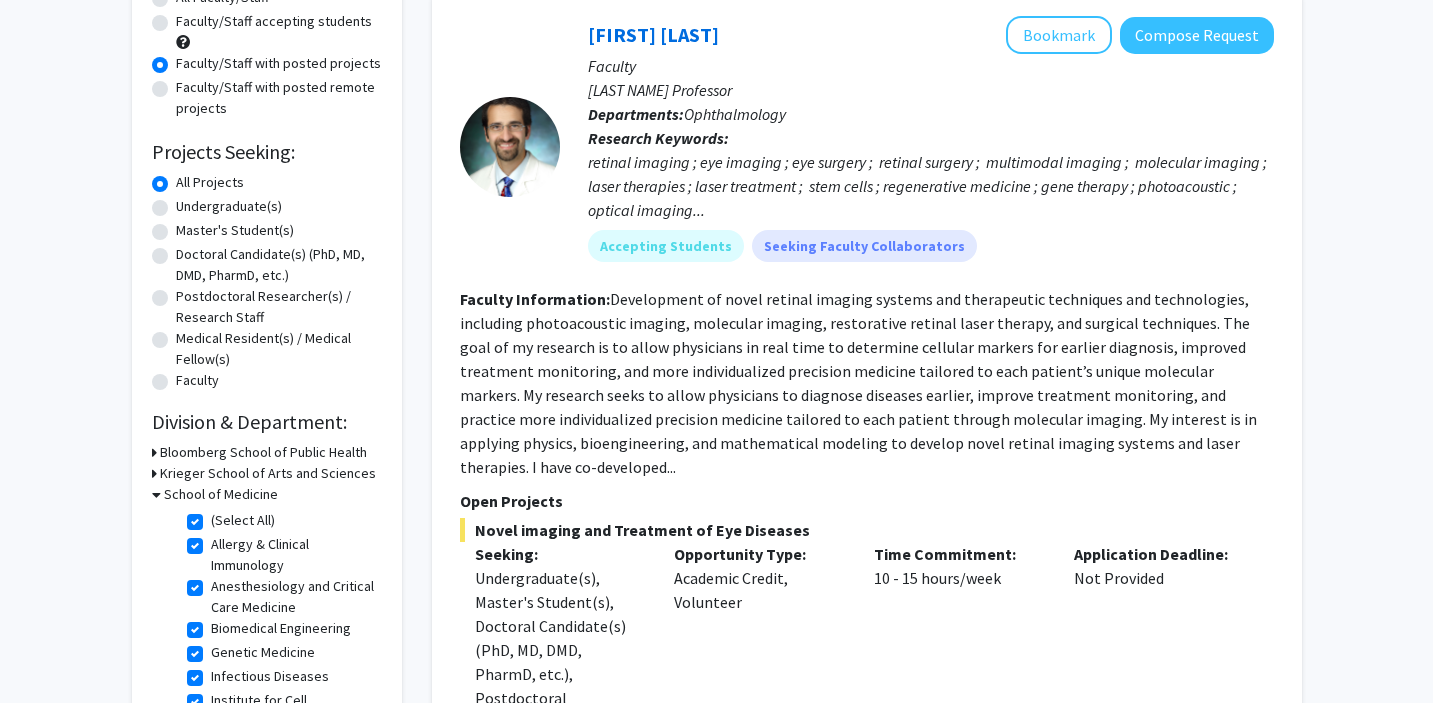 scroll, scrollTop: 163, scrollLeft: 0, axis: vertical 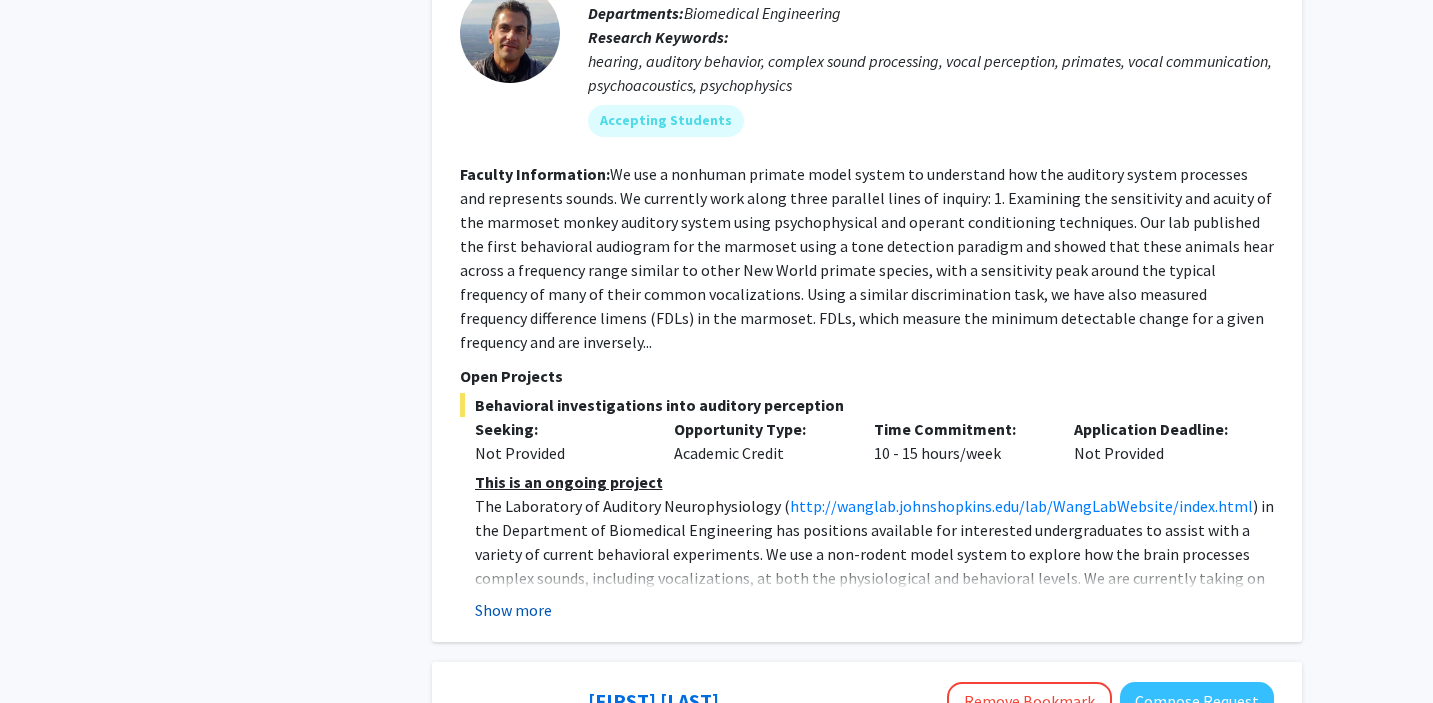 click on "Show more" 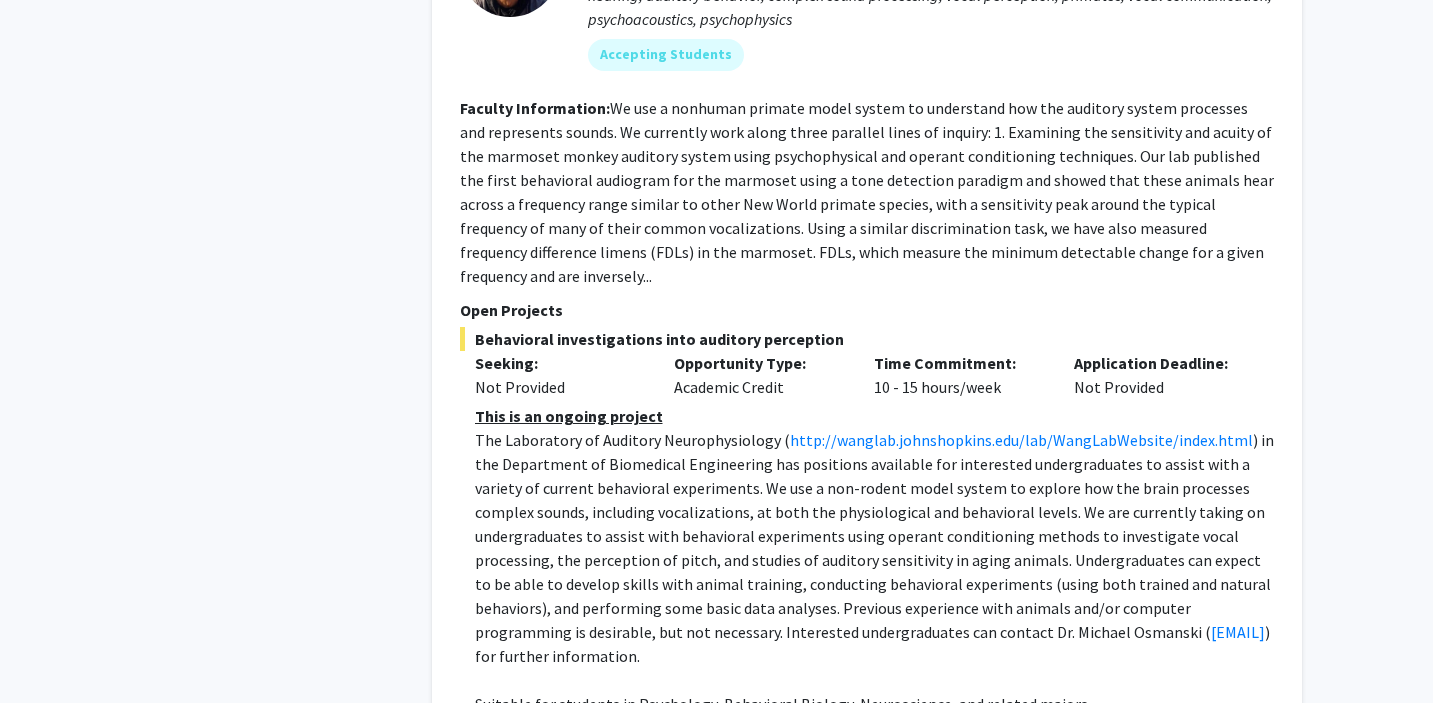 scroll, scrollTop: 4355, scrollLeft: 0, axis: vertical 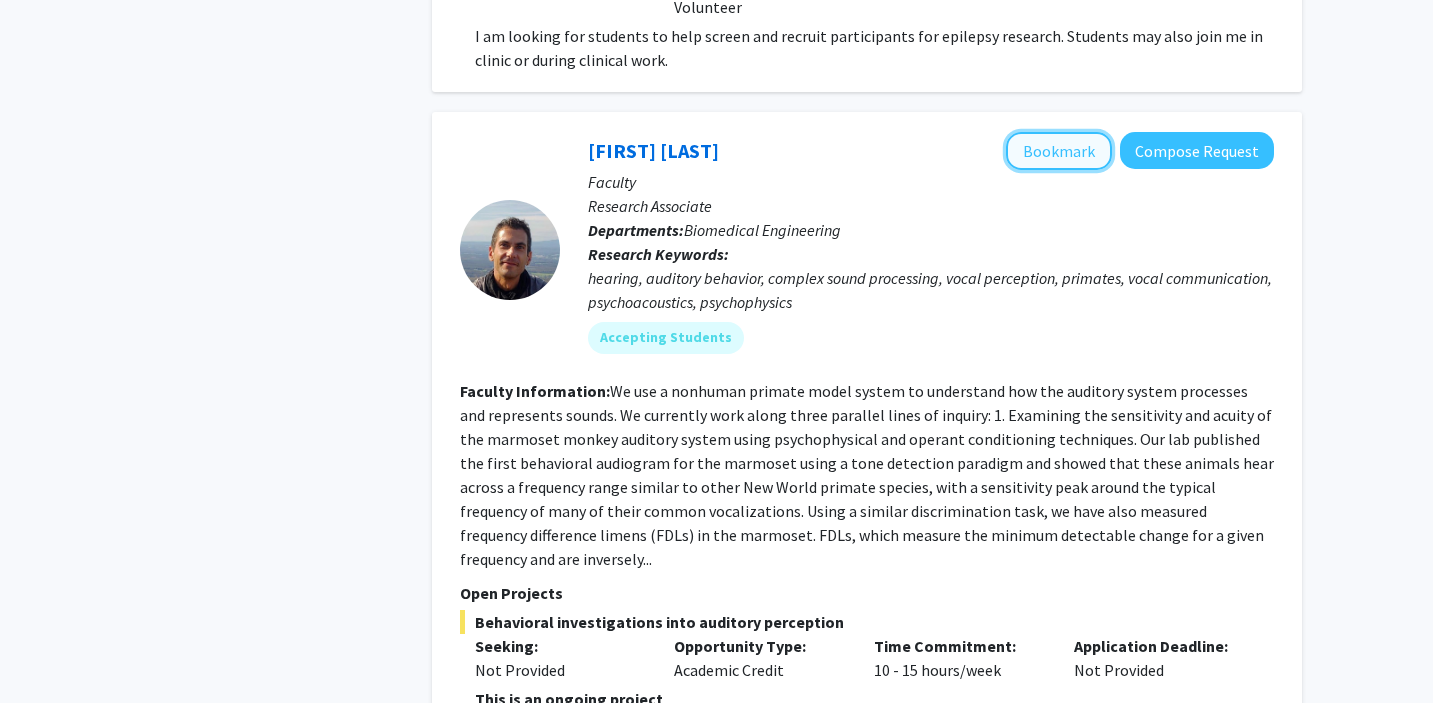 click on "Bookmark" 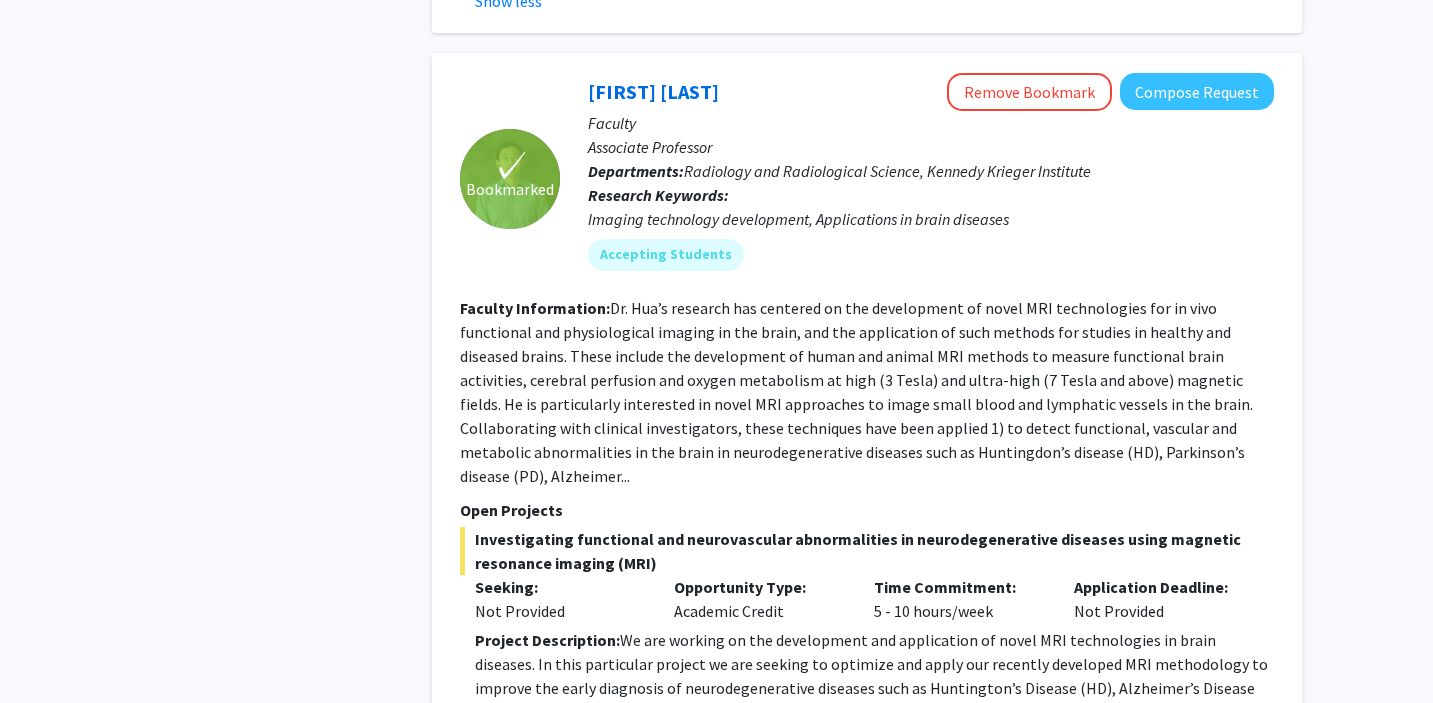 scroll, scrollTop: 5093, scrollLeft: 0, axis: vertical 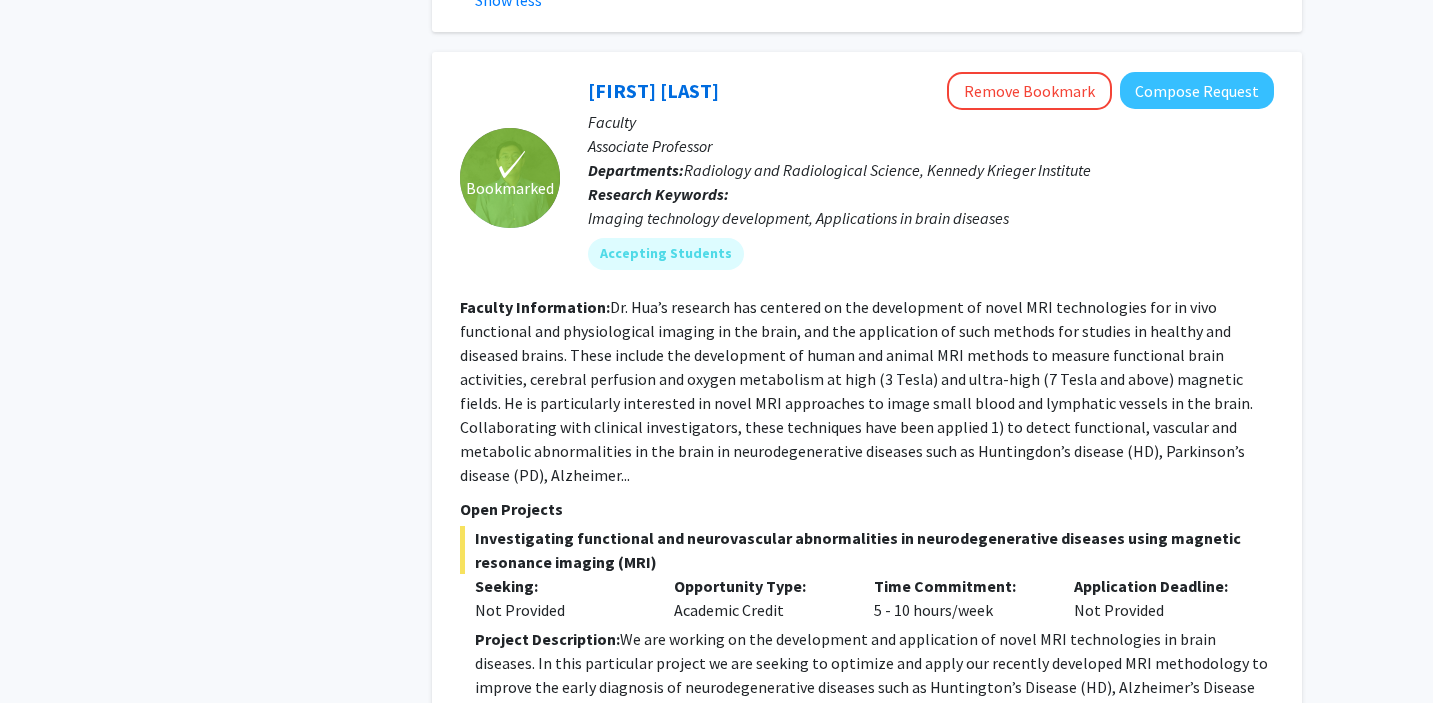 click on "Show more" 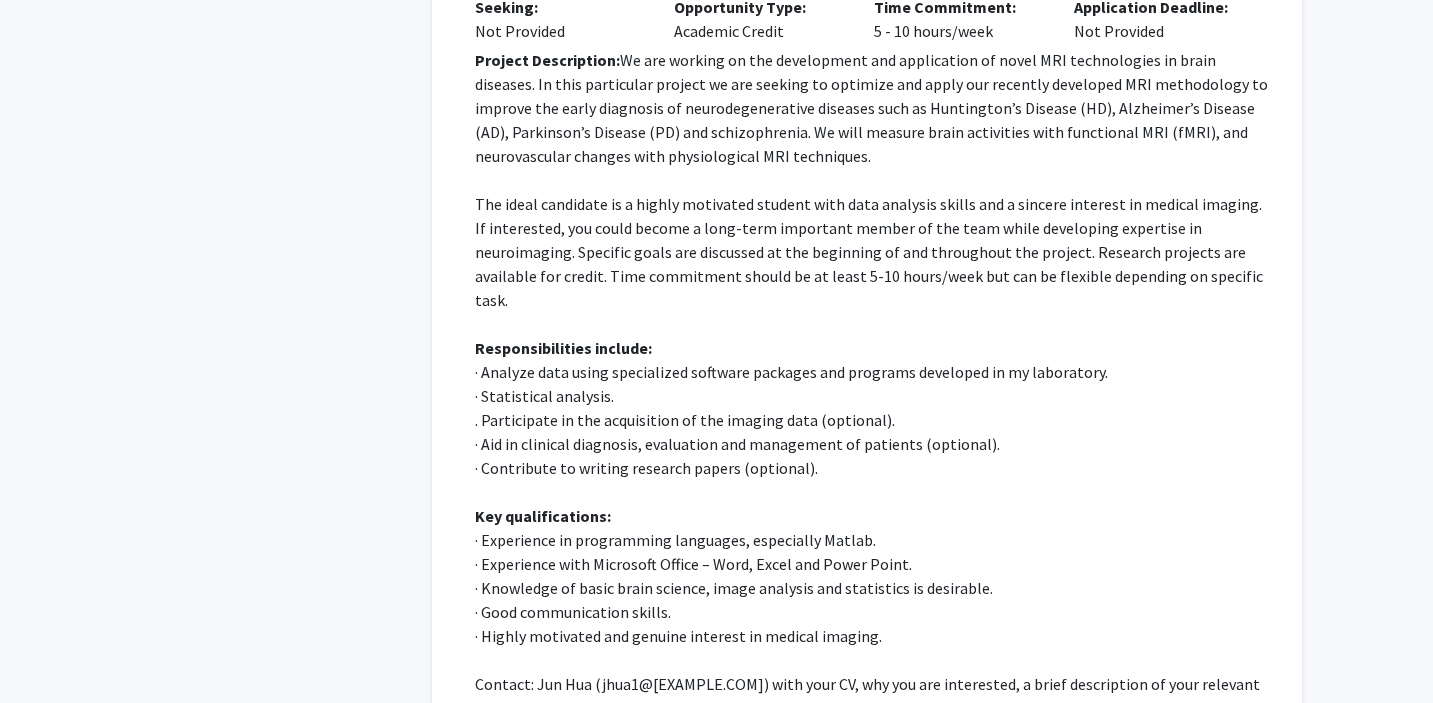 scroll, scrollTop: 5673, scrollLeft: 0, axis: vertical 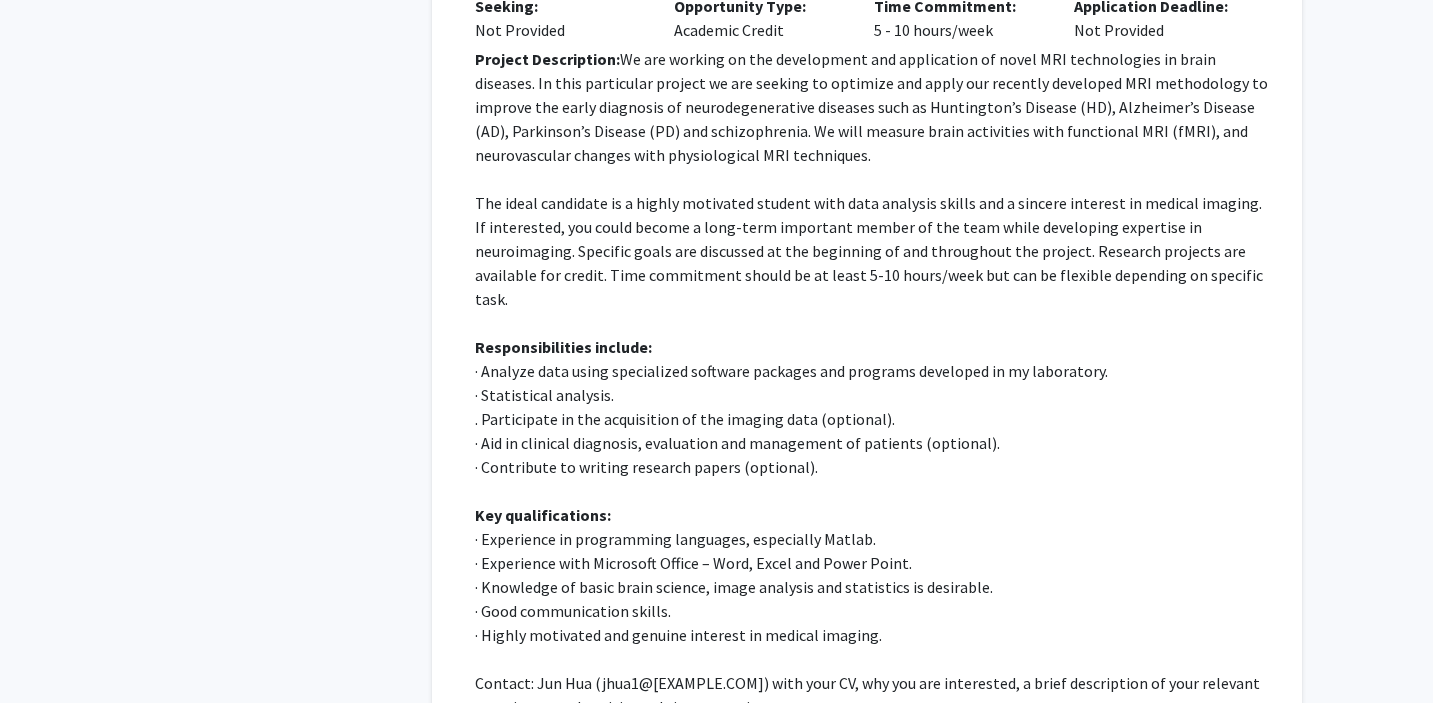 type 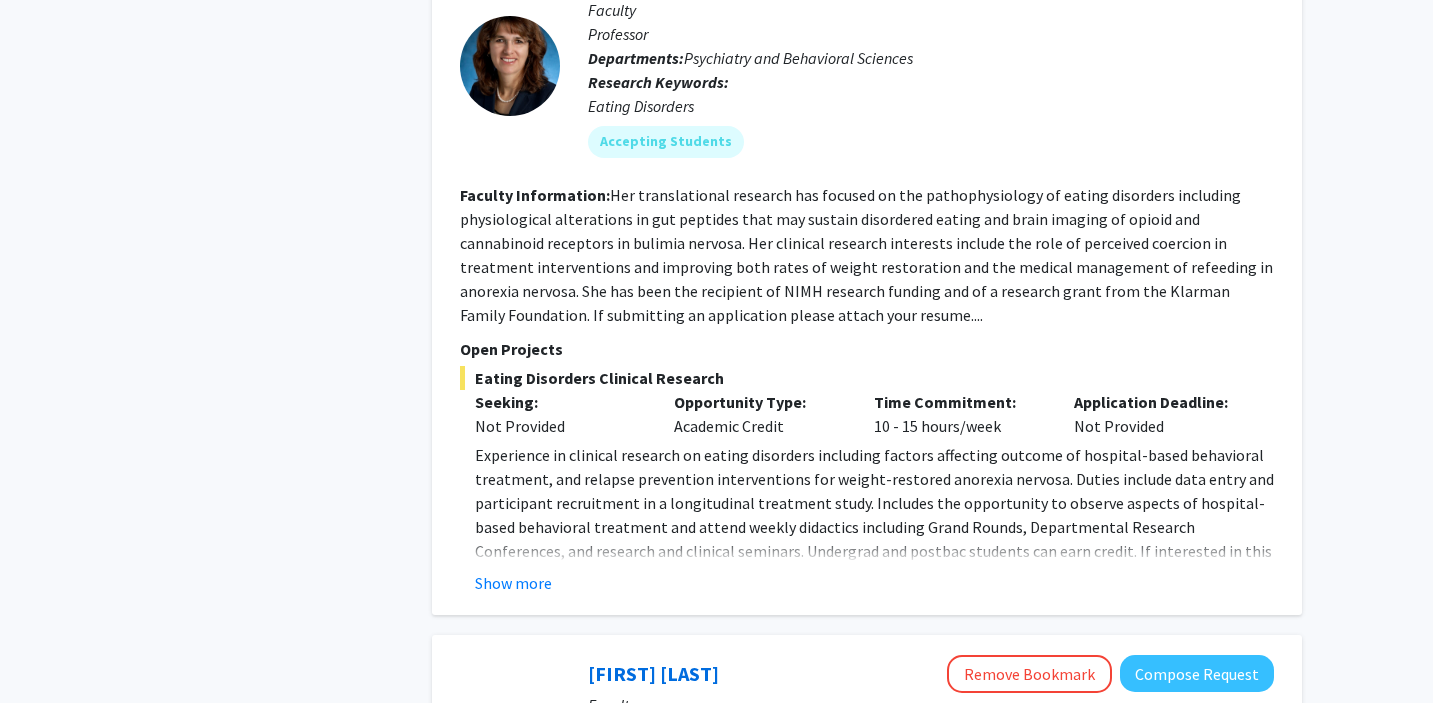 scroll, scrollTop: 6561, scrollLeft: 0, axis: vertical 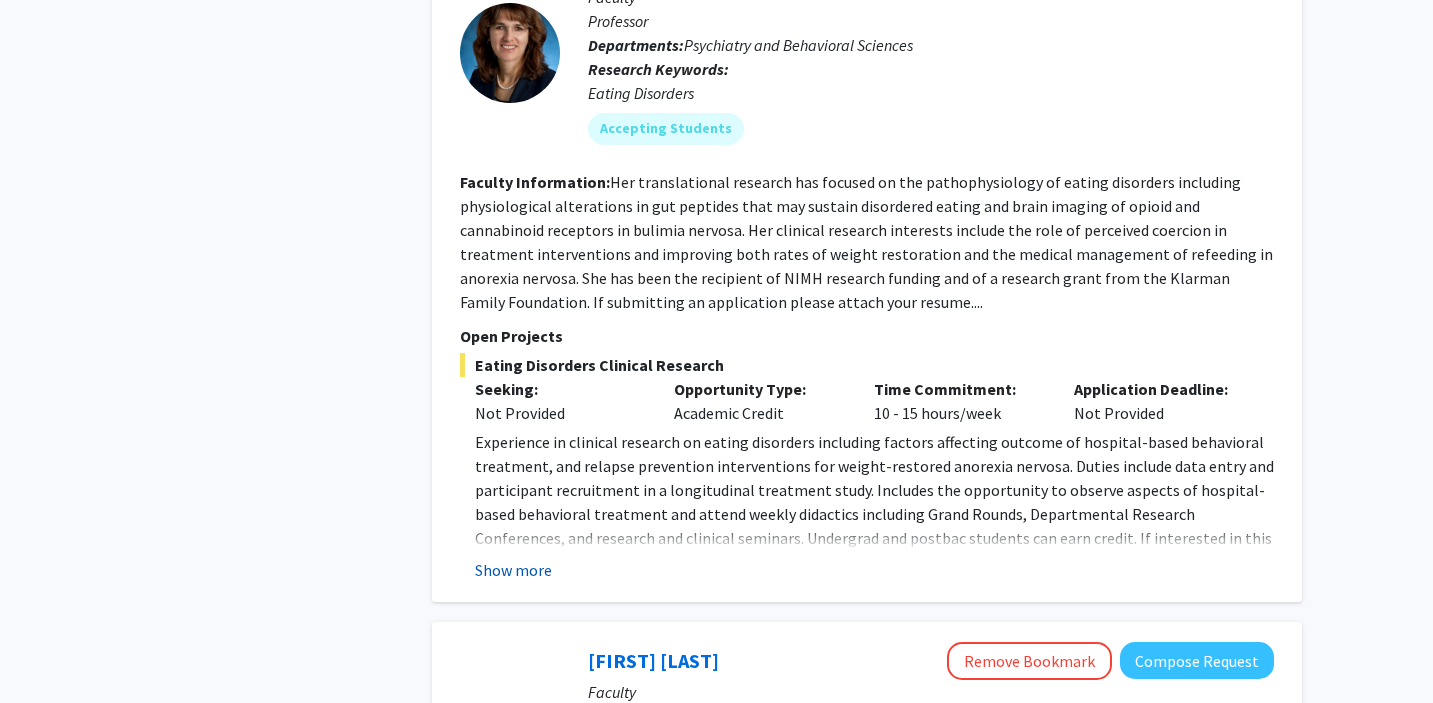 click on "Show more" 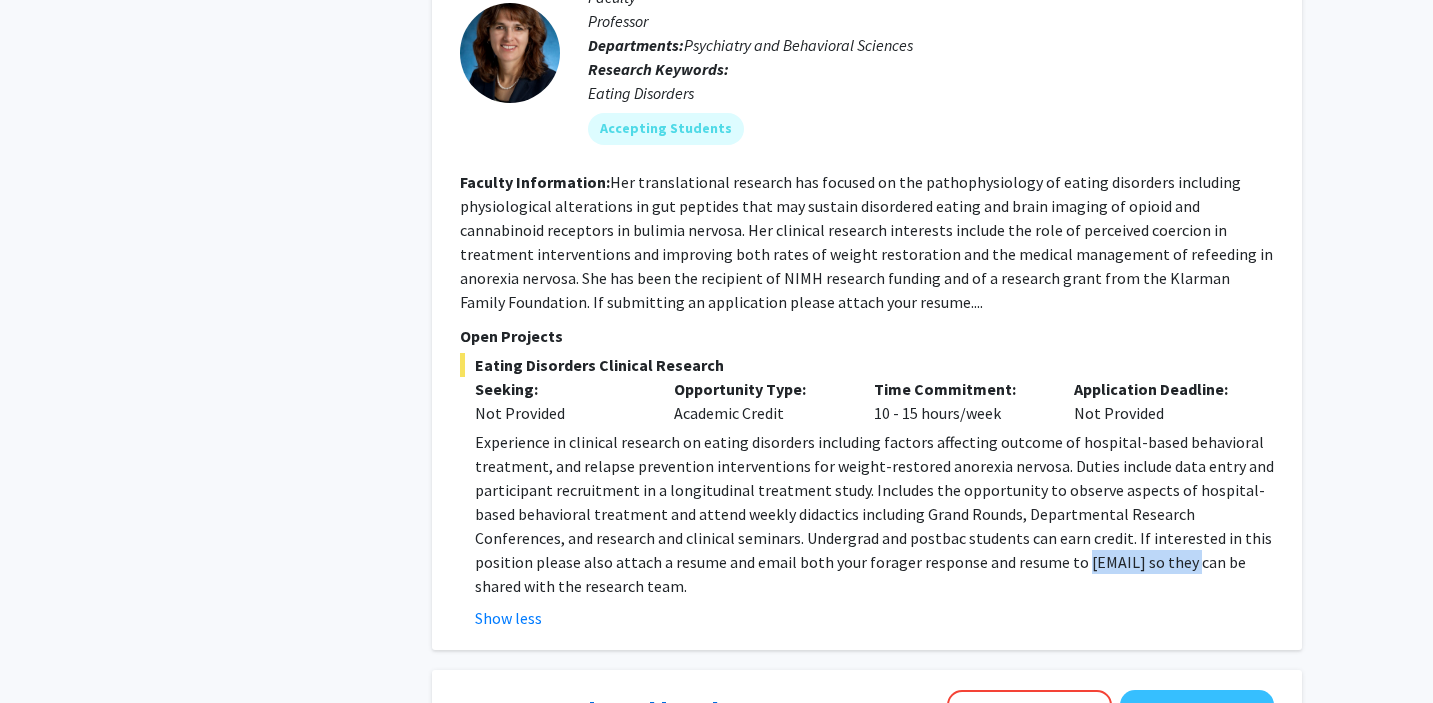 drag, startPoint x: 1063, startPoint y: 418, endPoint x: 938, endPoint y: 419, distance: 125.004 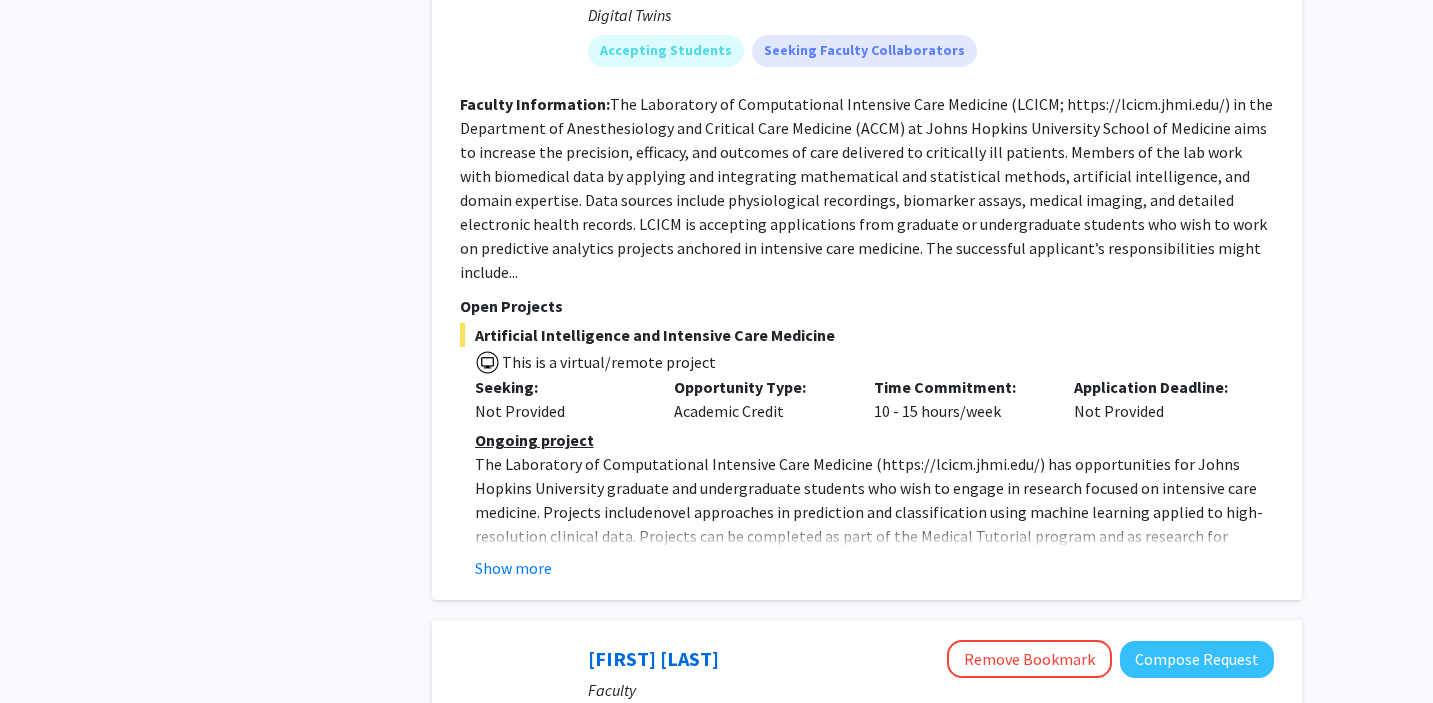 scroll, scrollTop: 7353, scrollLeft: 0, axis: vertical 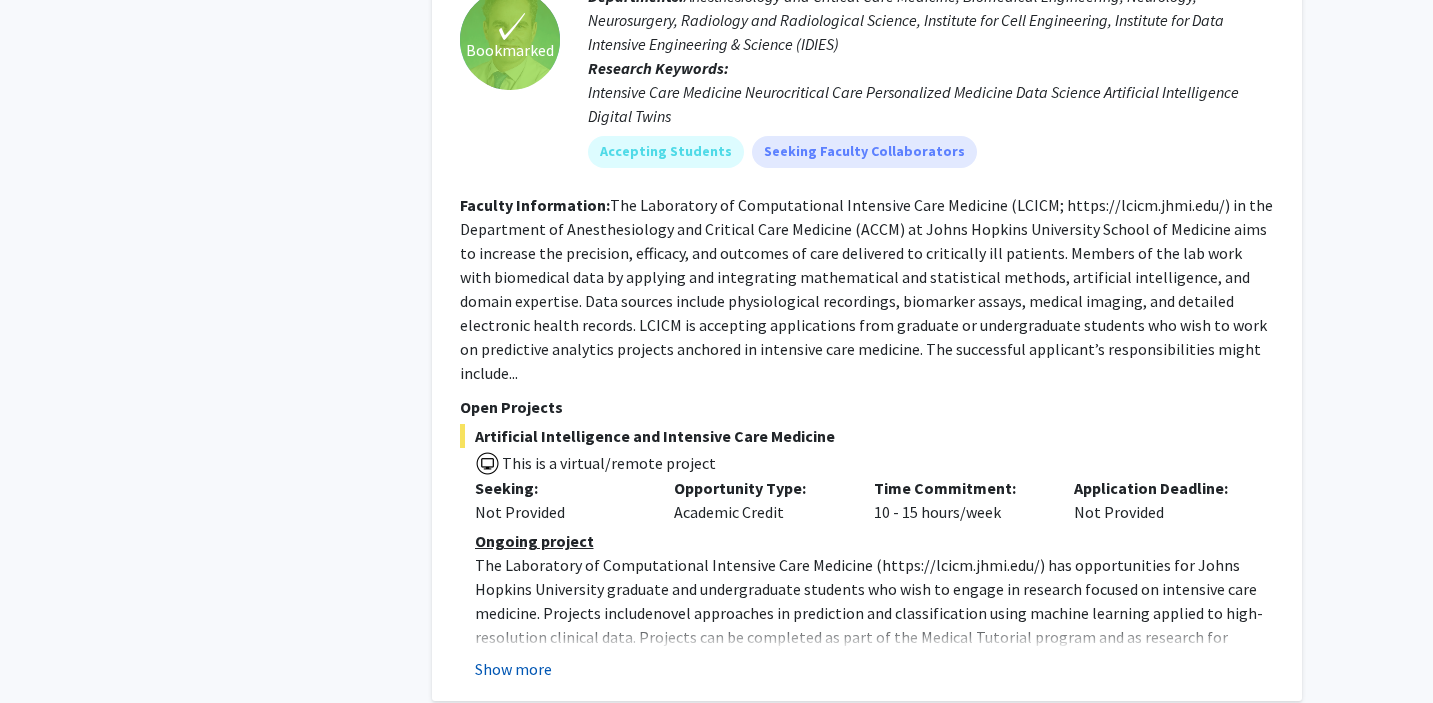 click on "Show more" 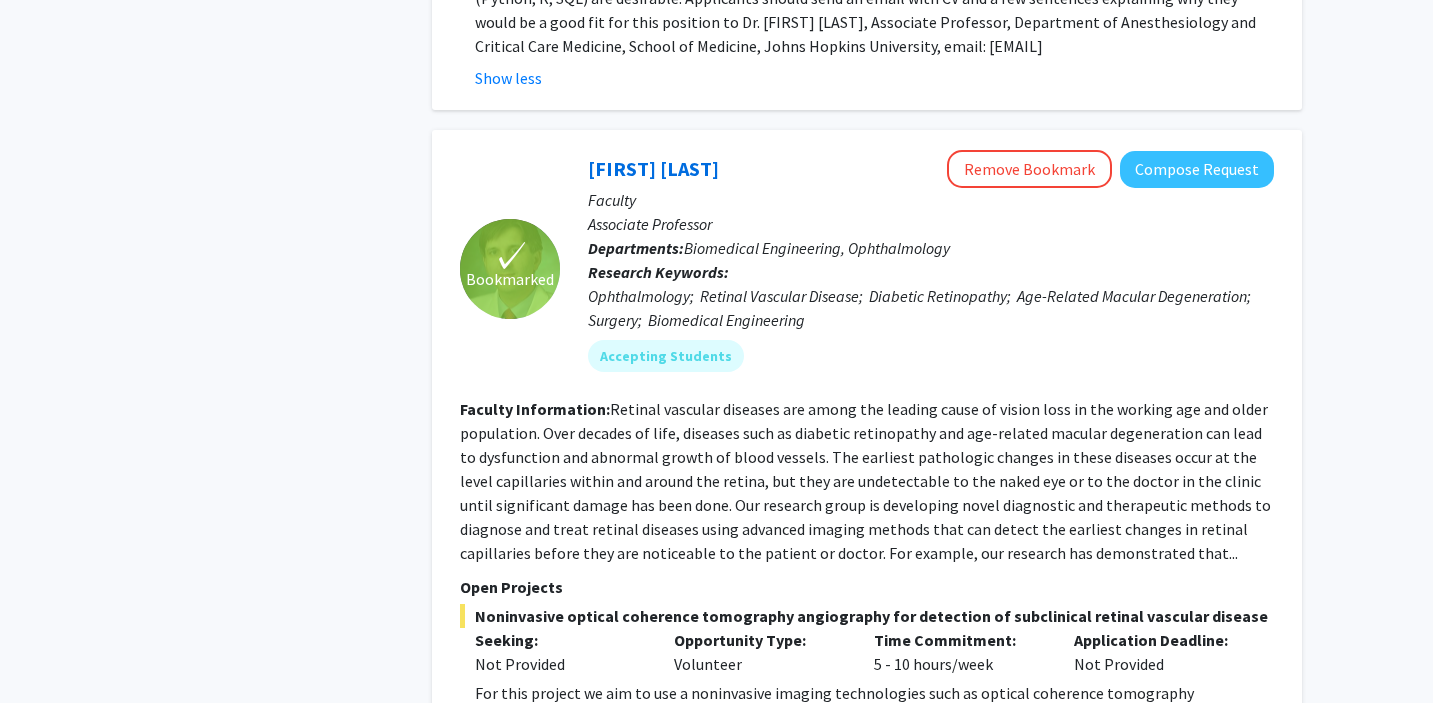 scroll, scrollTop: 8067, scrollLeft: 0, axis: vertical 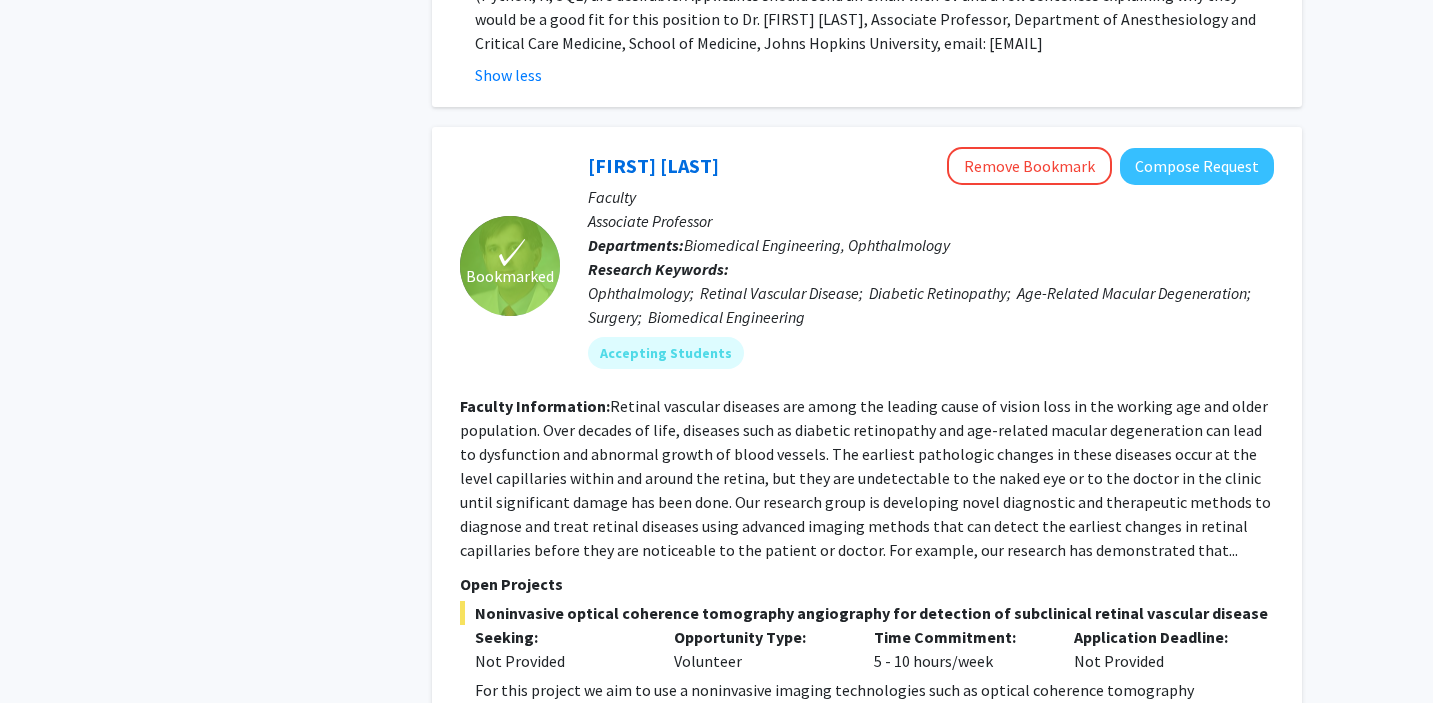 click on "Show more" 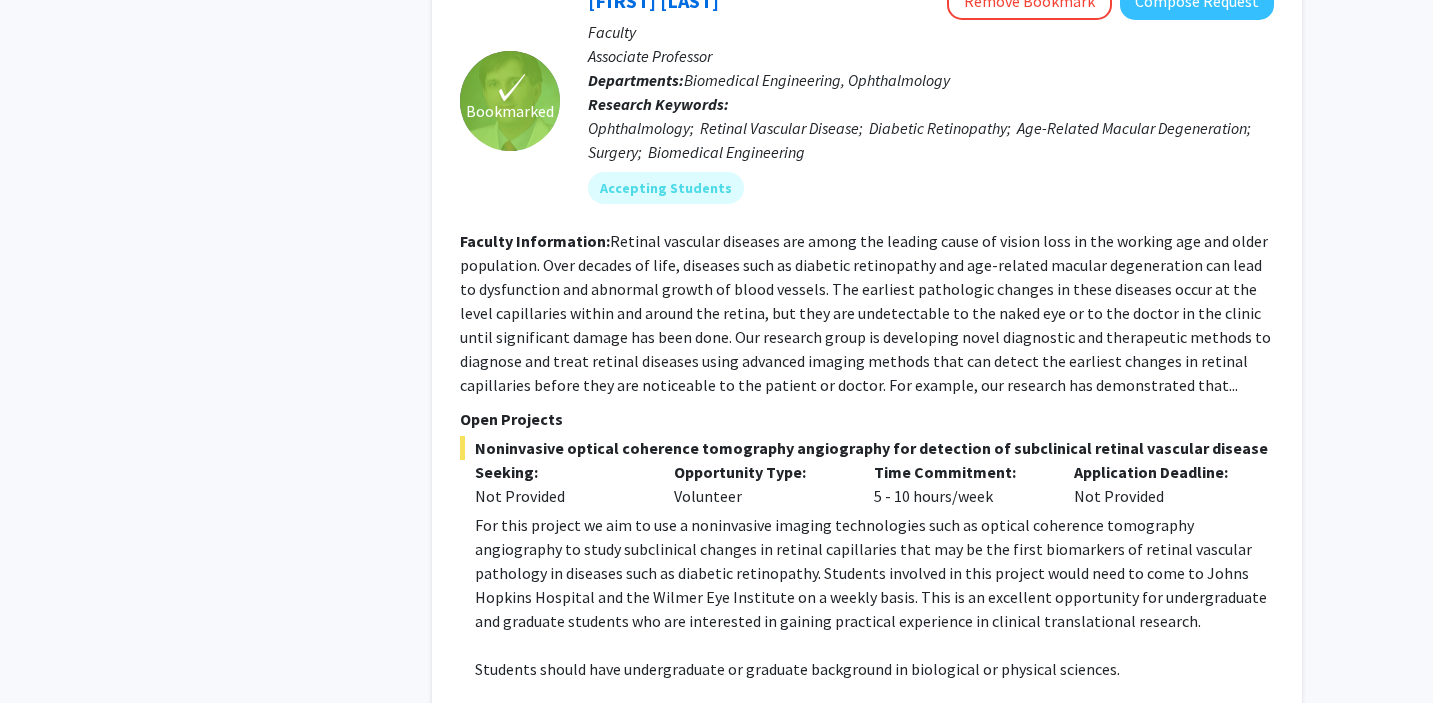 scroll, scrollTop: 8239, scrollLeft: 0, axis: vertical 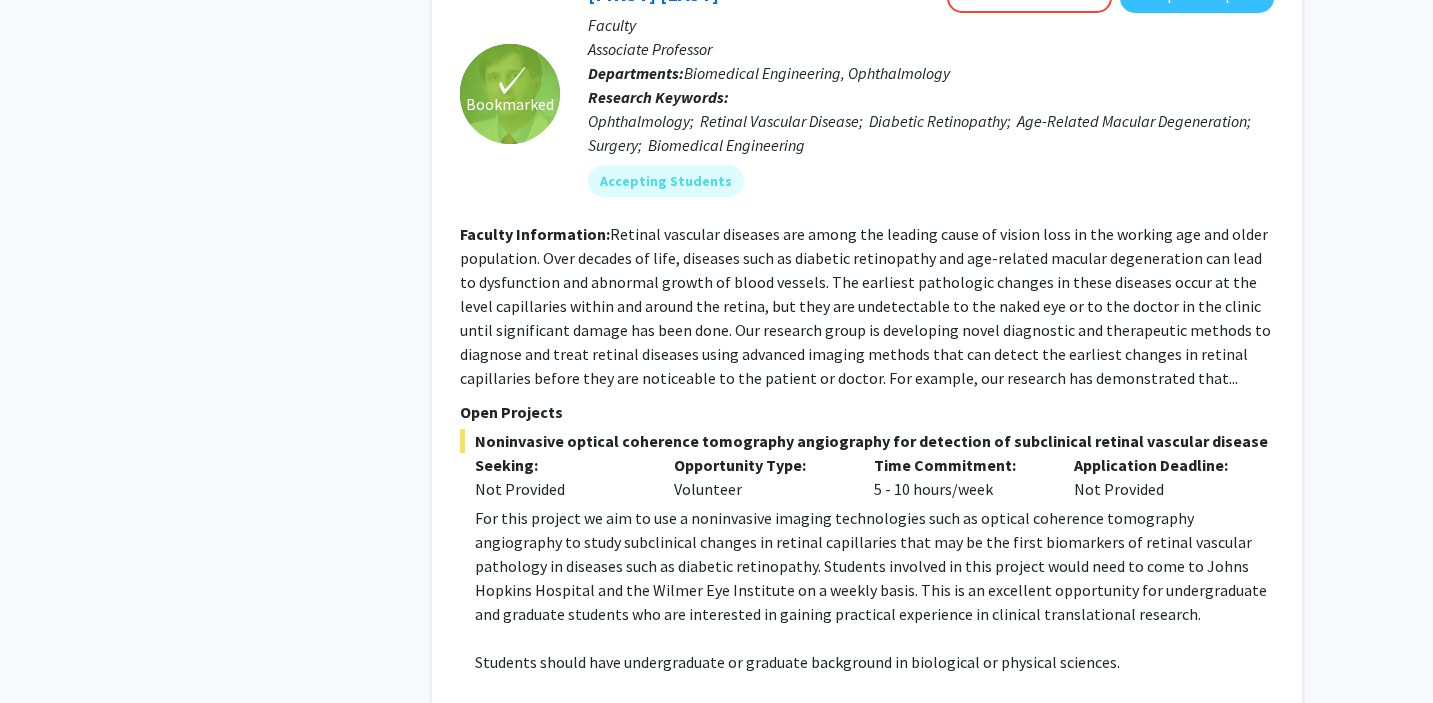 drag, startPoint x: 993, startPoint y: 591, endPoint x: 473, endPoint y: 599, distance: 520.0615 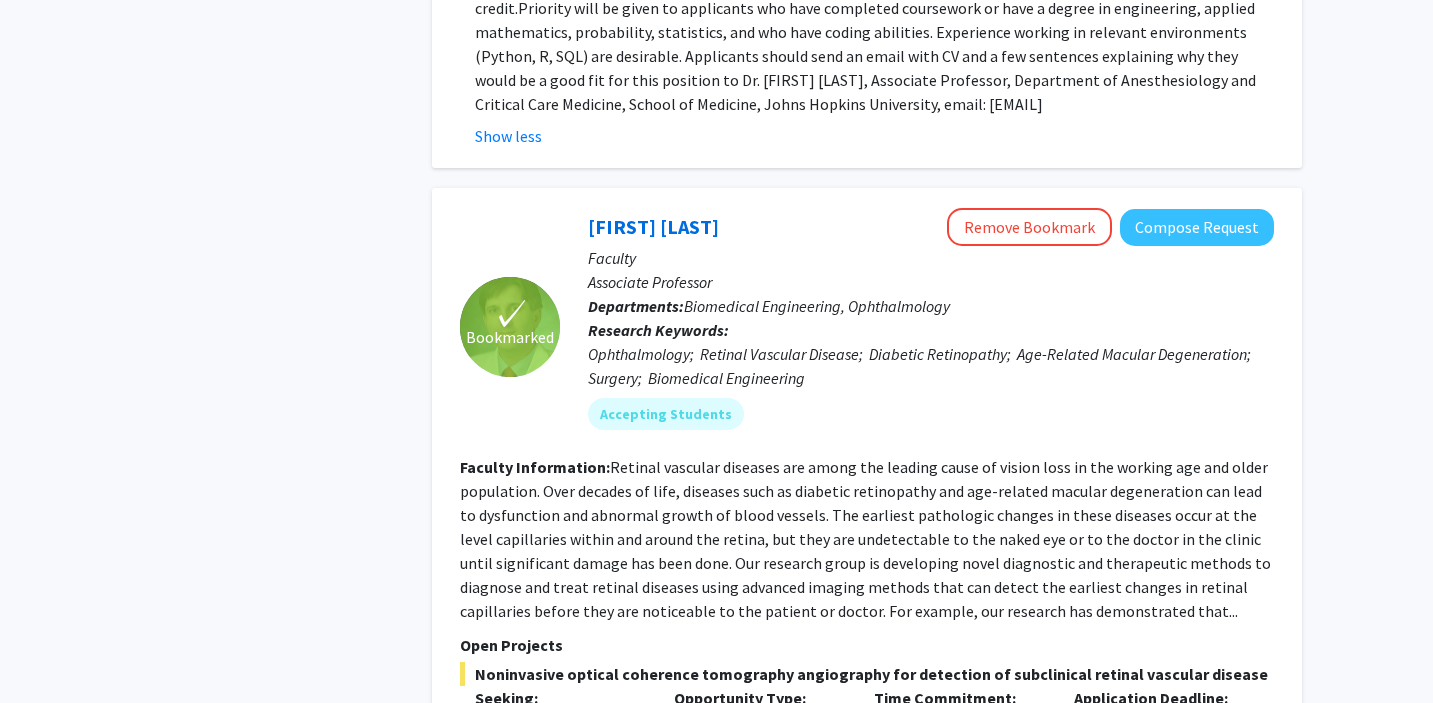 scroll, scrollTop: 7911, scrollLeft: 0, axis: vertical 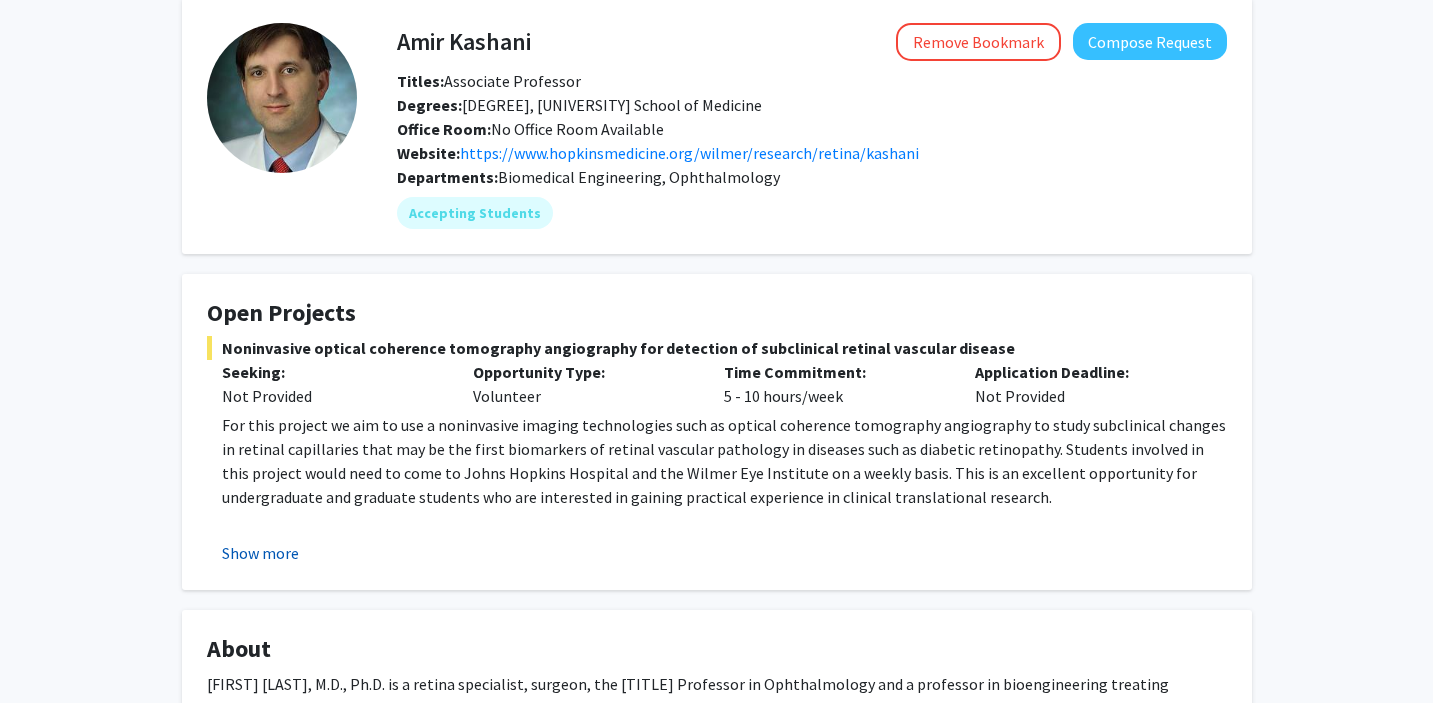 click on "Show more" 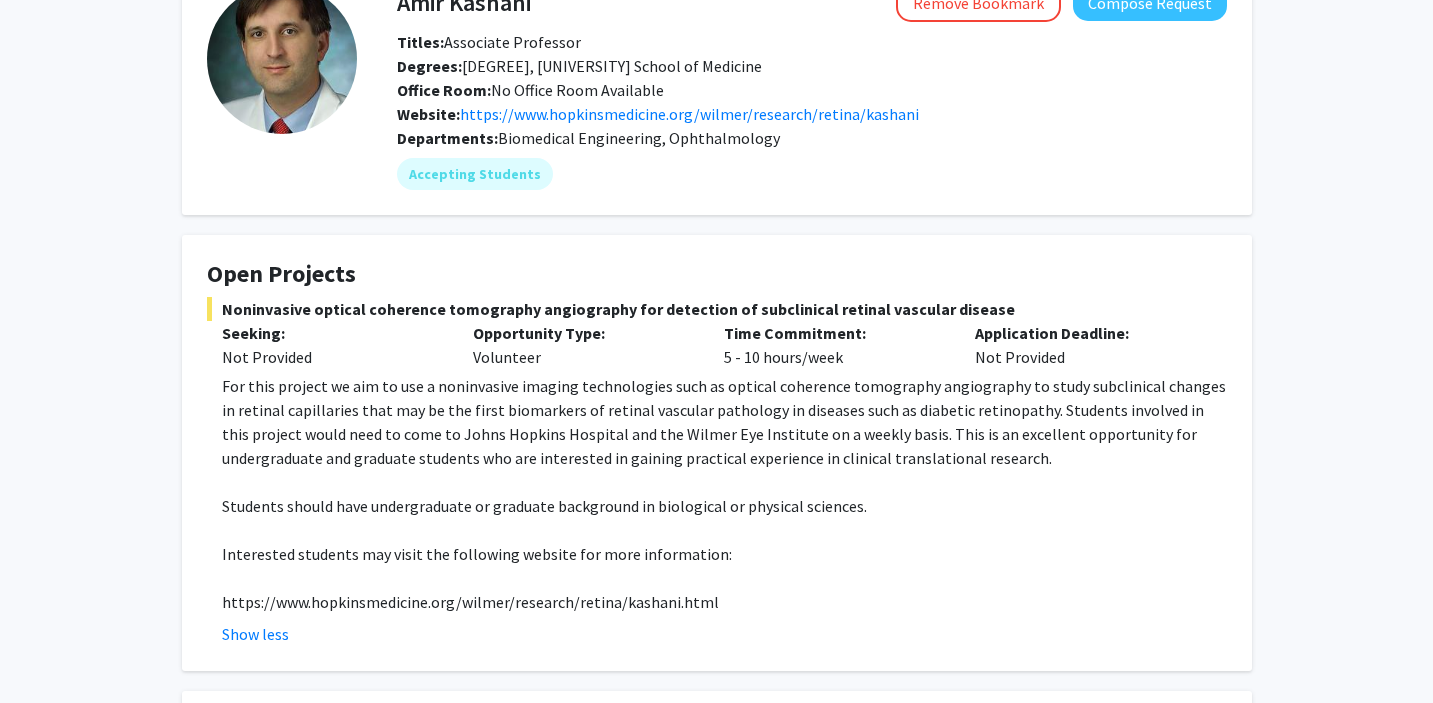 scroll, scrollTop: 147, scrollLeft: 0, axis: vertical 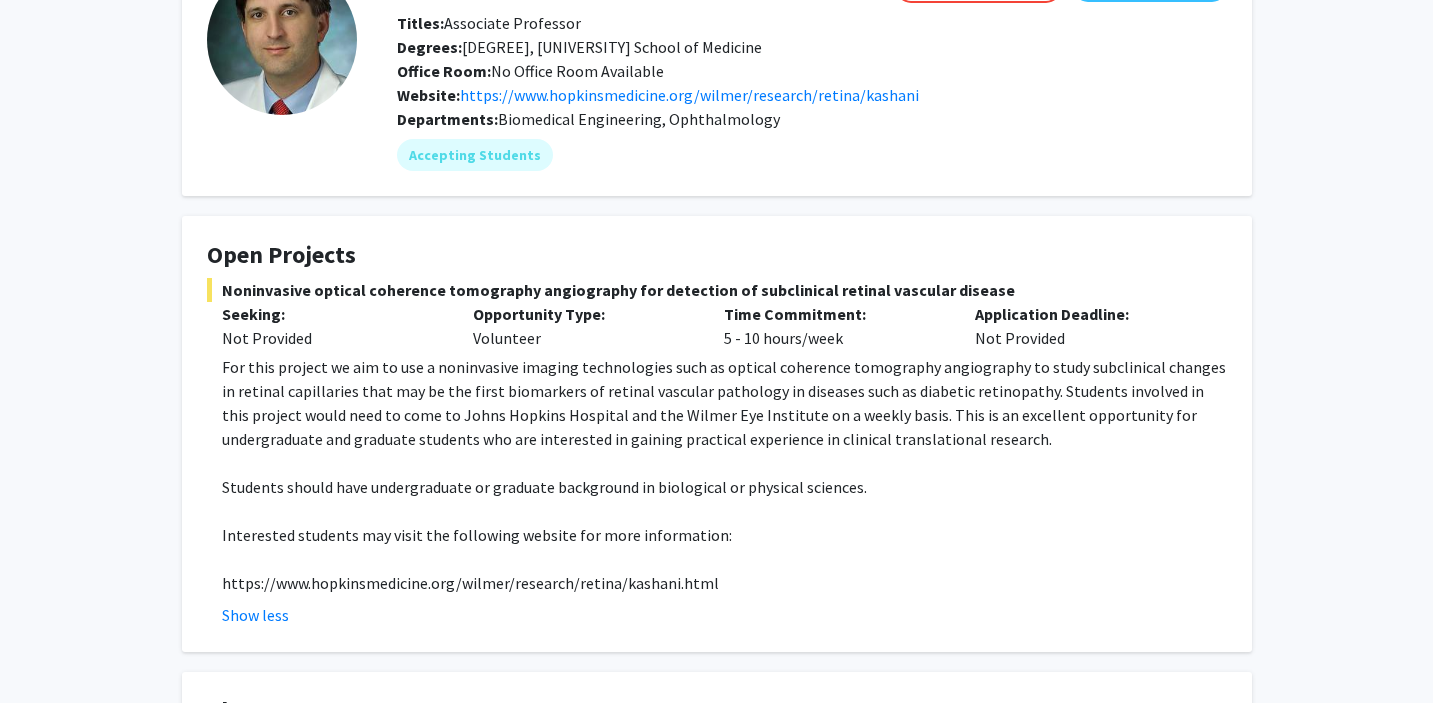 type 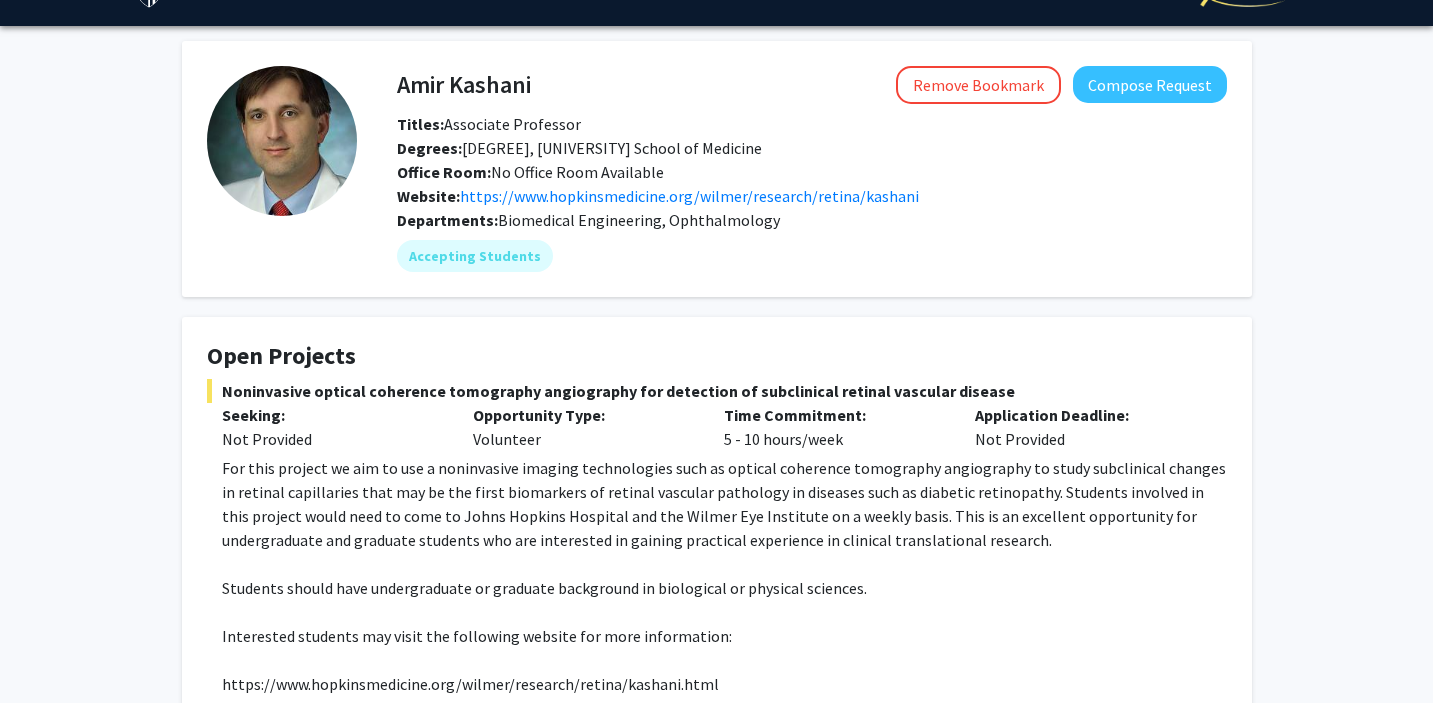 scroll, scrollTop: 0, scrollLeft: 0, axis: both 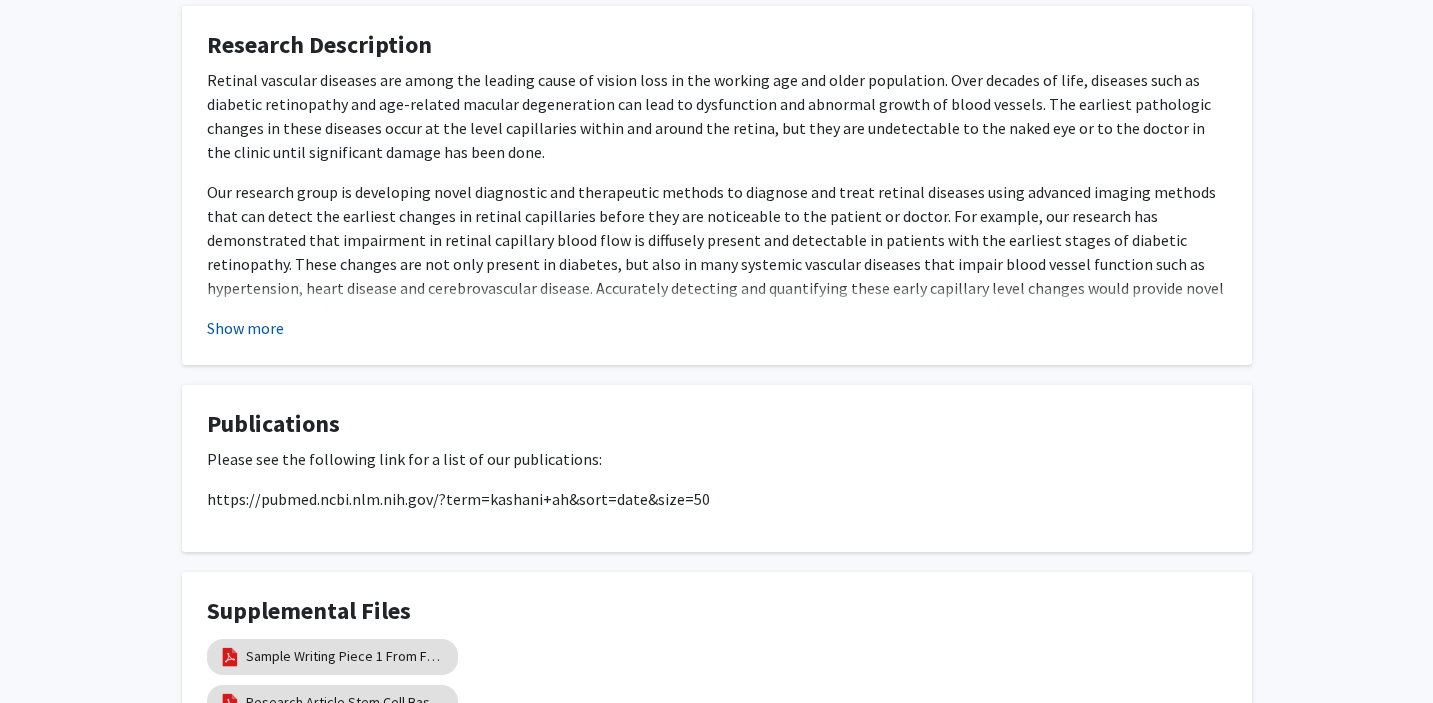 click on "Show more" 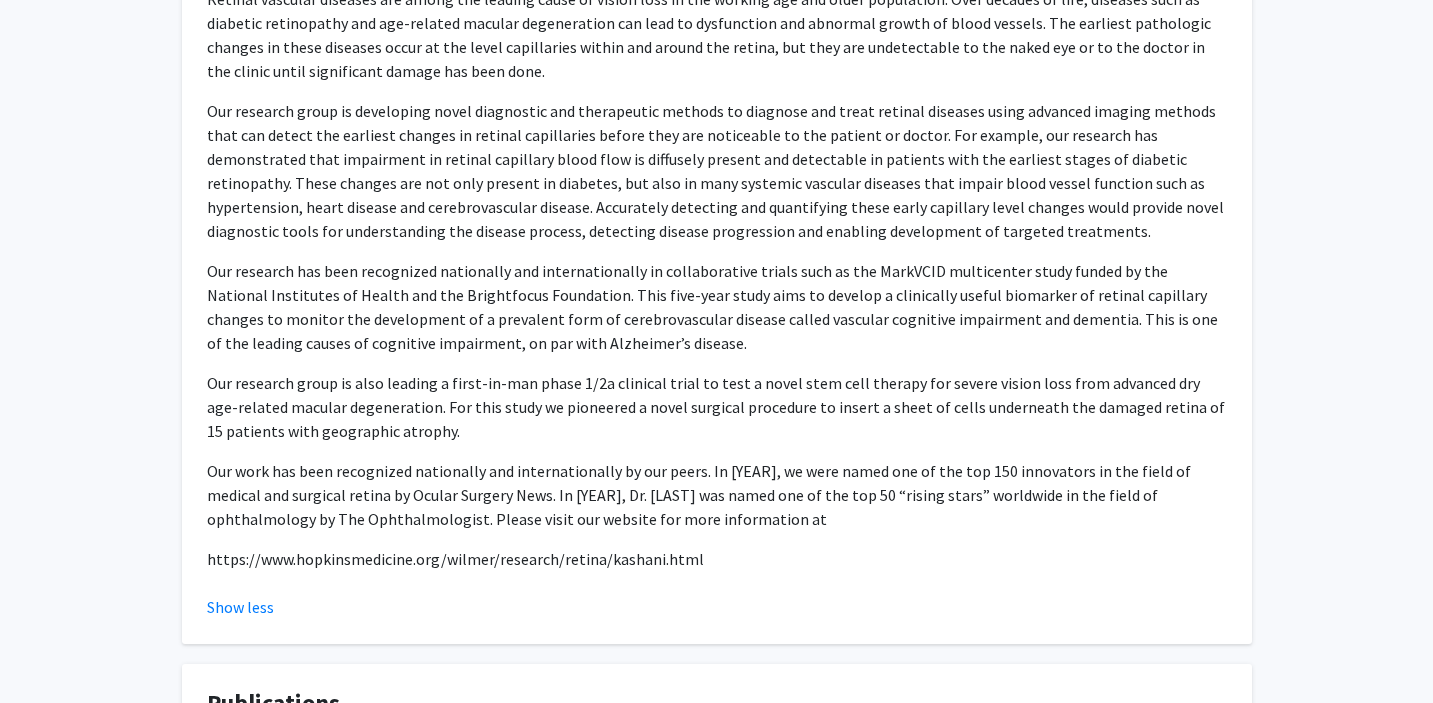 scroll, scrollTop: 1319, scrollLeft: 0, axis: vertical 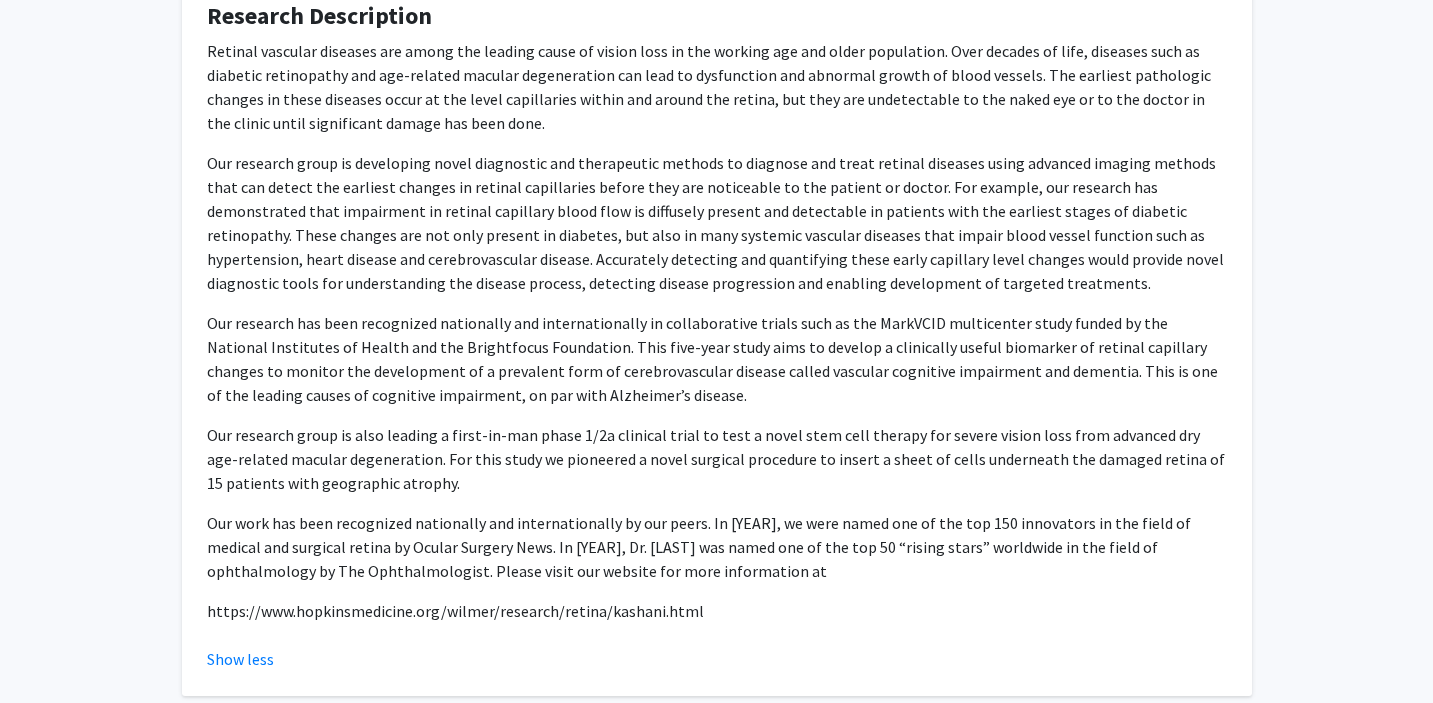 type 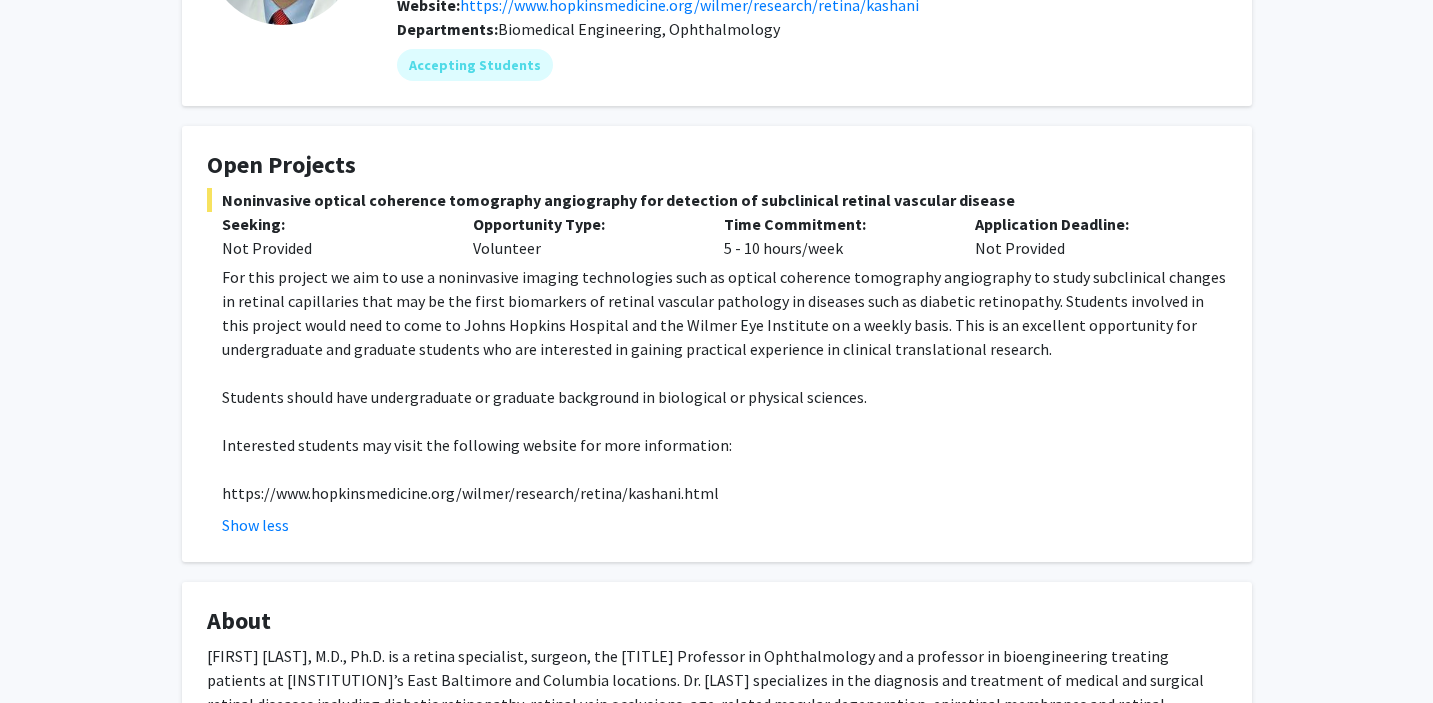 scroll, scrollTop: 203, scrollLeft: 0, axis: vertical 